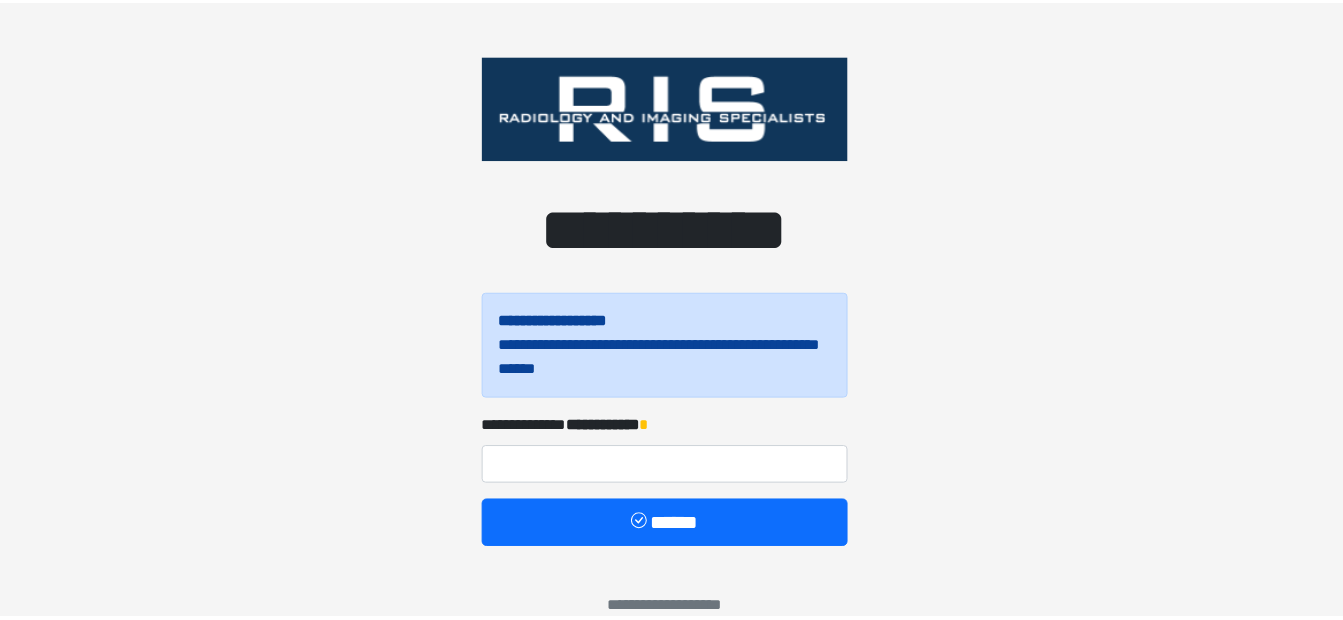 scroll, scrollTop: 0, scrollLeft: 0, axis: both 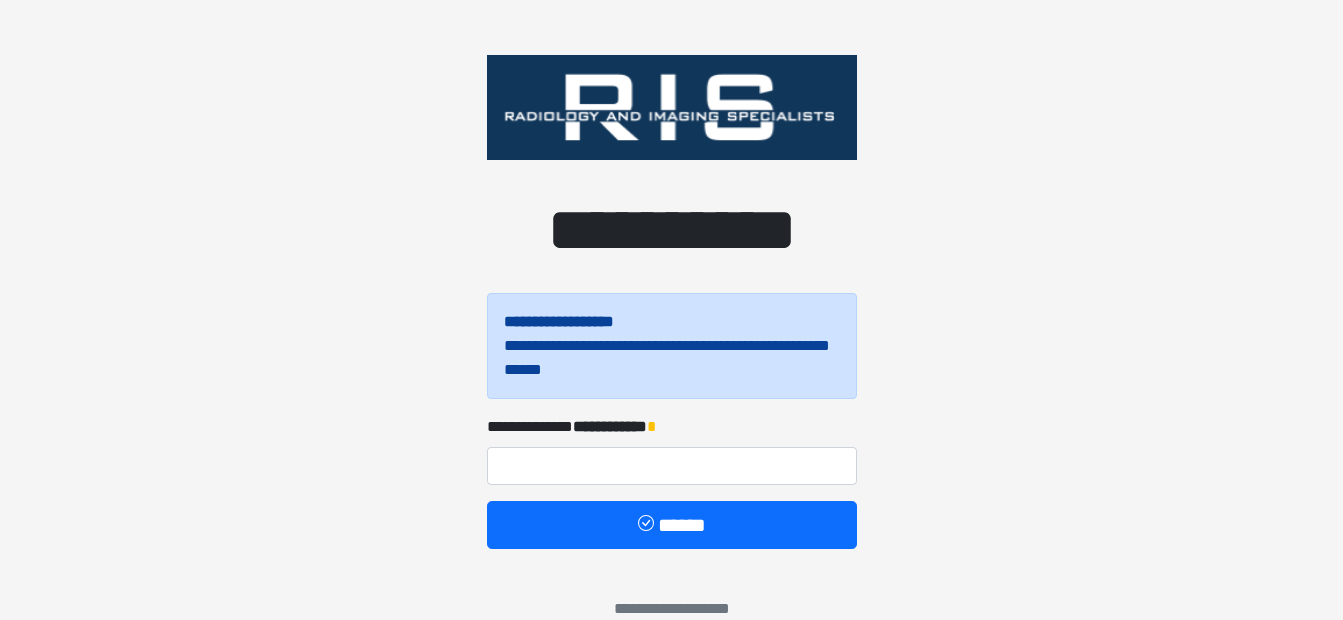 click on "**********" at bounding box center [672, 450] 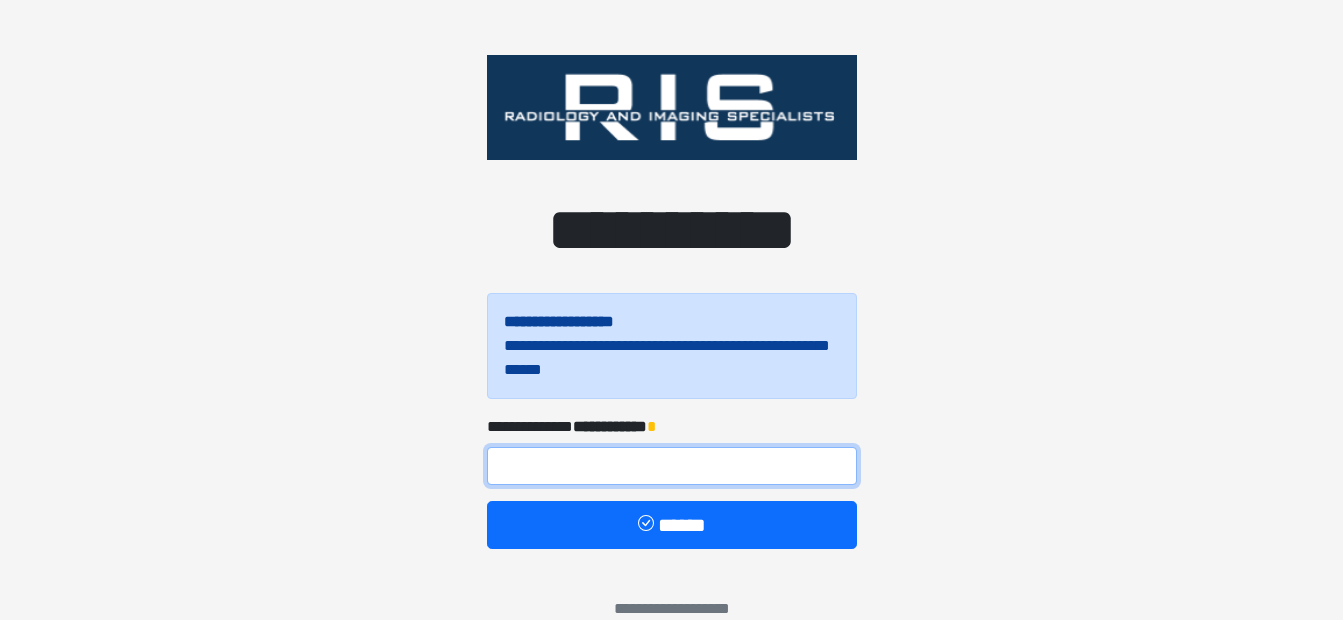 click at bounding box center [672, 466] 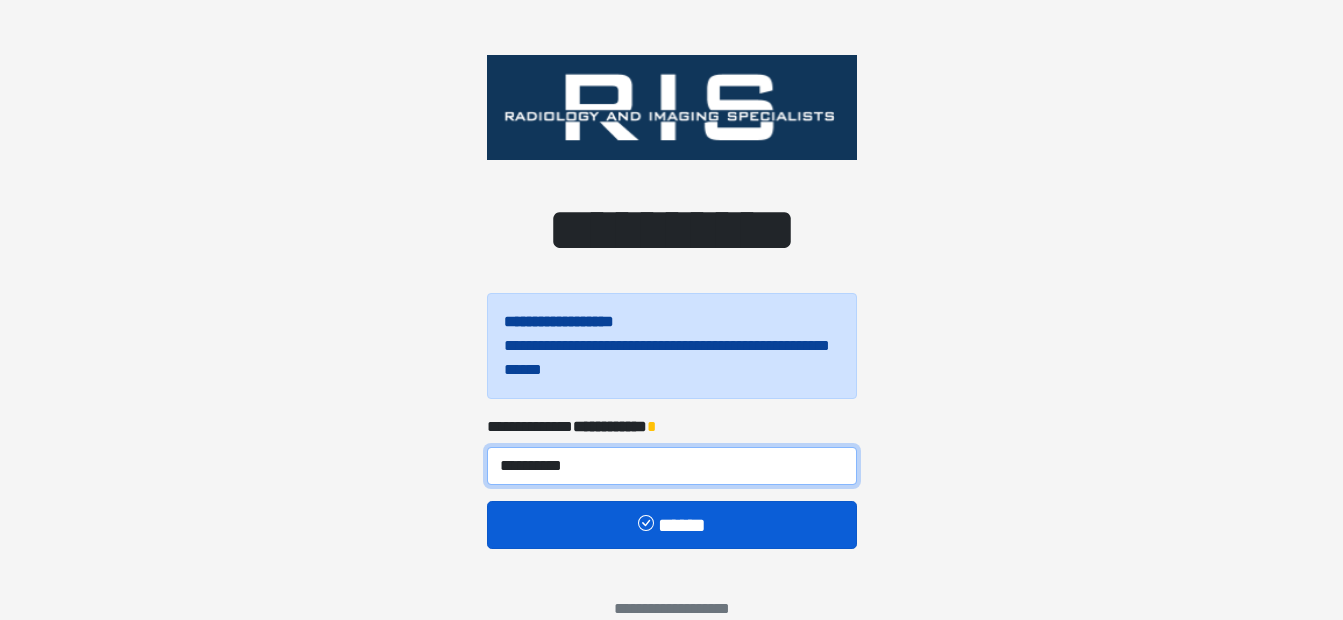 type on "**********" 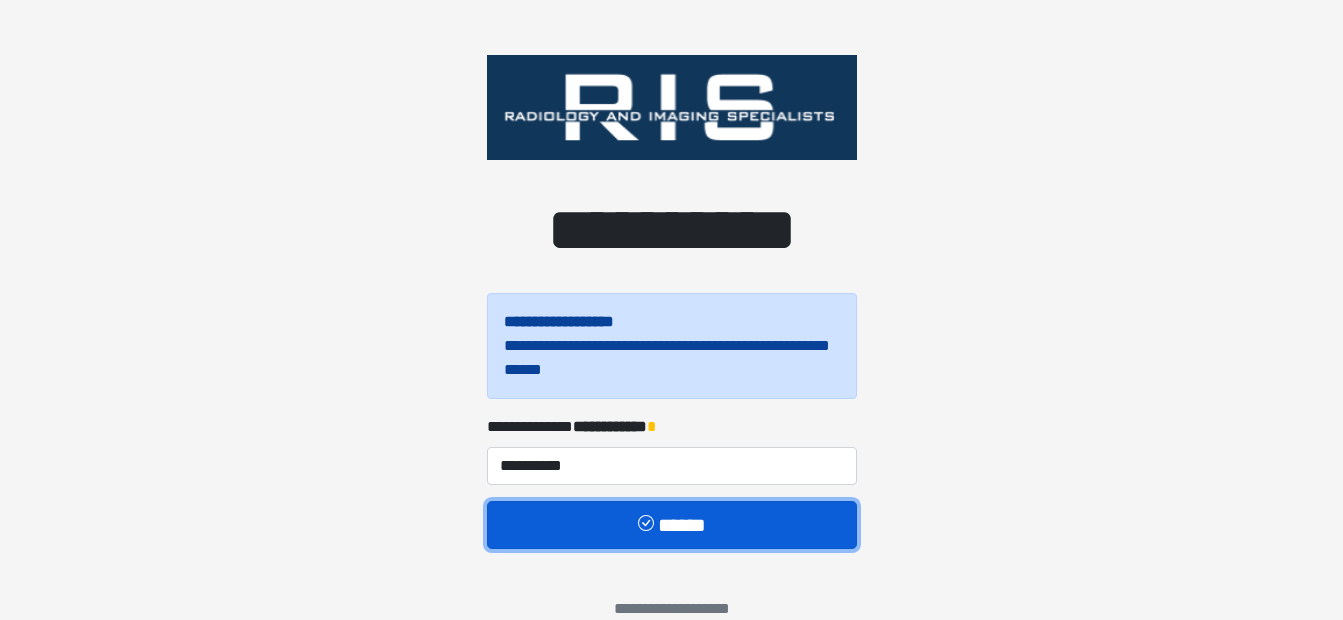 click on "******" at bounding box center (672, 525) 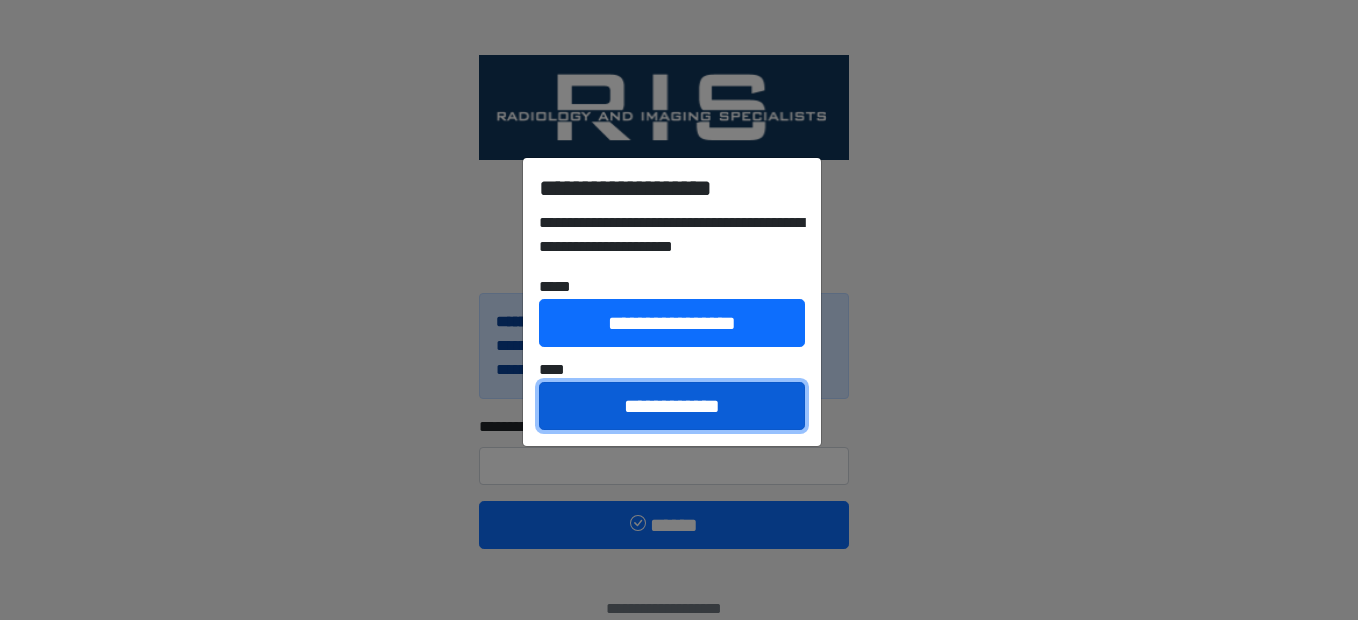click on "**********" at bounding box center [672, 406] 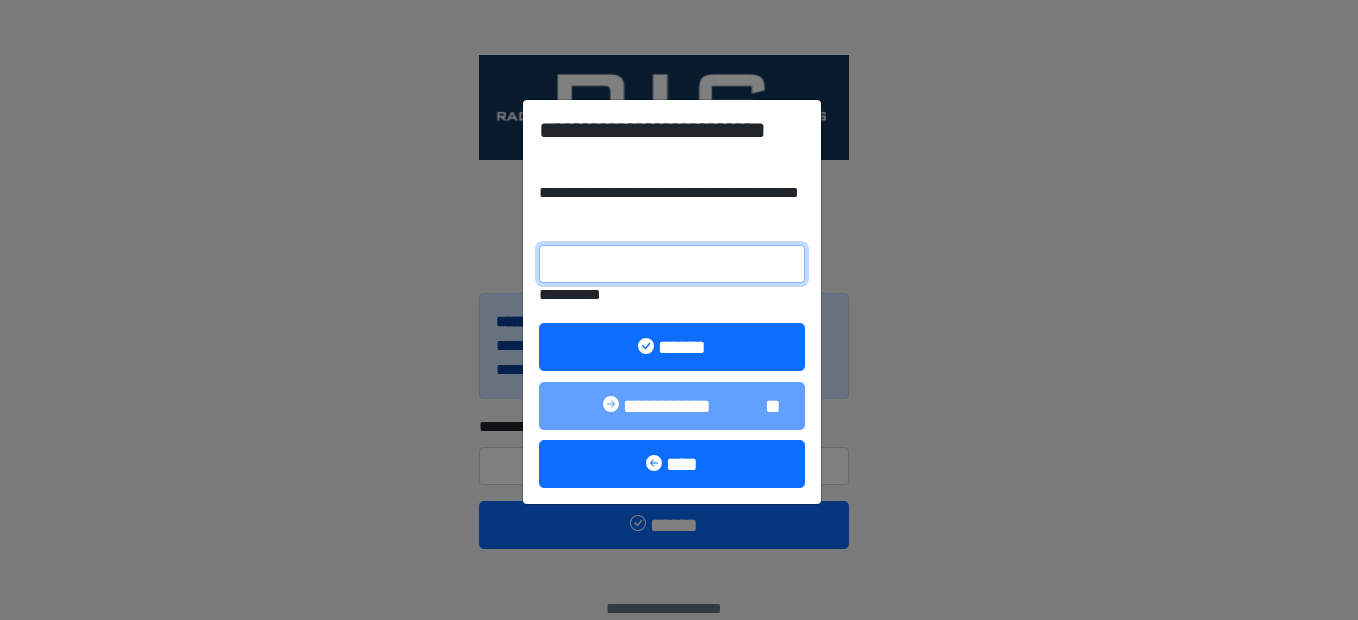 click on "**********" at bounding box center (672, 264) 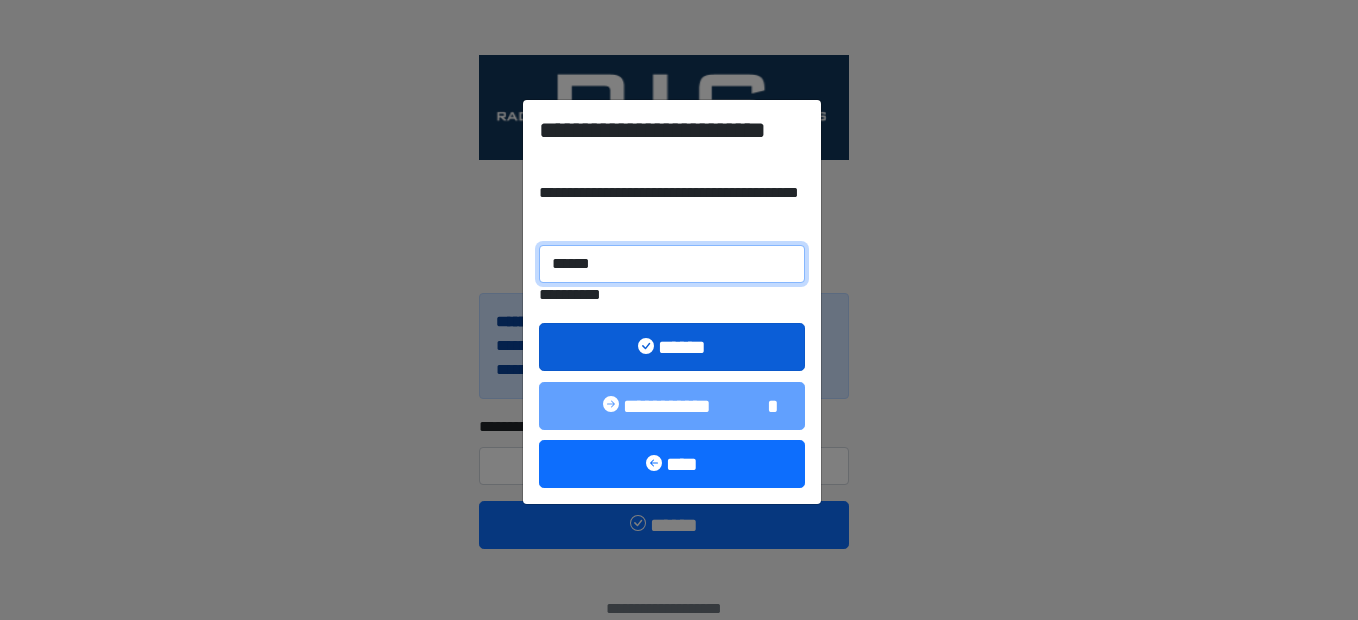 type on "******" 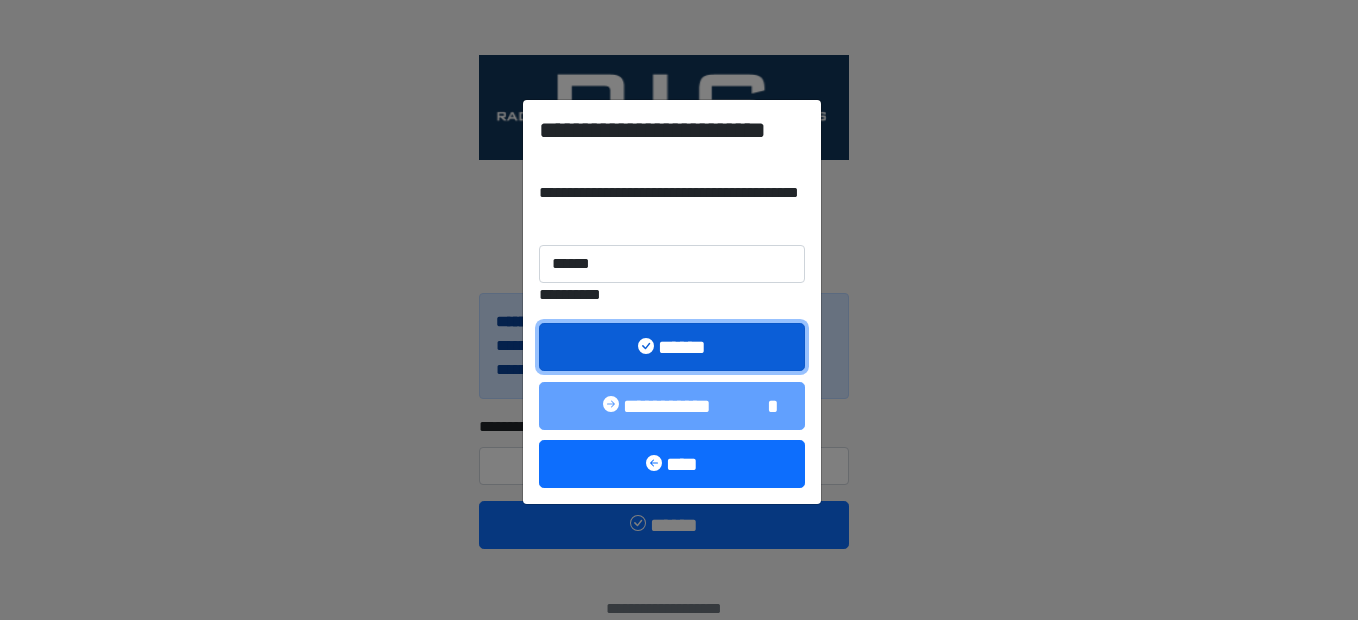click on "******" at bounding box center [672, 347] 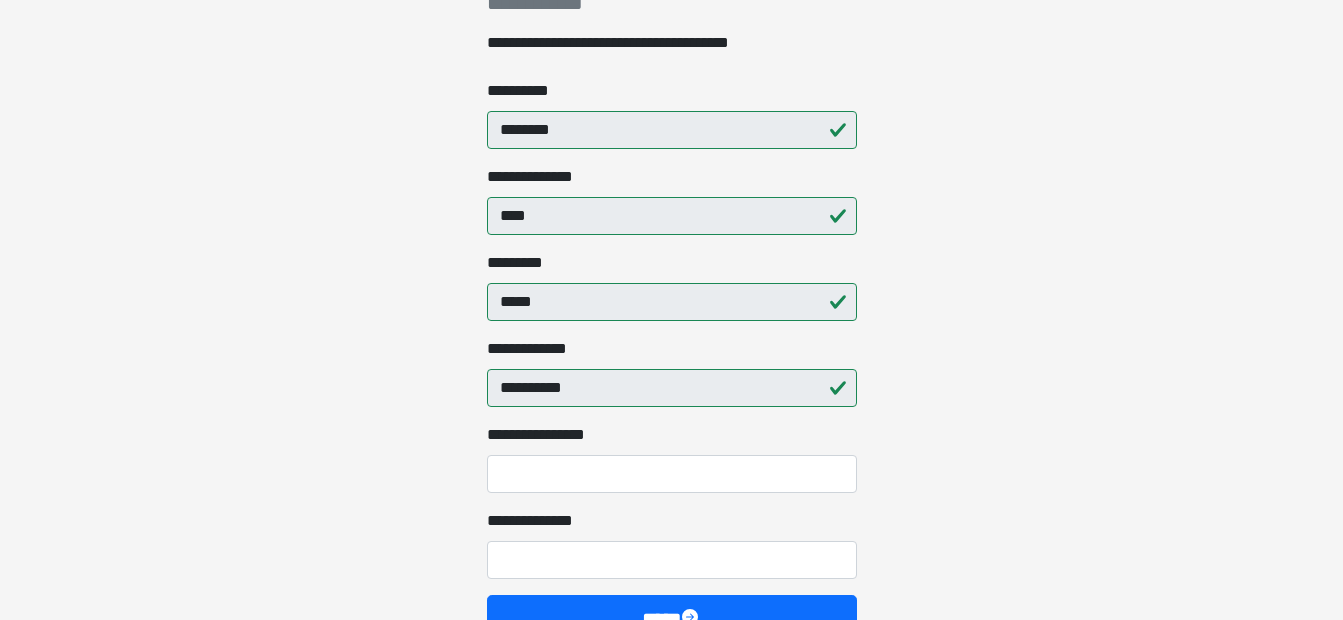 scroll, scrollTop: 400, scrollLeft: 0, axis: vertical 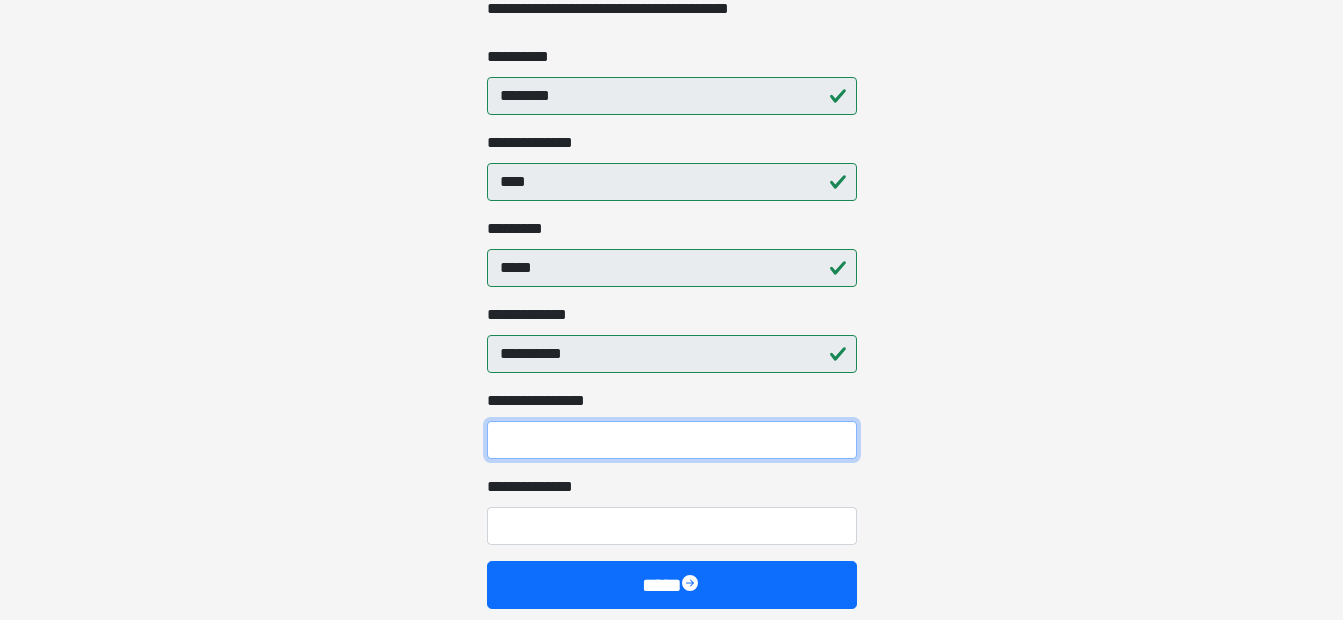 click on "**********" at bounding box center (672, 440) 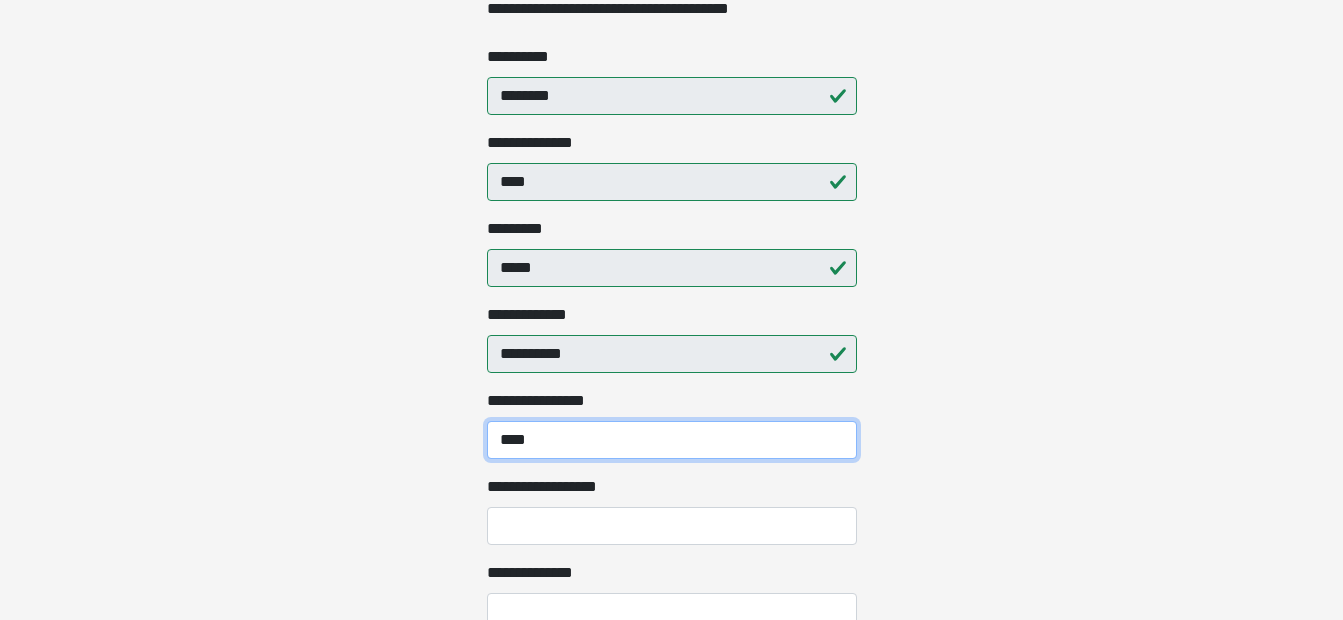 type on "****" 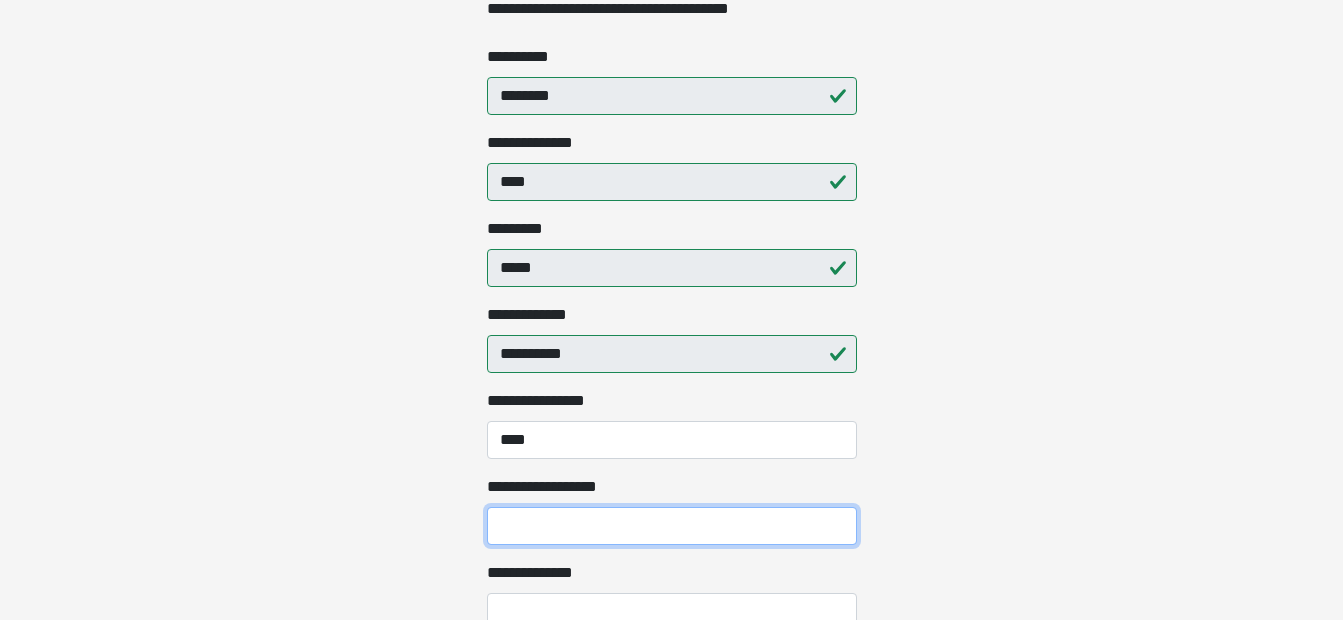 click on "**********" at bounding box center (672, 526) 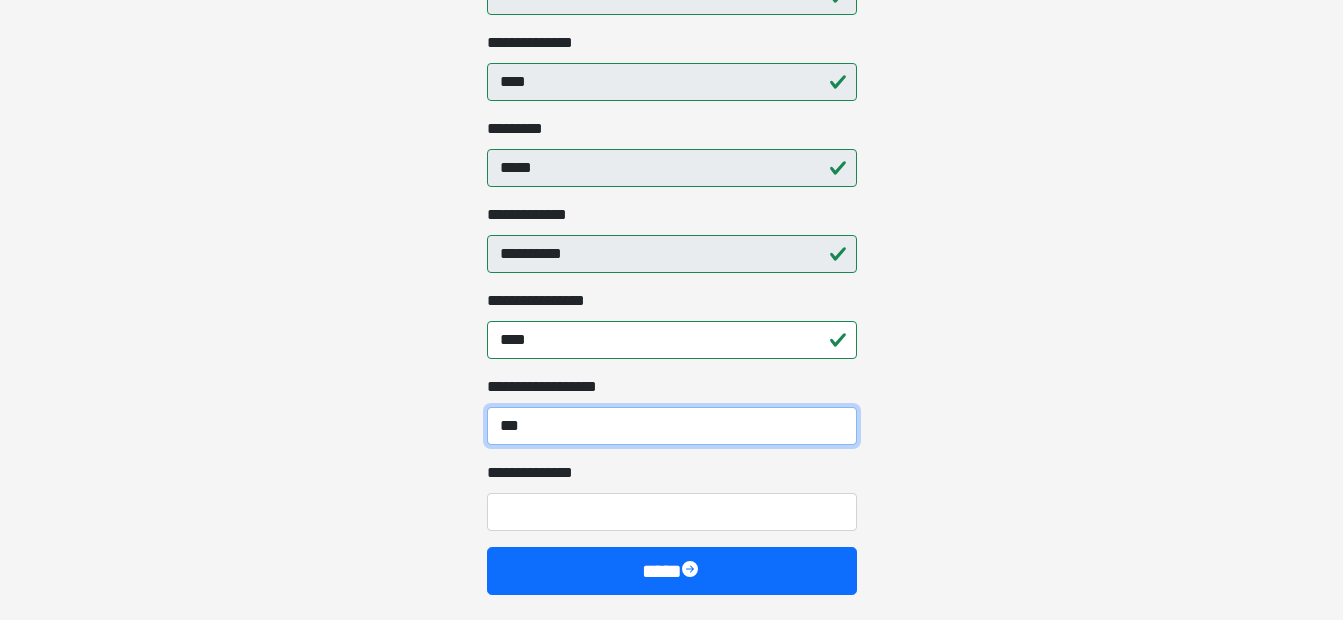scroll, scrollTop: 578, scrollLeft: 0, axis: vertical 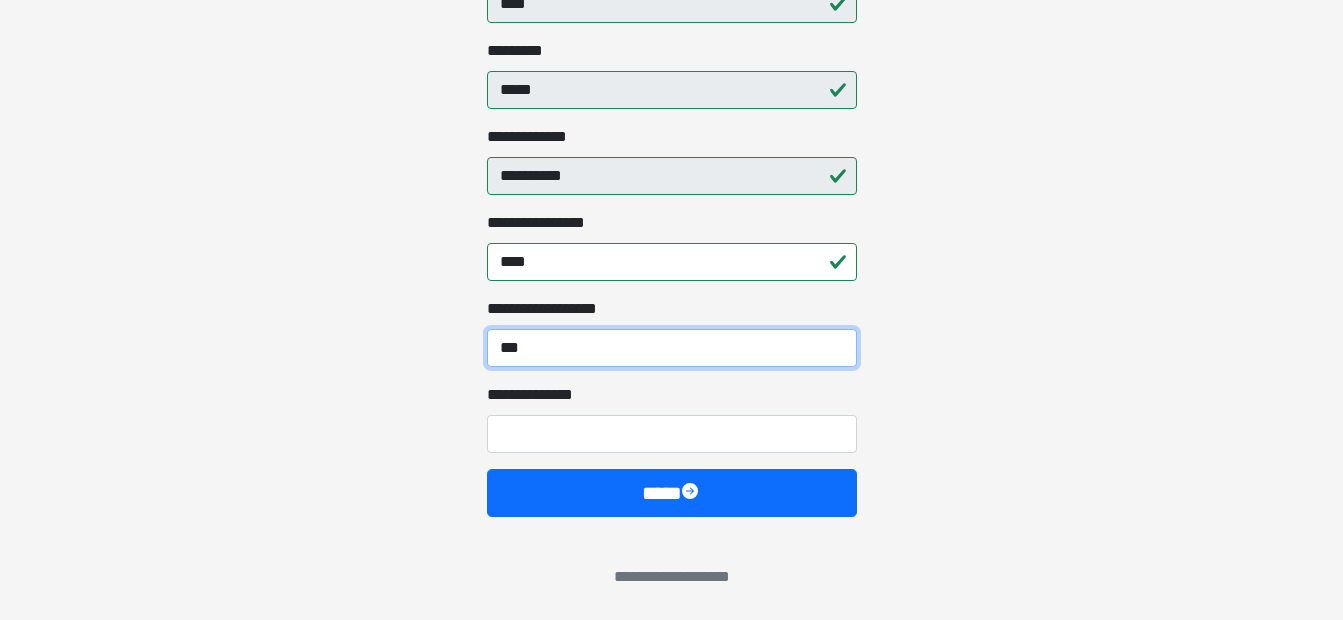 type on "***" 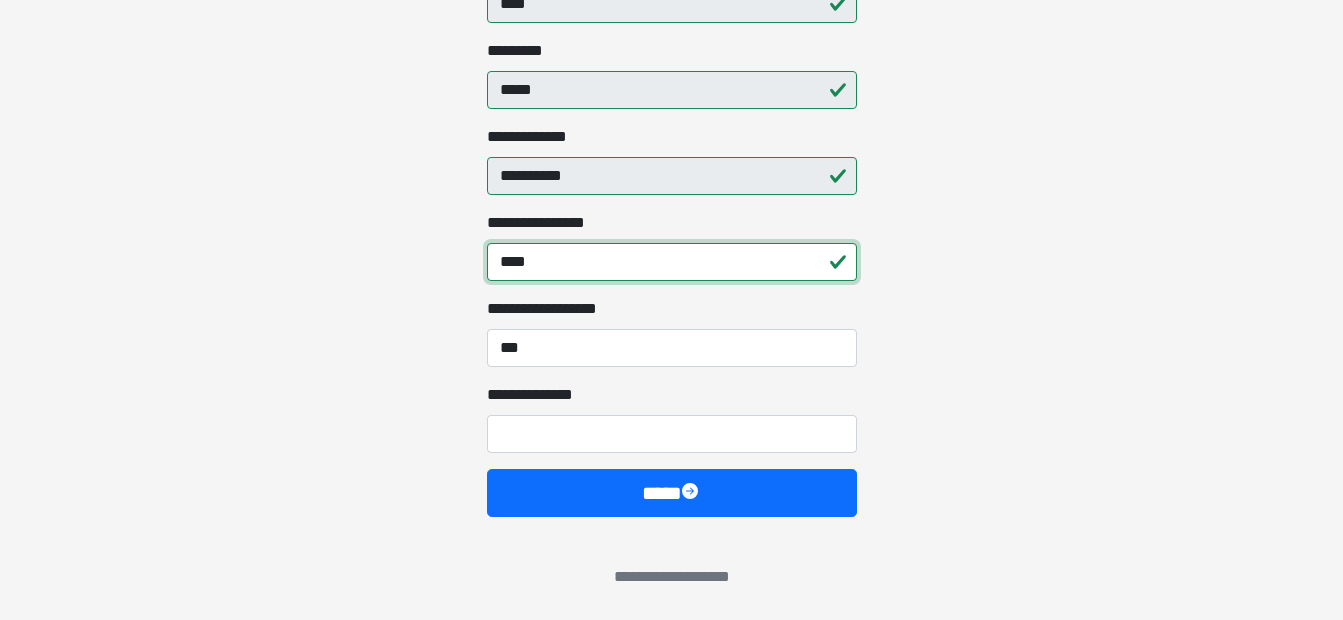 click on "****" at bounding box center (672, 262) 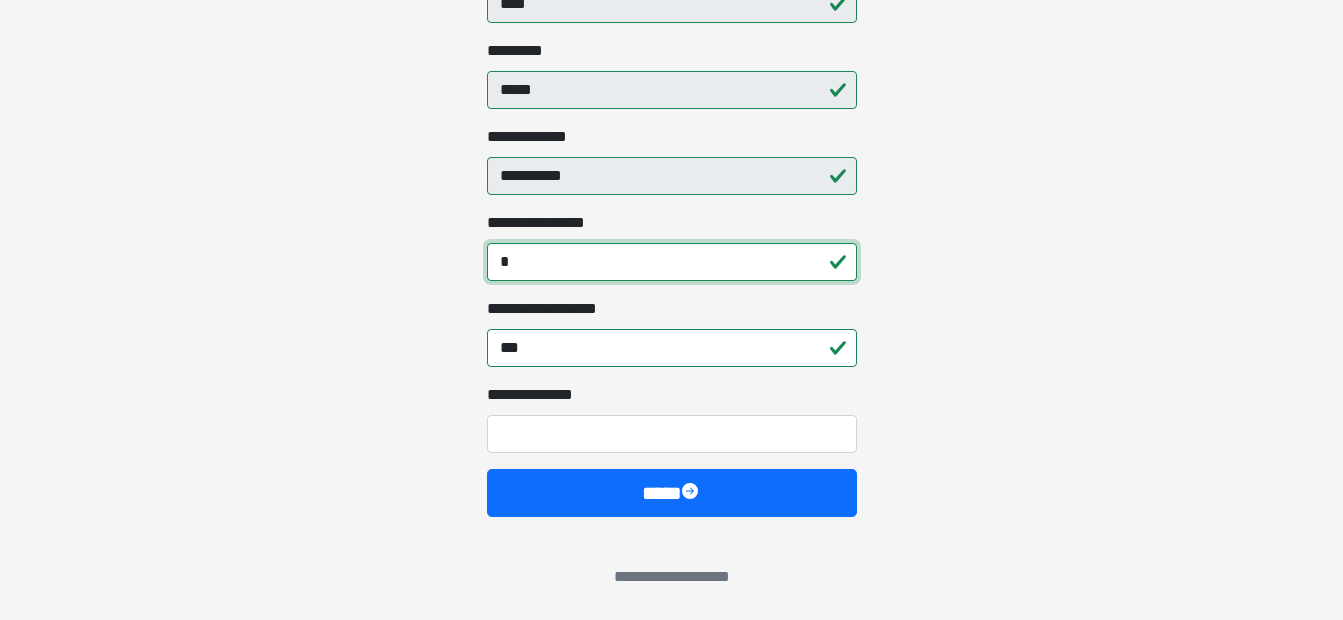 type on "*" 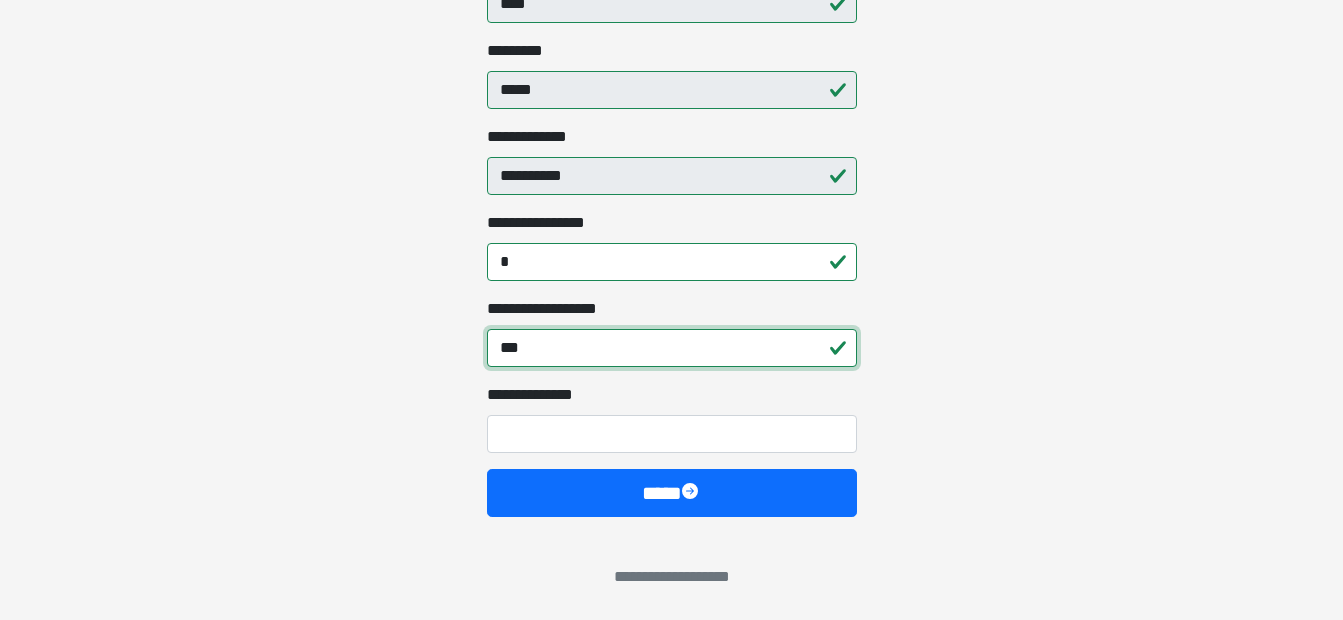 click on "***" at bounding box center (672, 348) 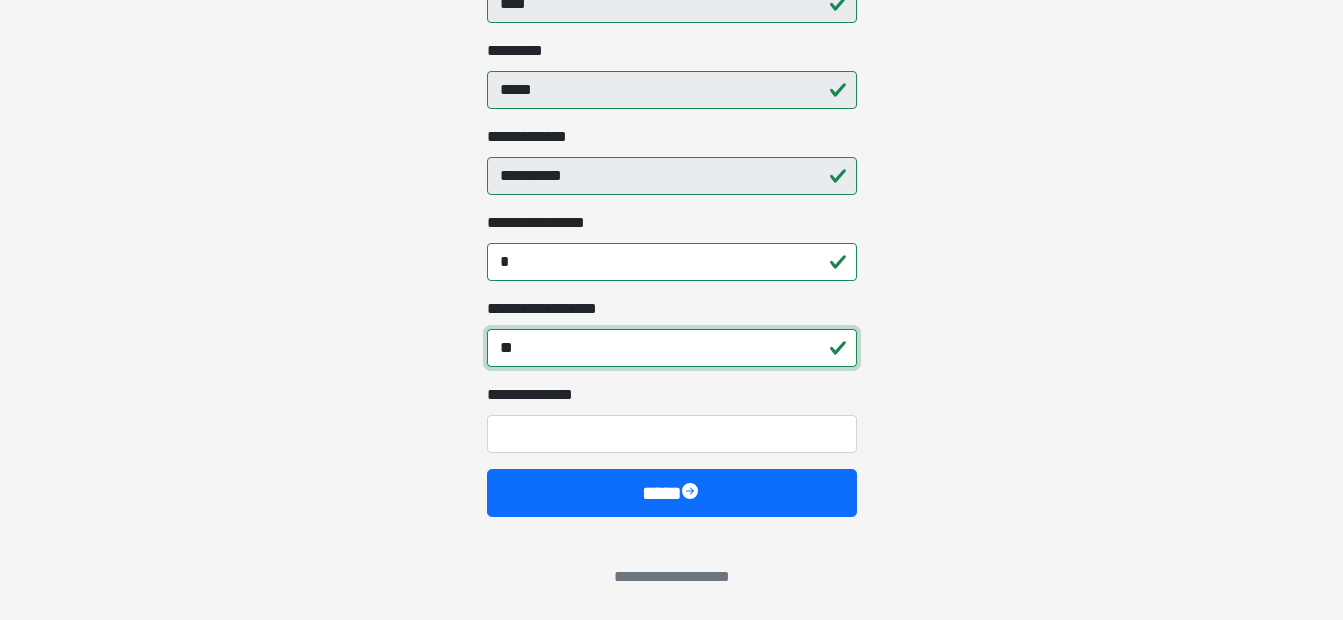 type on "*" 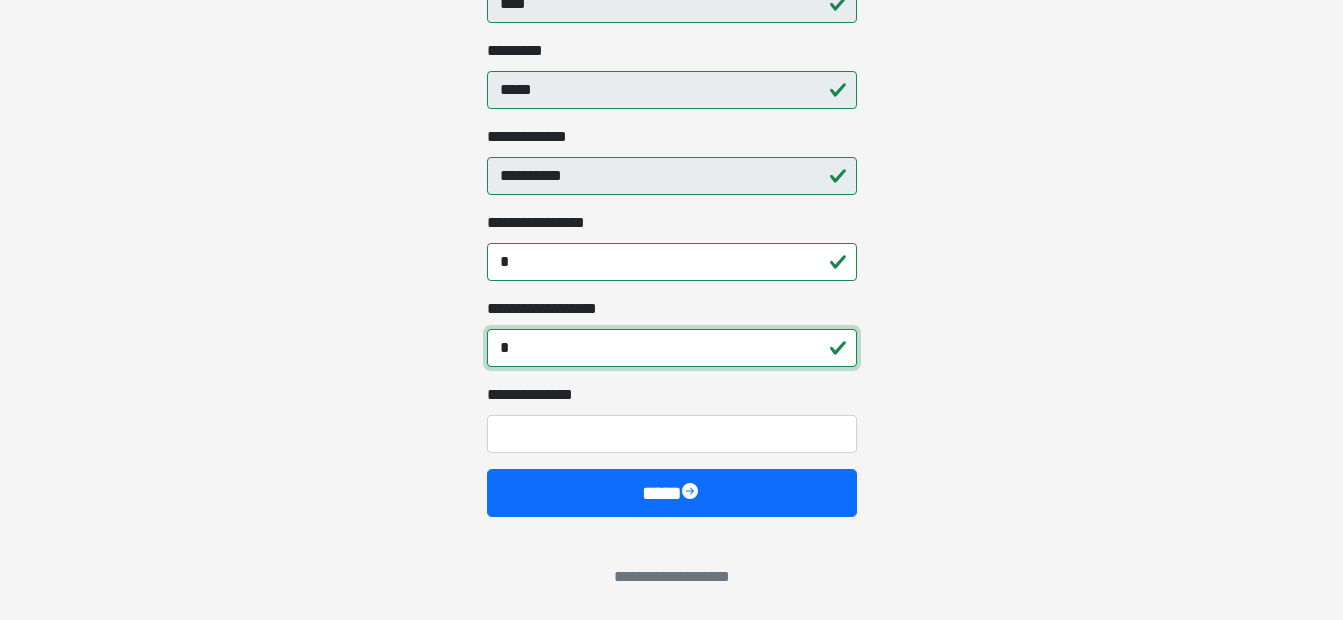 type on "*" 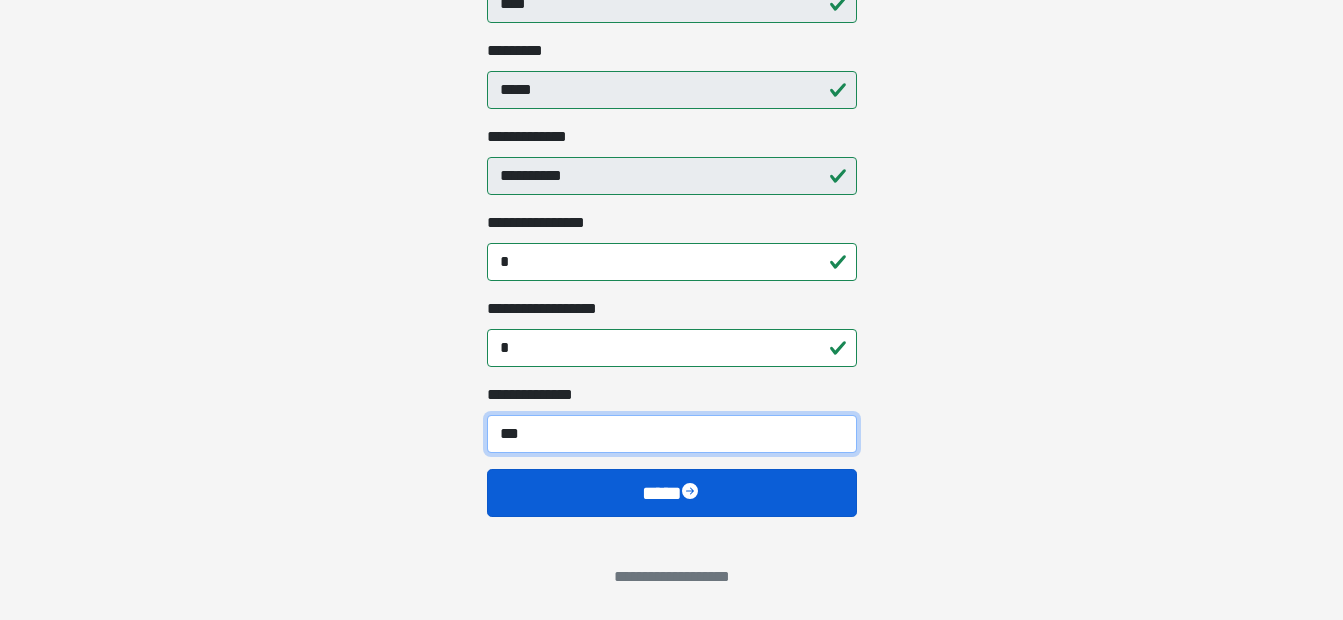 type on "***" 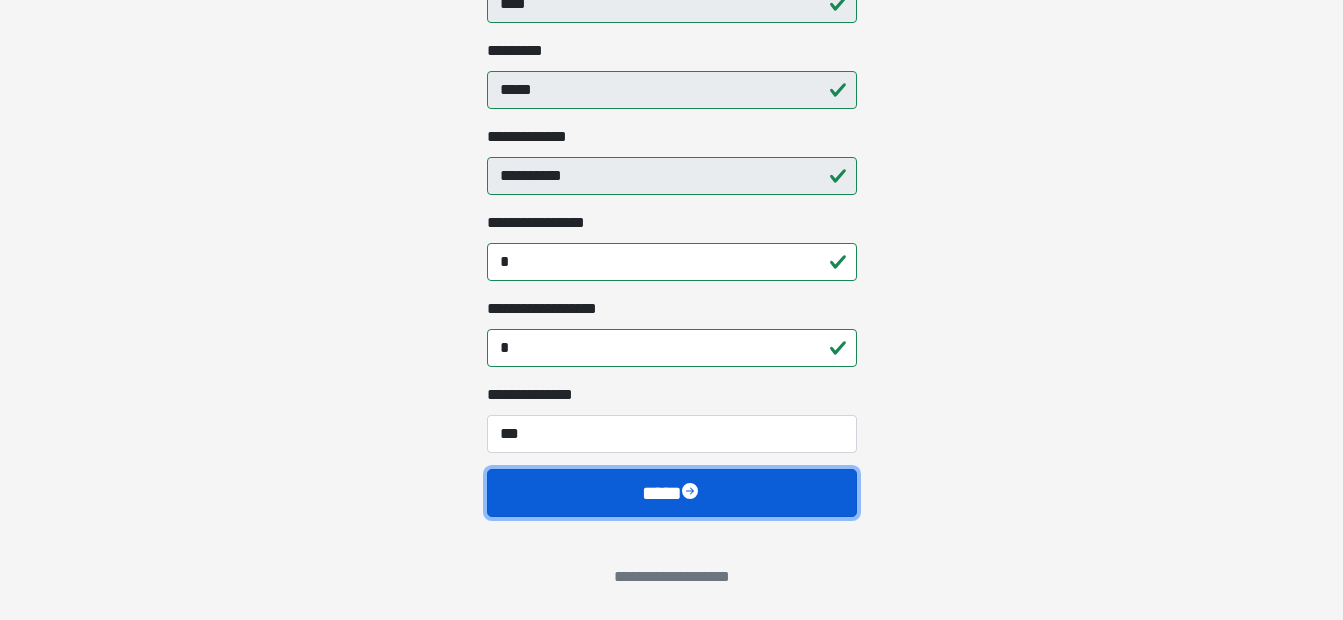 click on "****" at bounding box center [672, 493] 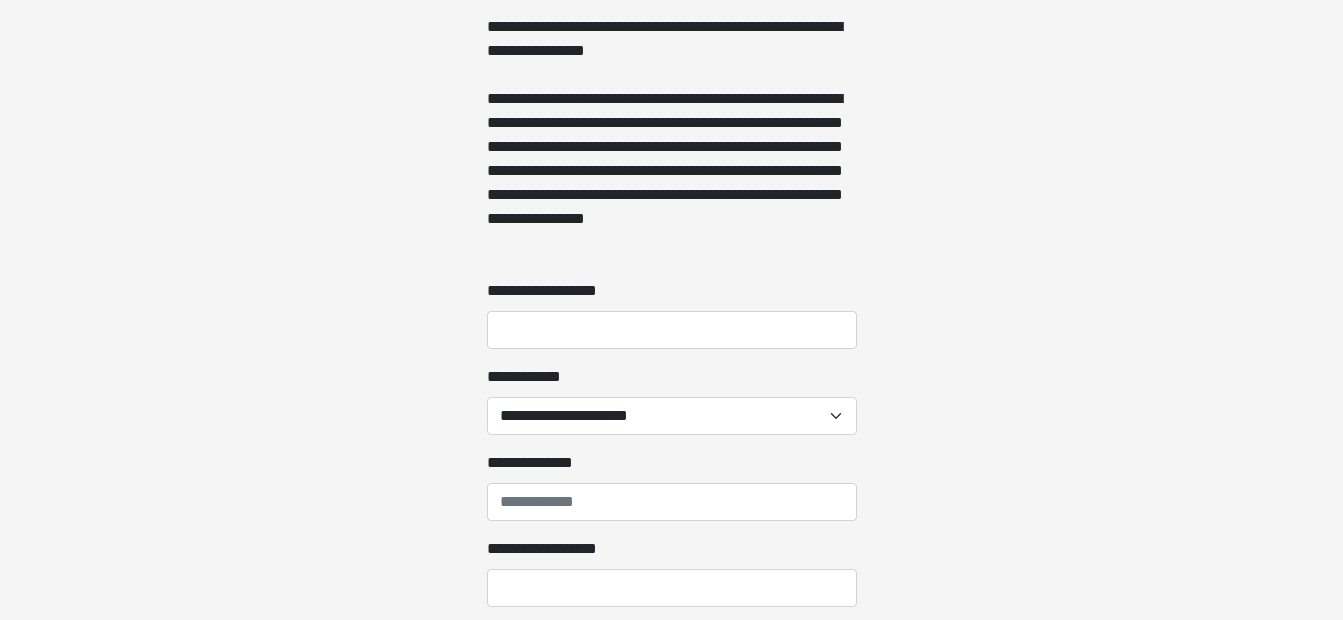 scroll, scrollTop: 1800, scrollLeft: 0, axis: vertical 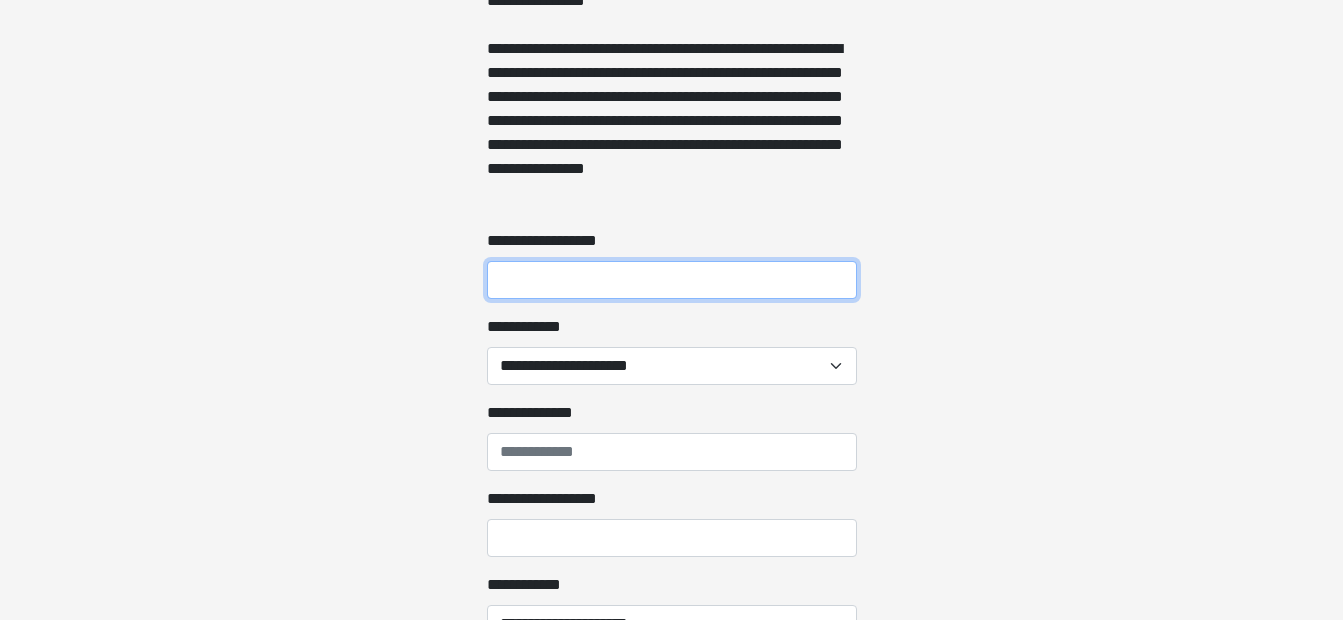 click on "**********" at bounding box center (672, 280) 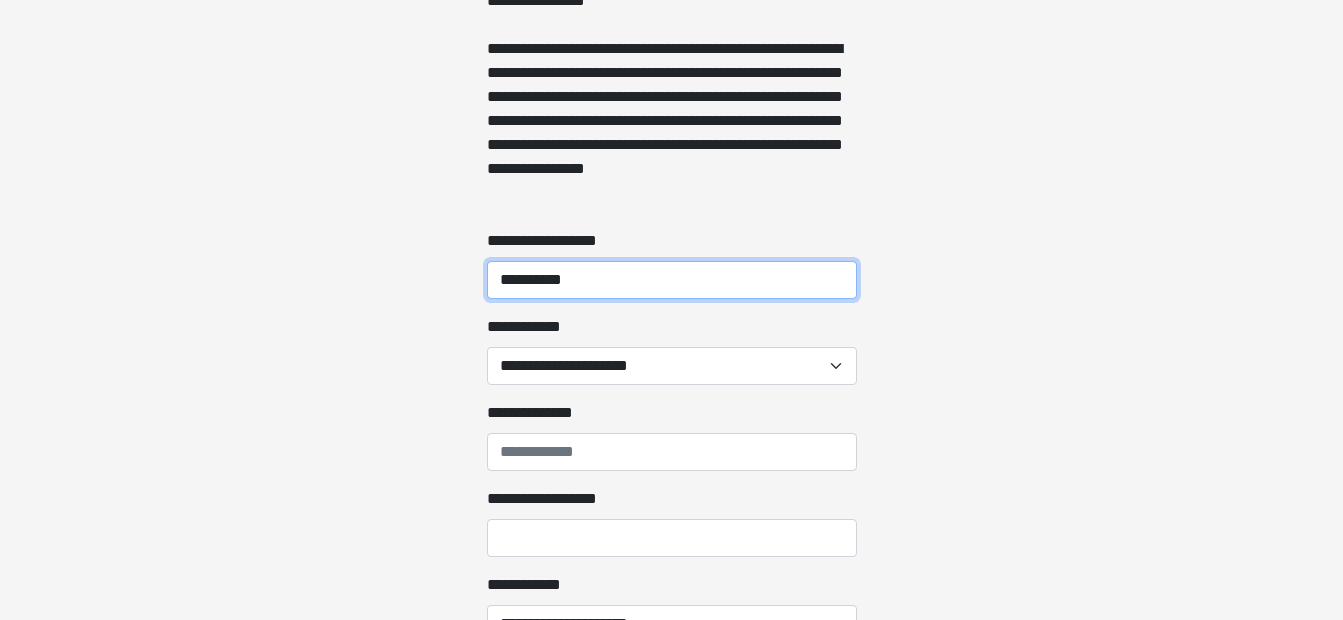 type on "**********" 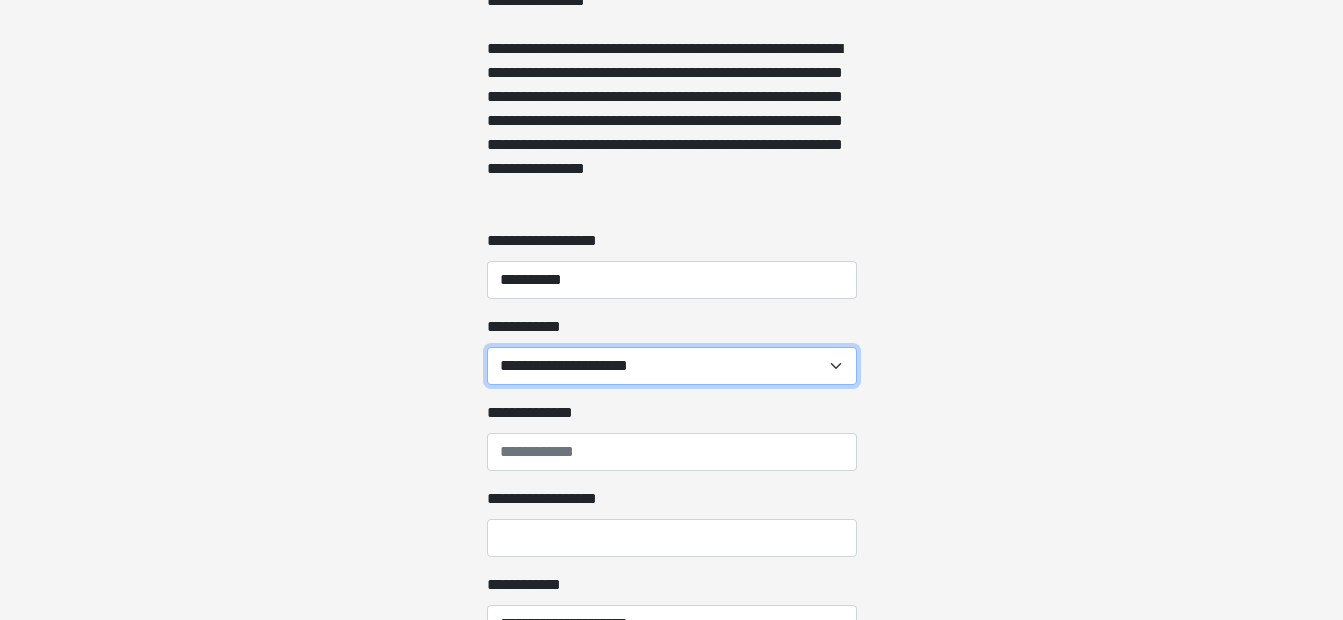click on "**********" at bounding box center [672, 366] 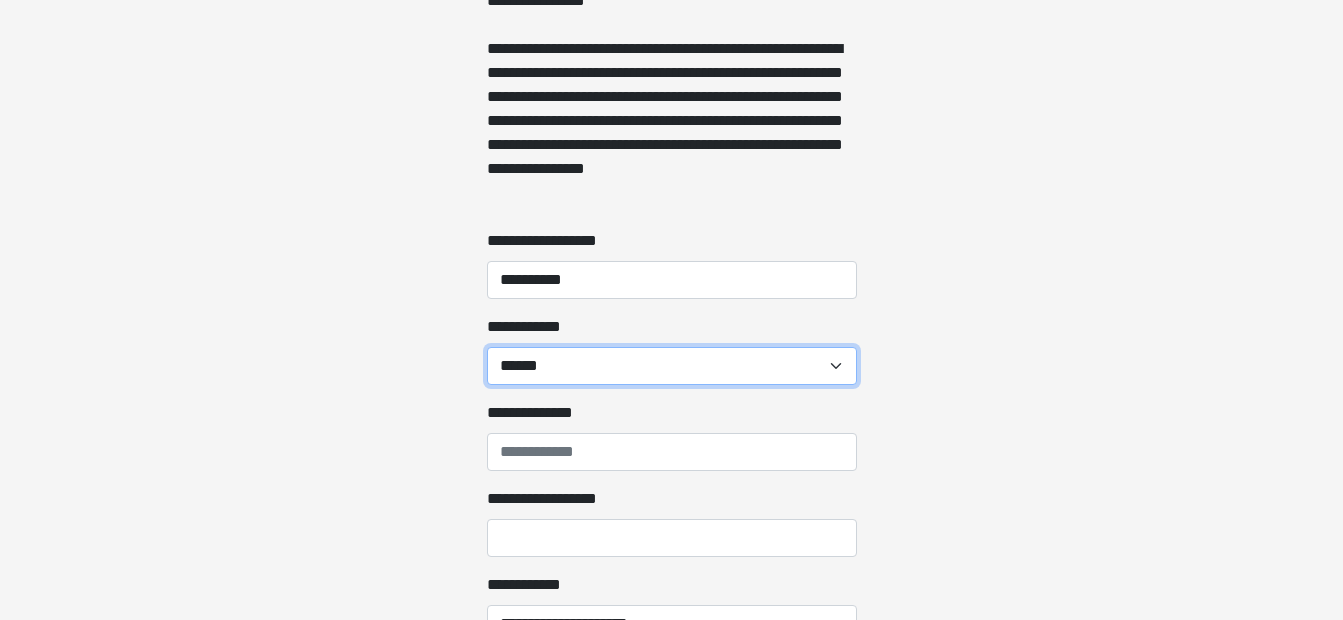 click on "**********" at bounding box center (672, 366) 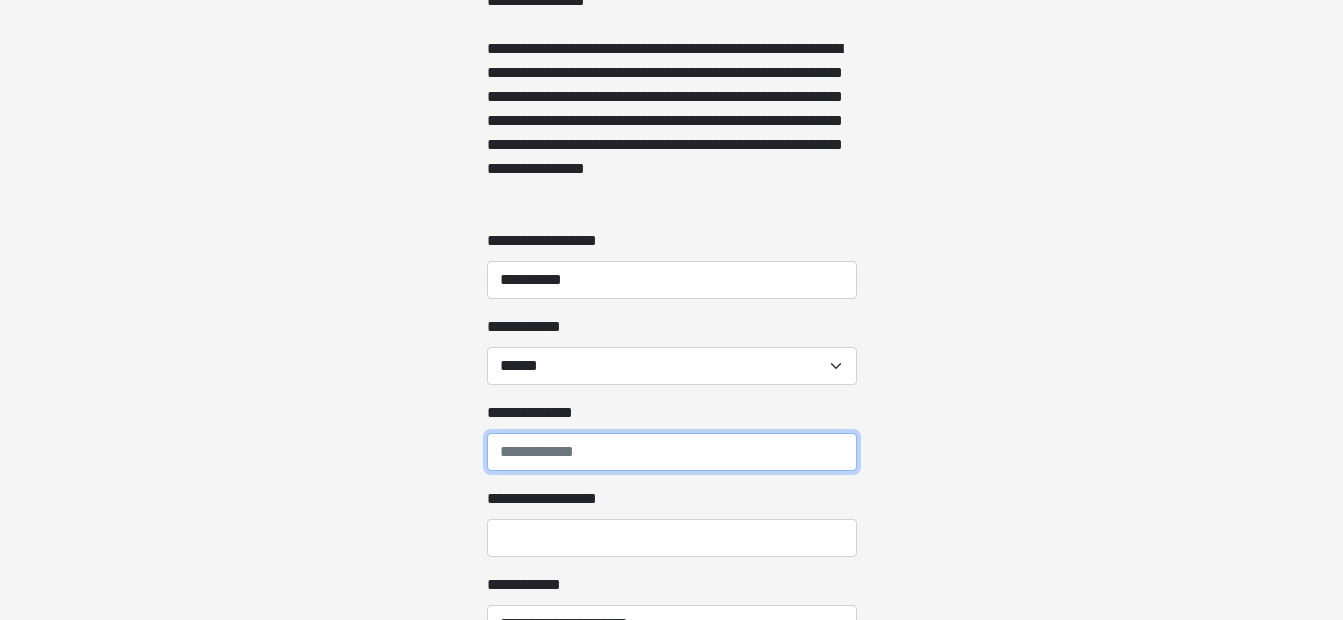 click on "**********" at bounding box center (672, 452) 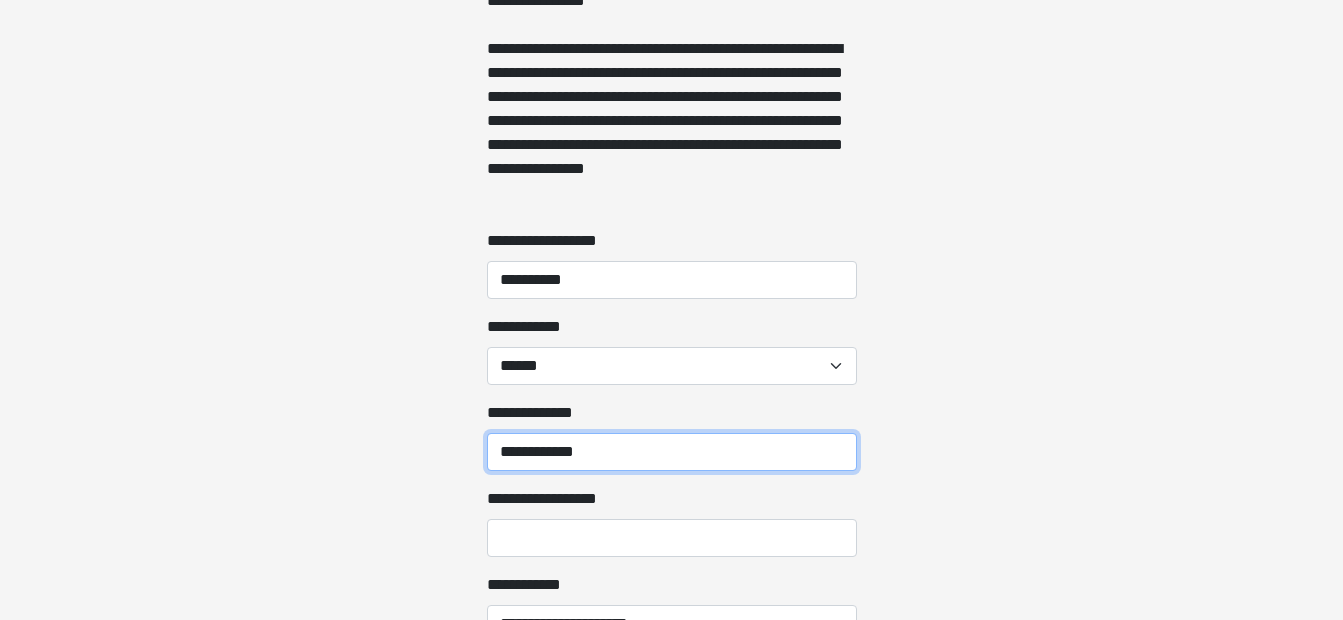 type on "**********" 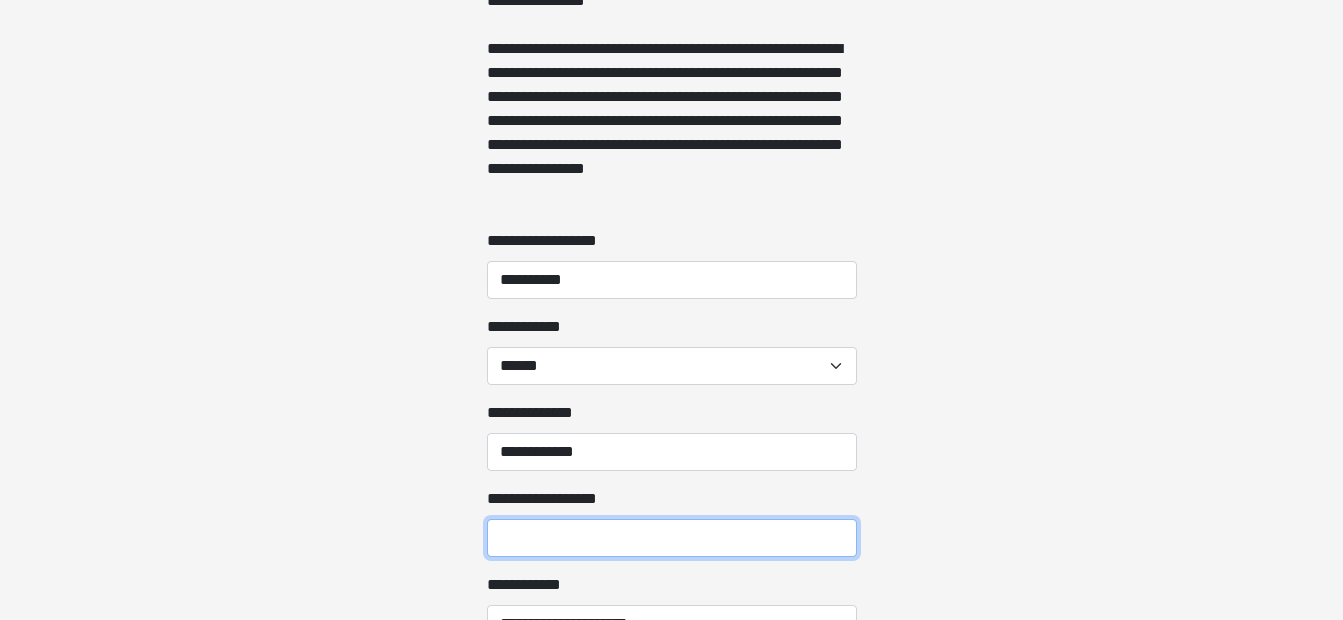 click on "**********" at bounding box center [672, 538] 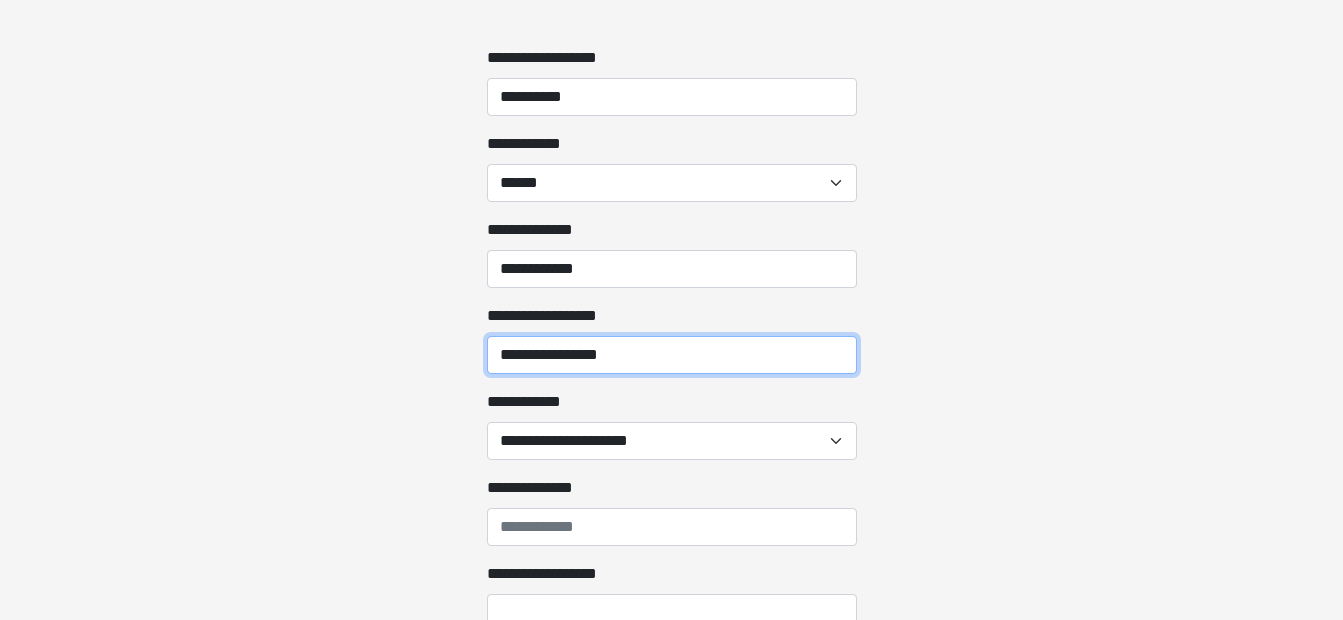 scroll, scrollTop: 2000, scrollLeft: 0, axis: vertical 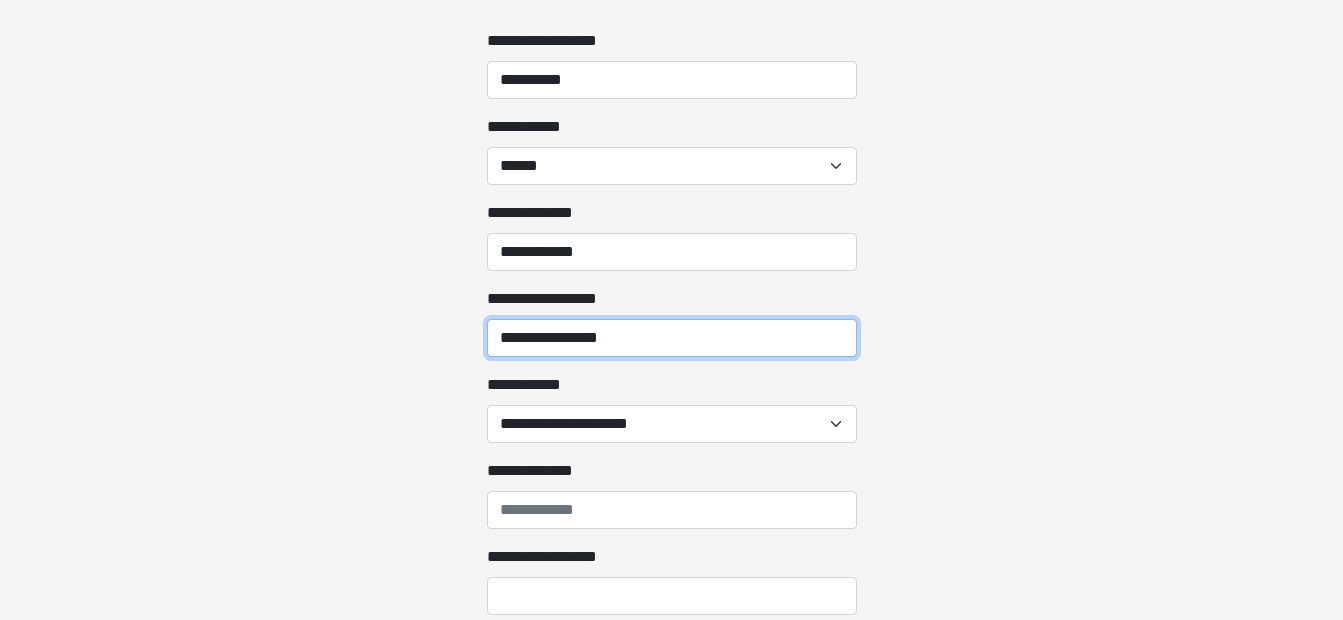 type on "**********" 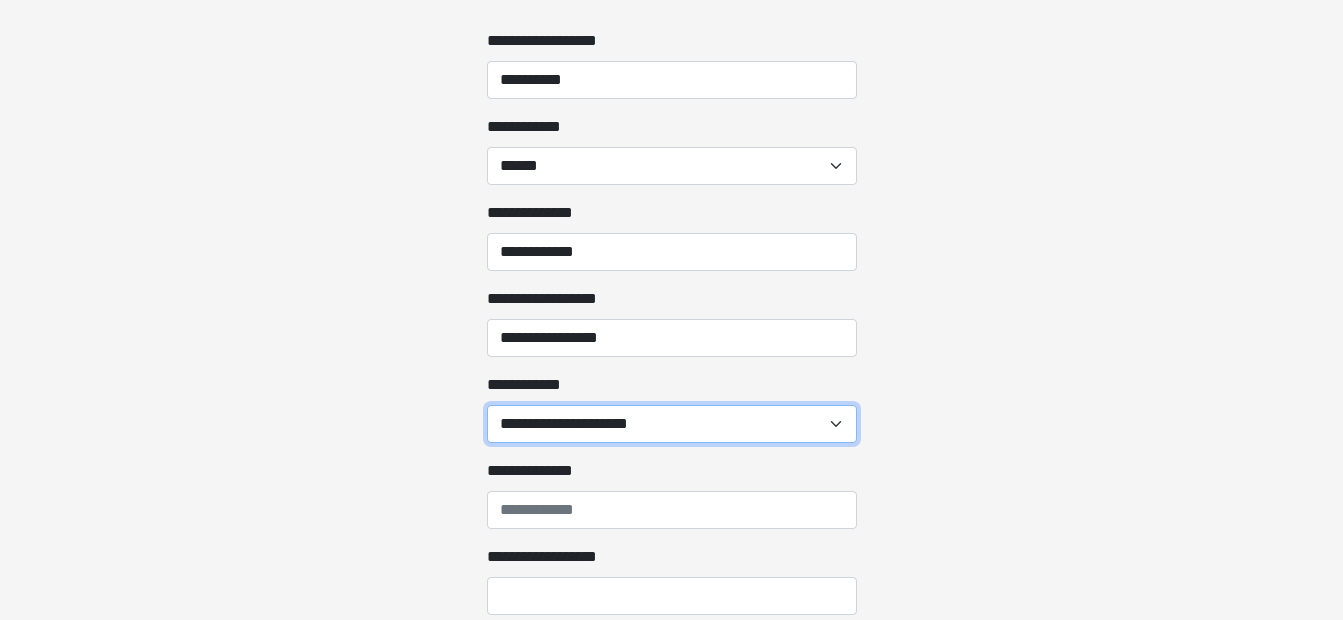 click on "**********" at bounding box center (672, 424) 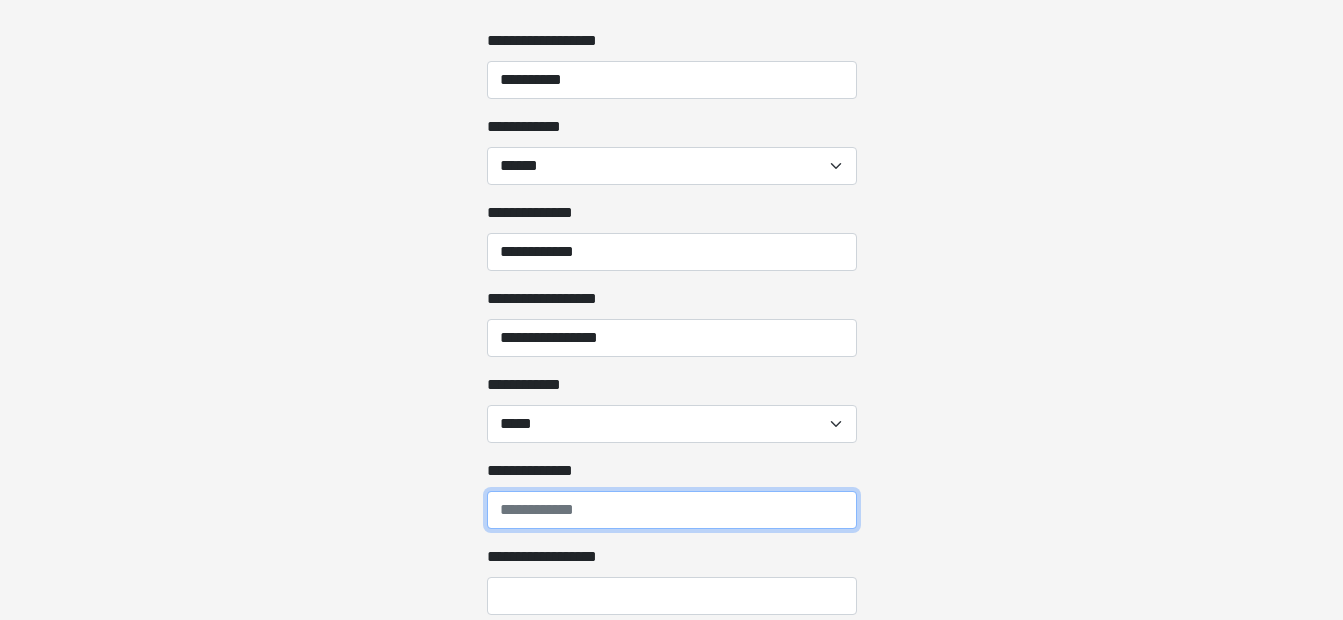 click on "**********" at bounding box center (672, 510) 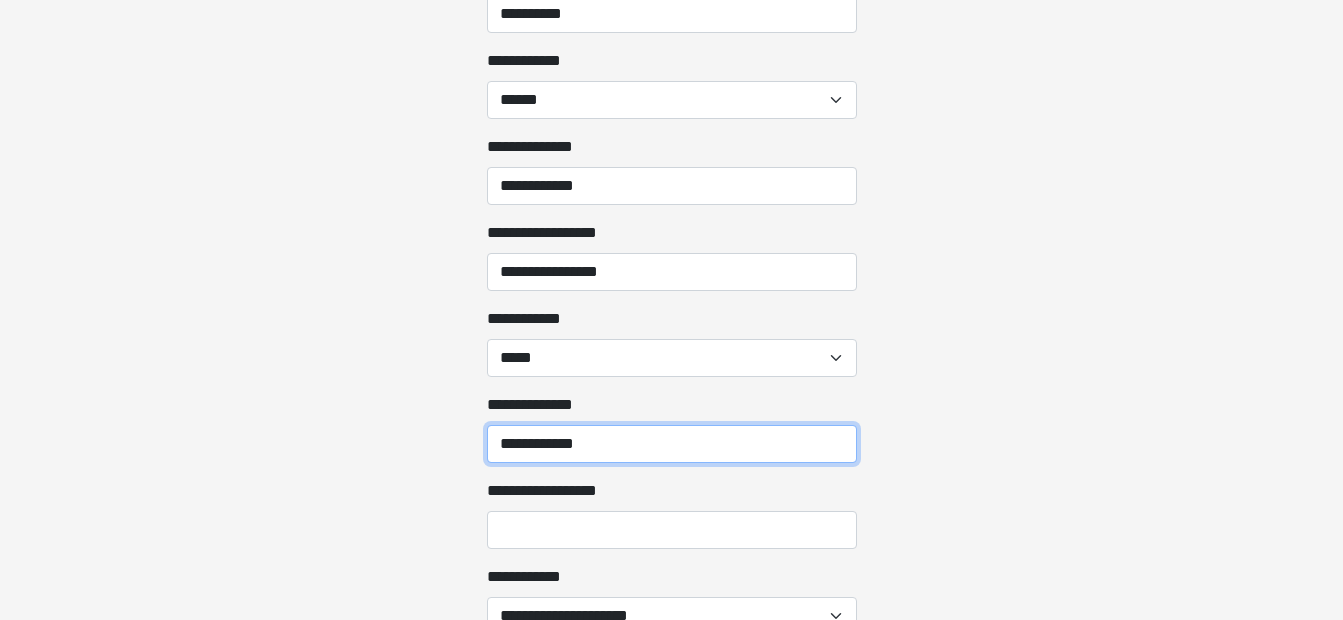 scroll, scrollTop: 2100, scrollLeft: 0, axis: vertical 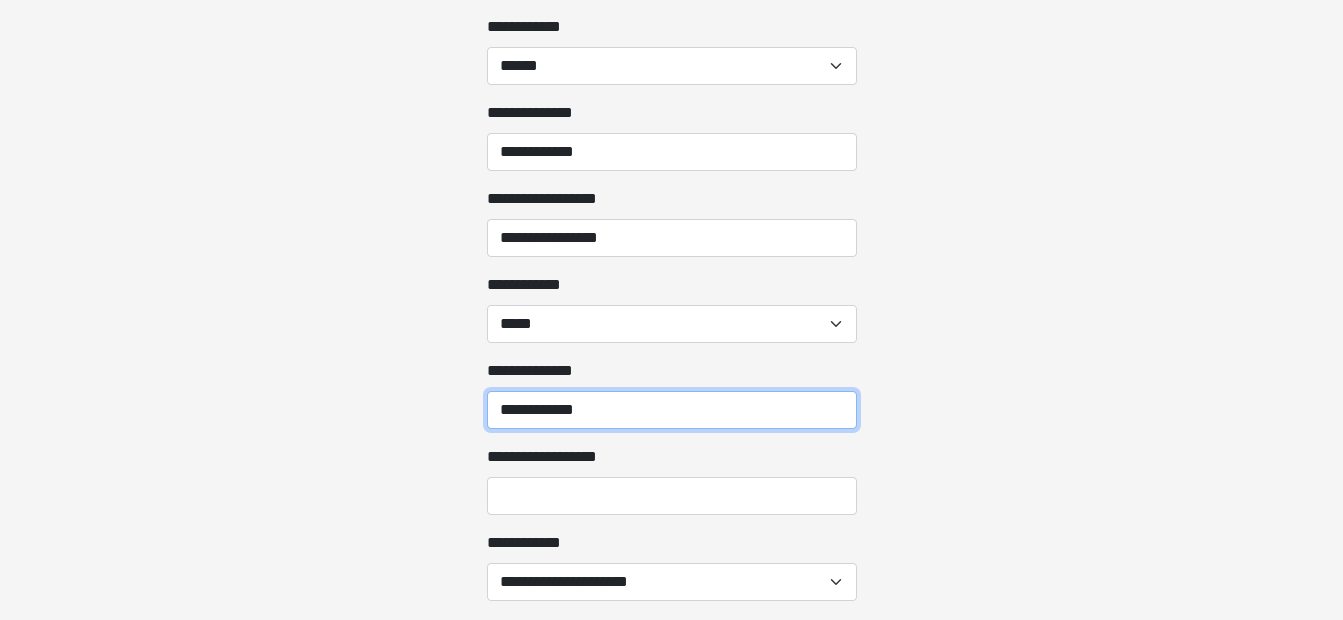 type on "**********" 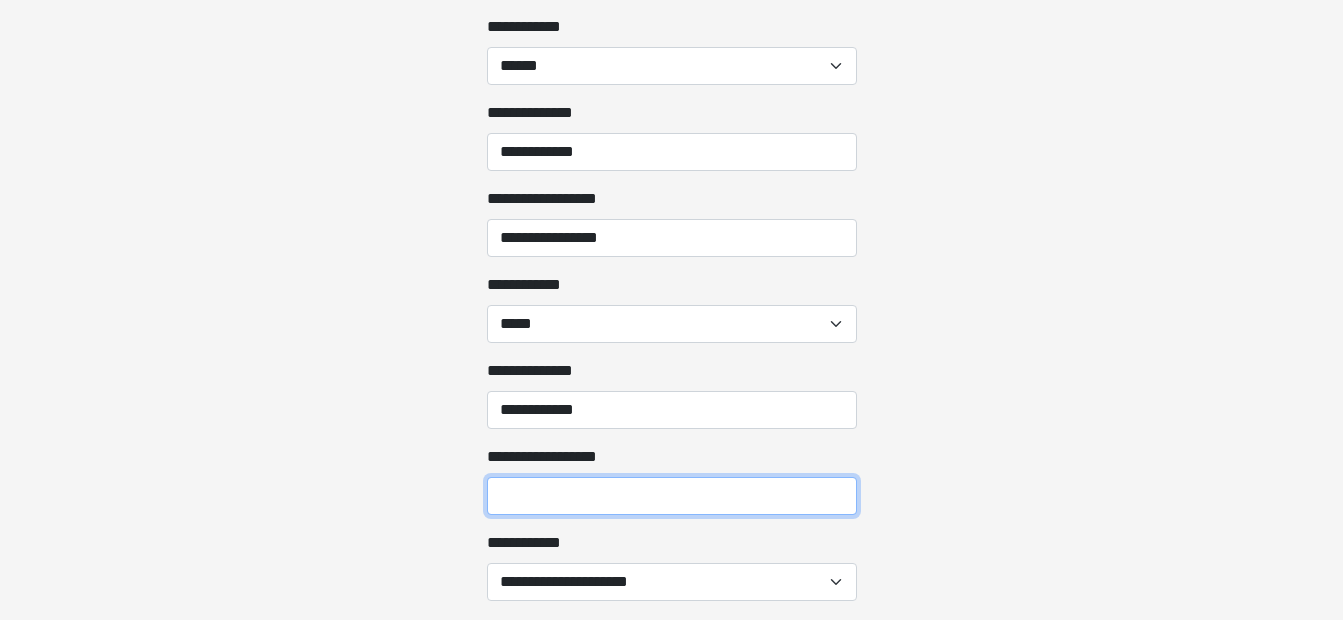 click on "**********" at bounding box center (672, 496) 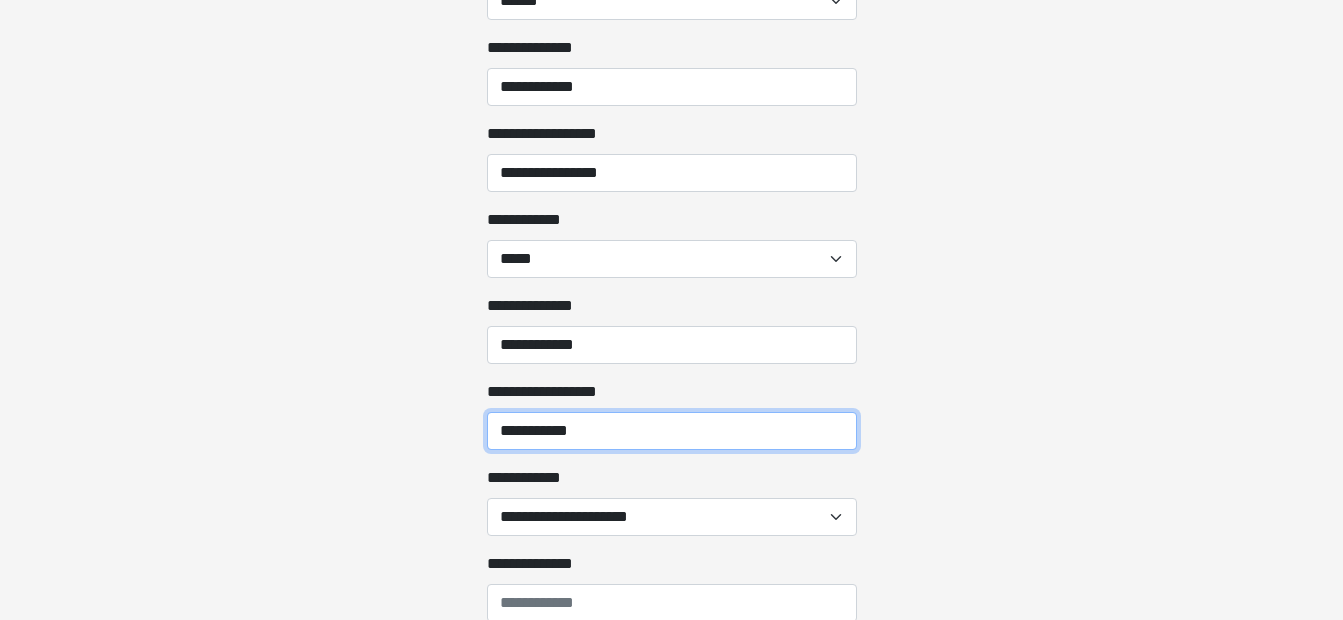 scroll, scrollTop: 2200, scrollLeft: 0, axis: vertical 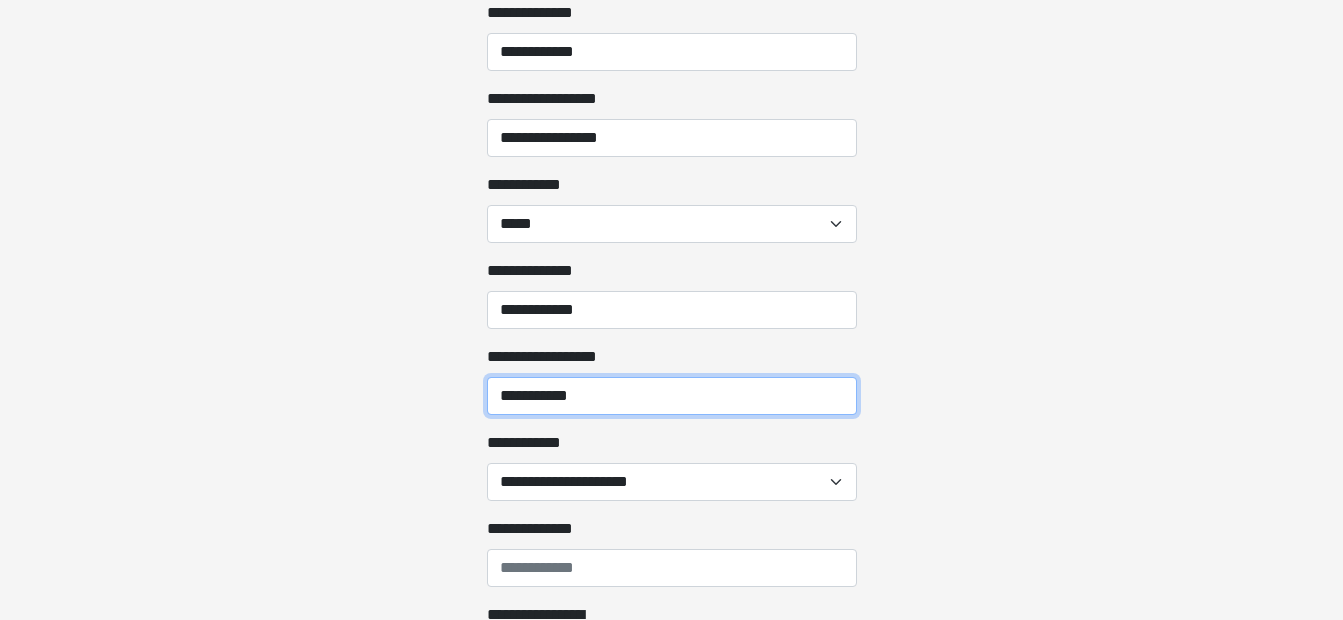 type on "**********" 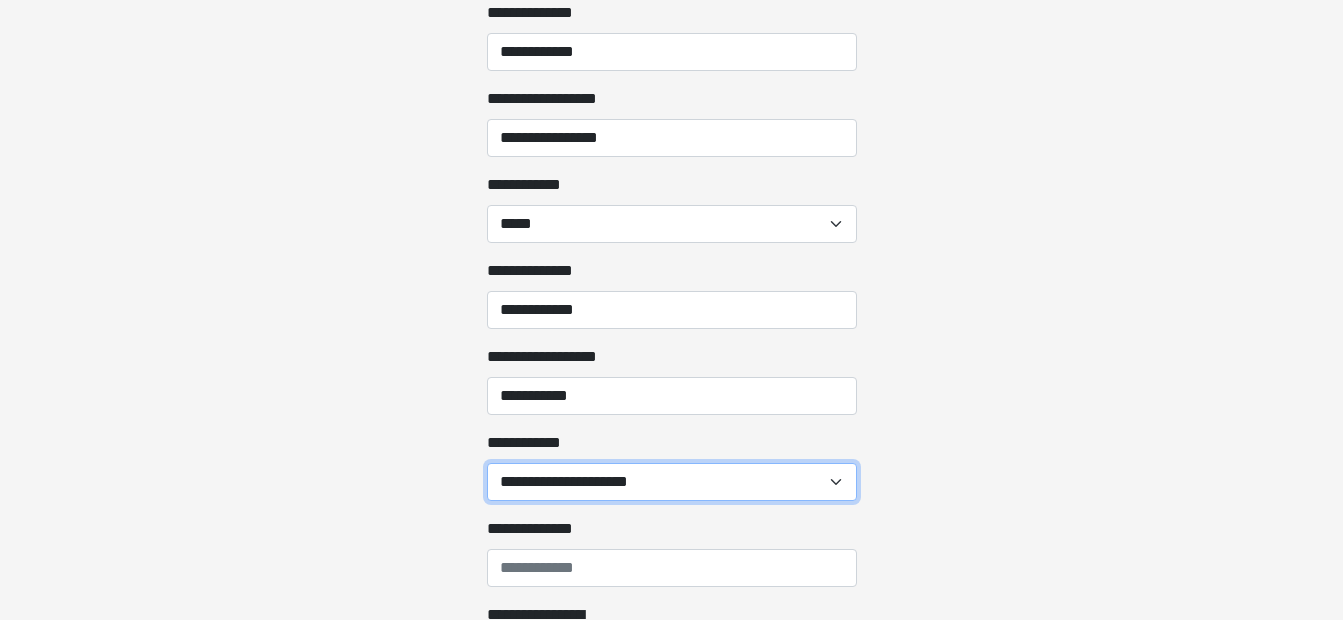 click on "**********" at bounding box center (672, 482) 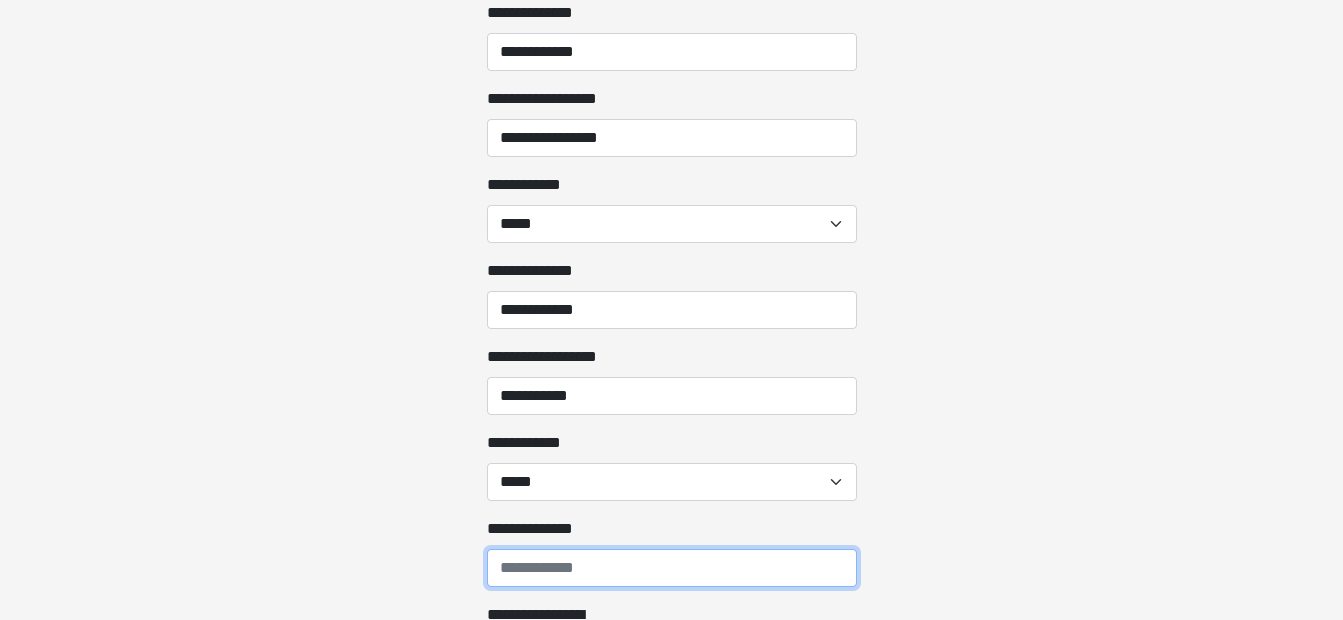 click on "**********" at bounding box center (672, 568) 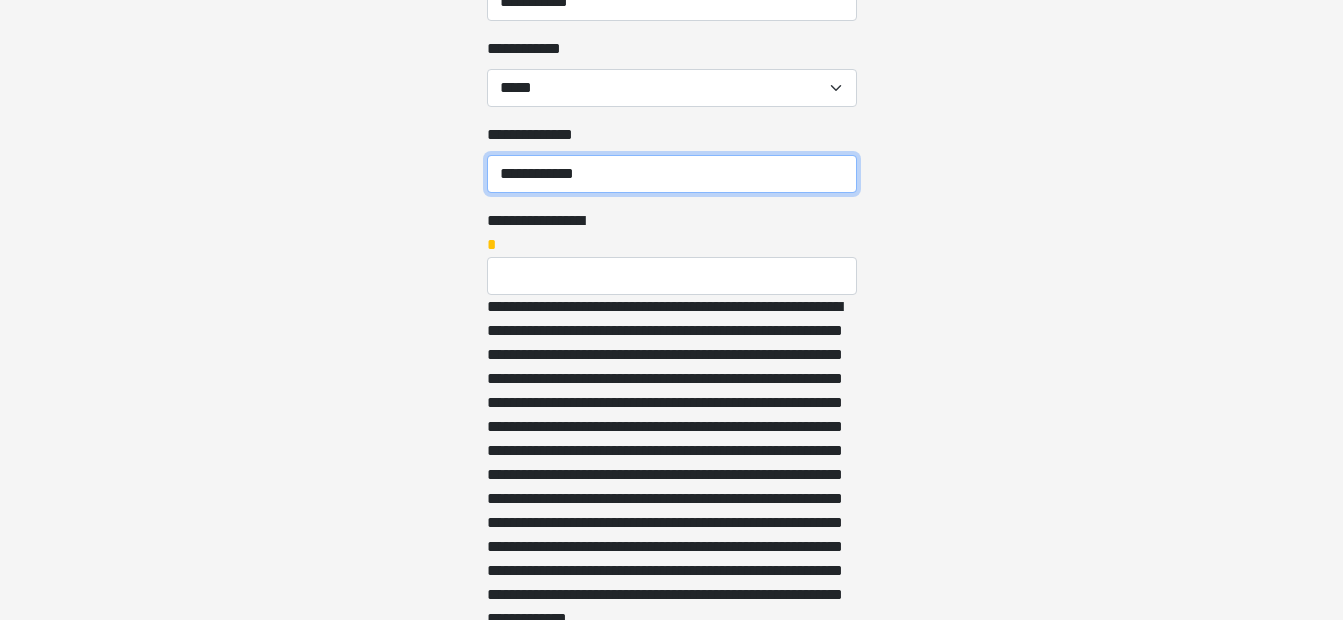 scroll, scrollTop: 2600, scrollLeft: 0, axis: vertical 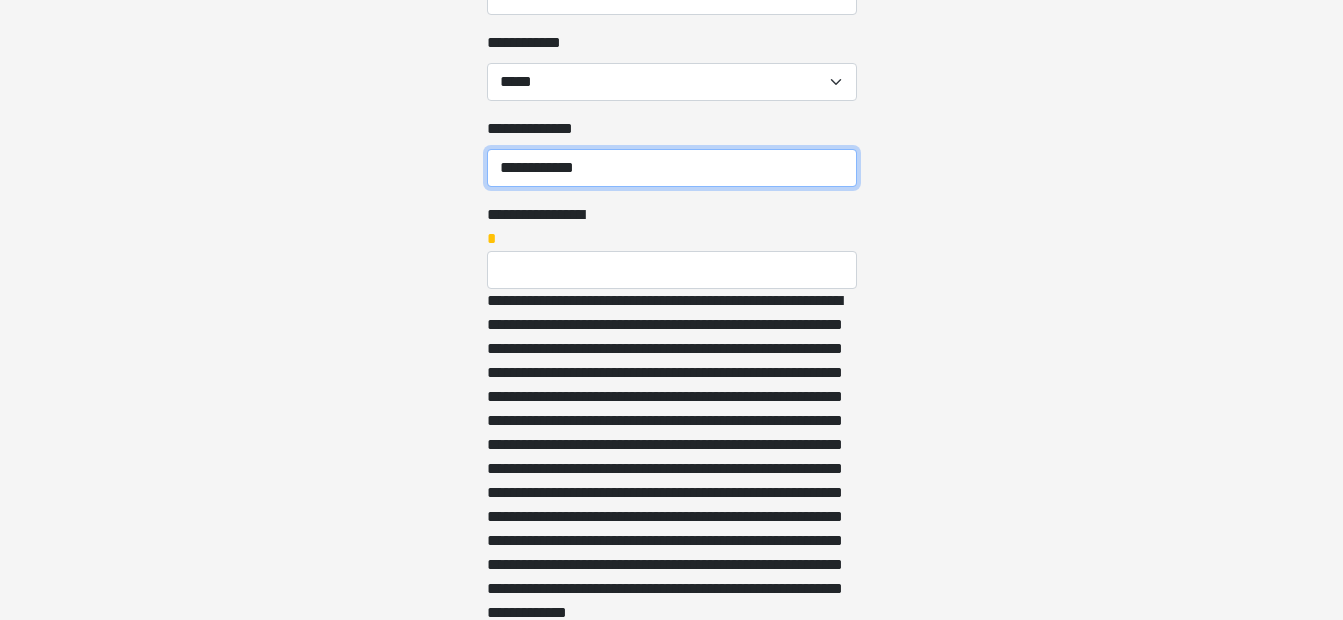 type on "**********" 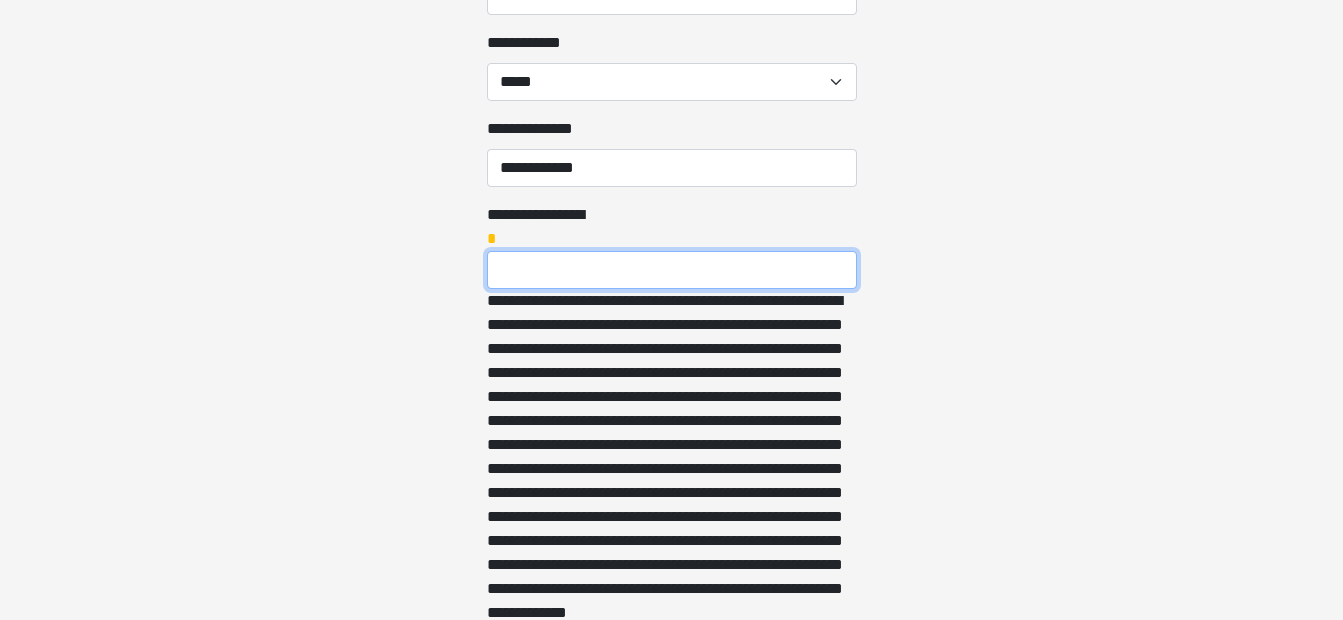 click on "**********" at bounding box center (672, 270) 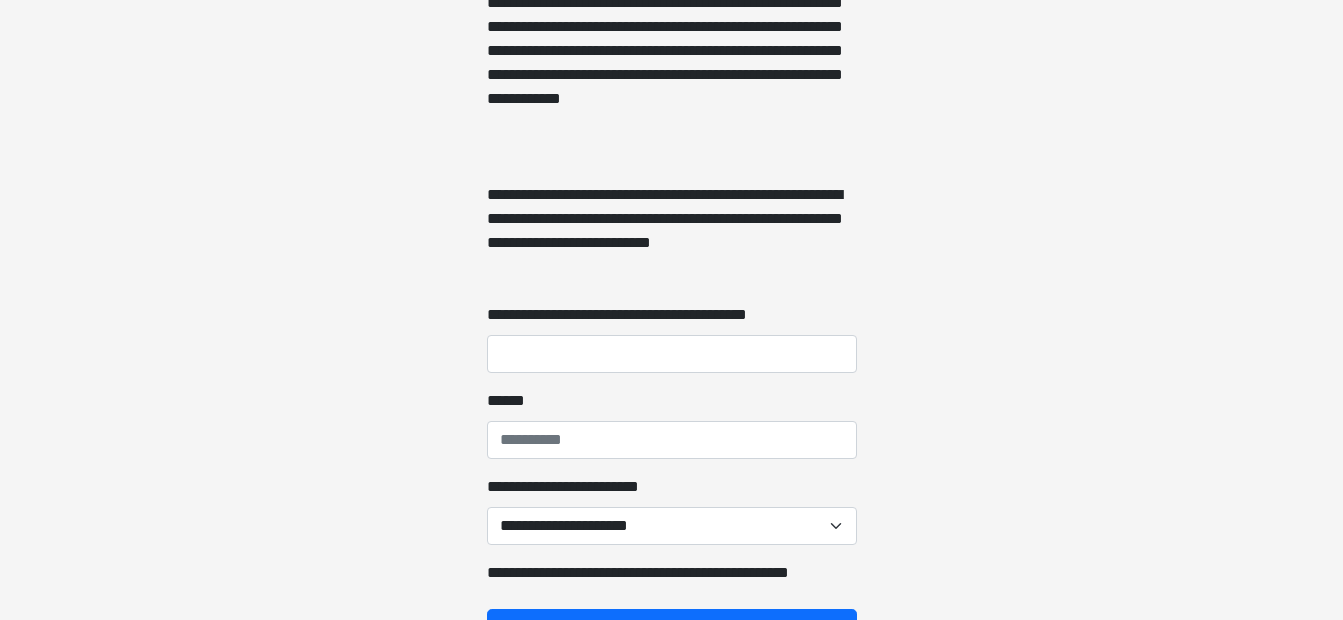 scroll, scrollTop: 6800, scrollLeft: 0, axis: vertical 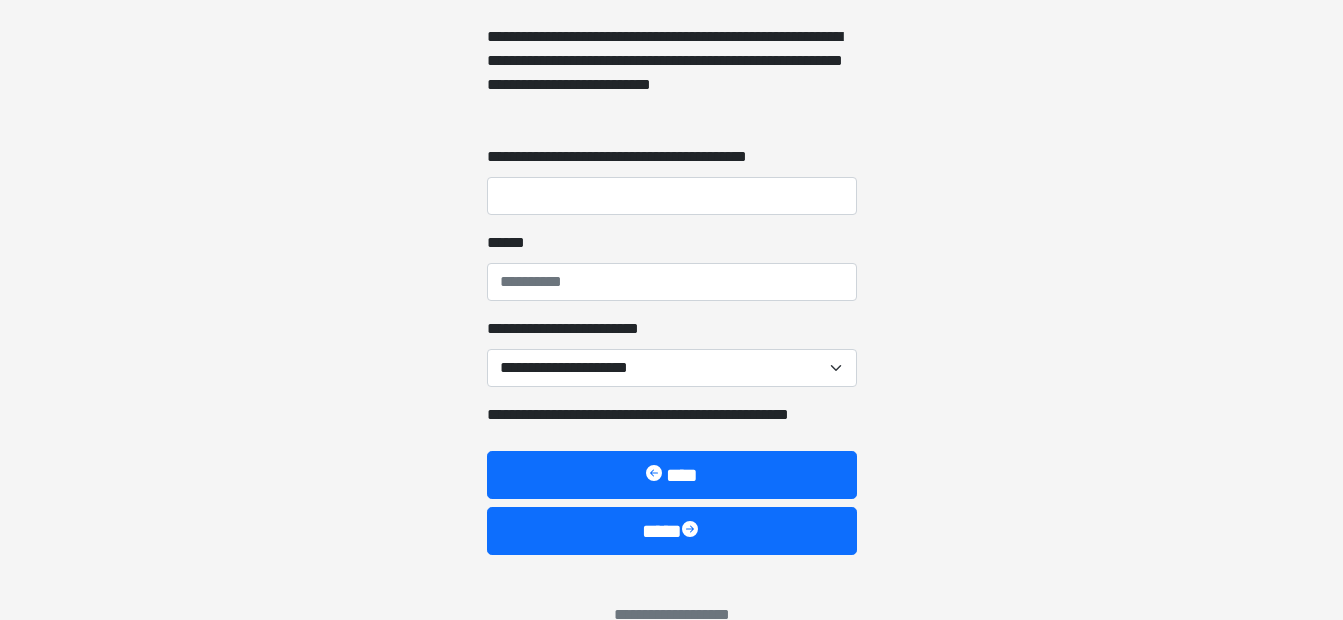 type on "**" 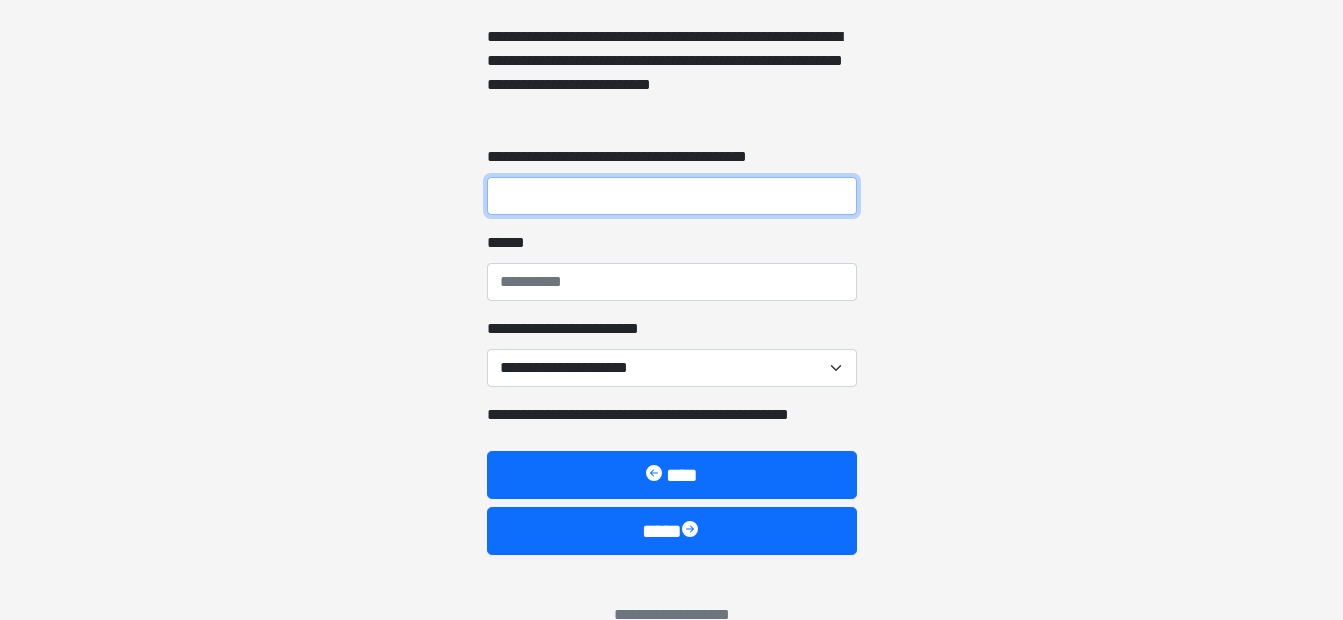 click on "**********" at bounding box center (672, 196) 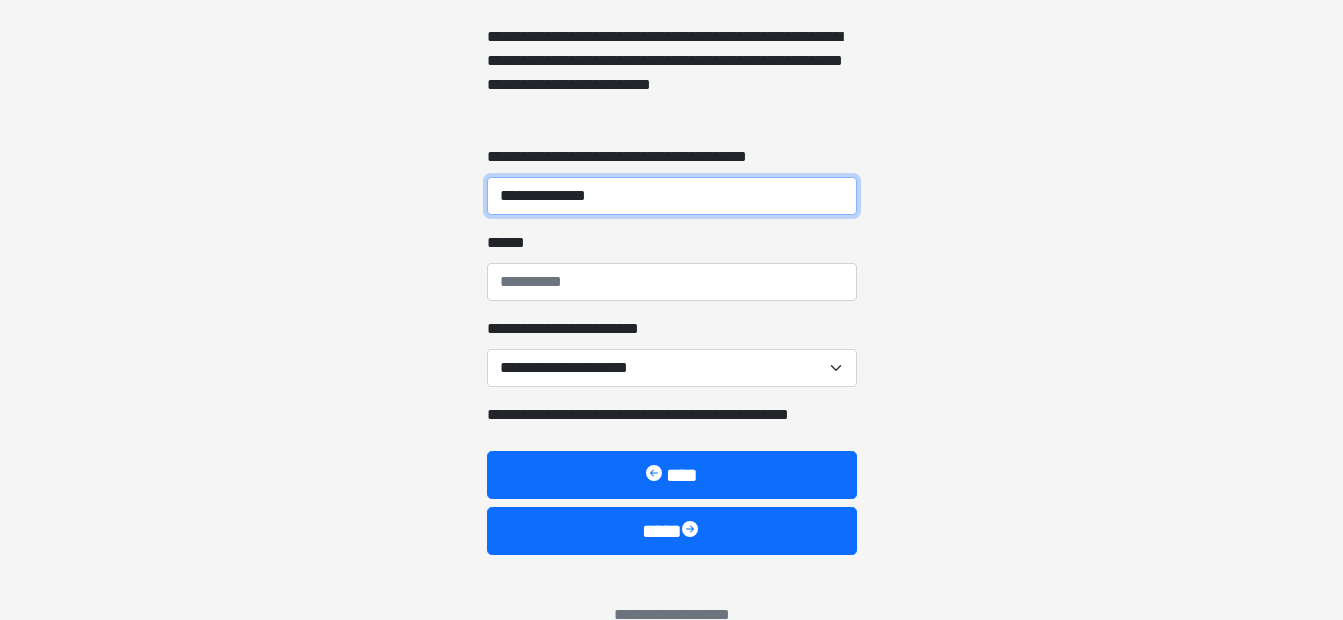 type on "**********" 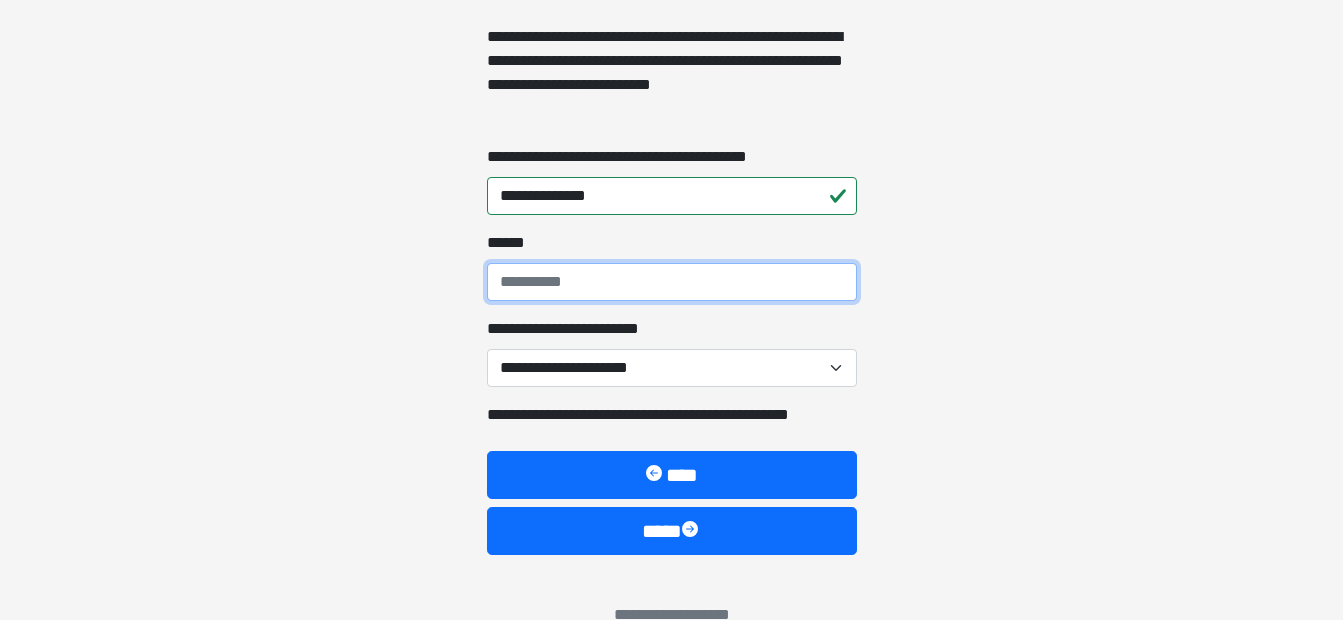 click on "**** *" at bounding box center [672, 282] 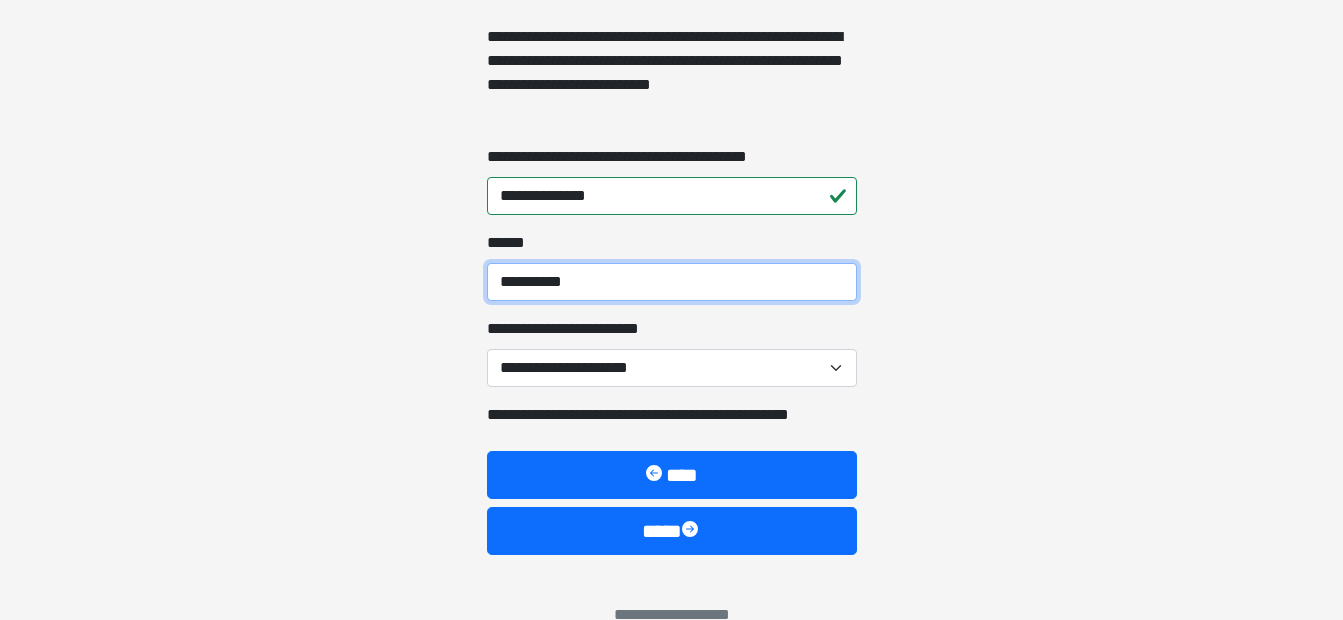 type on "**********" 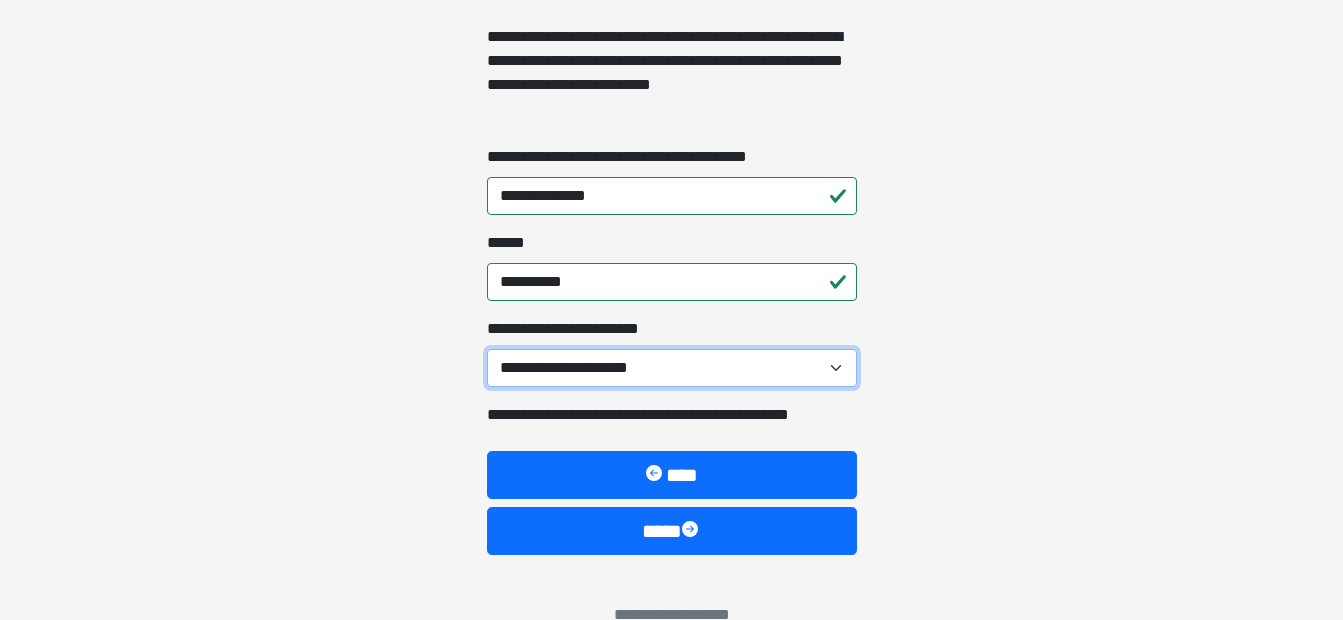 click on "**********" at bounding box center [672, 368] 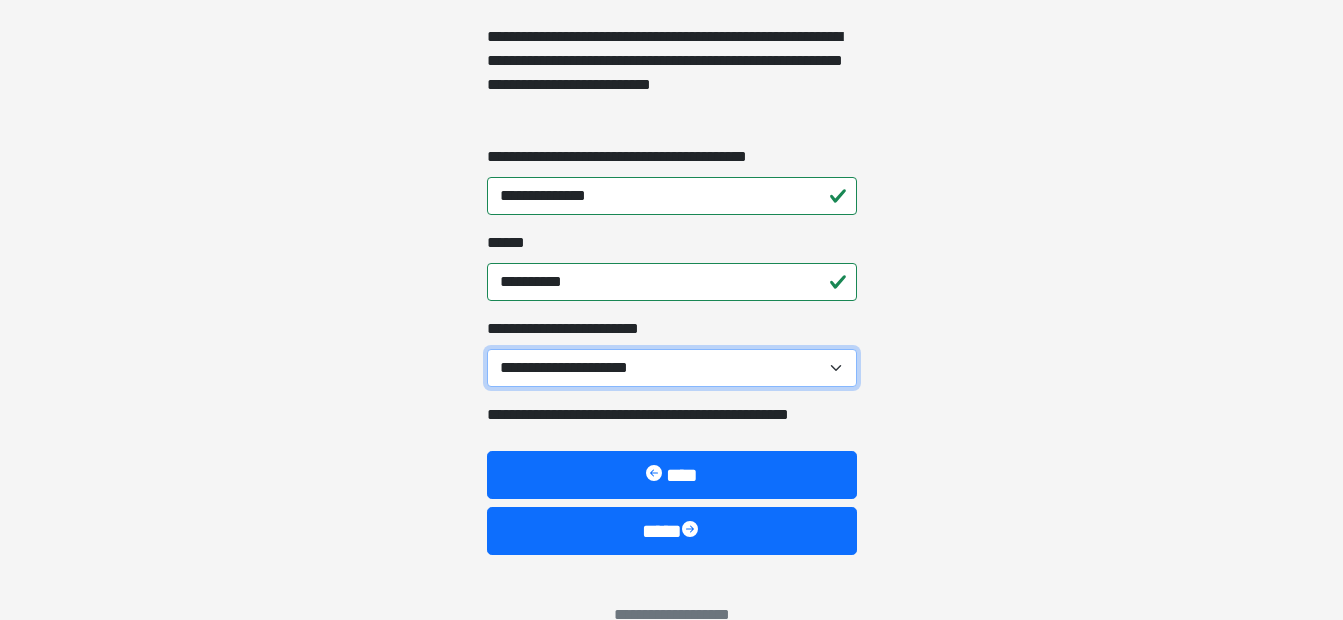 select on "****" 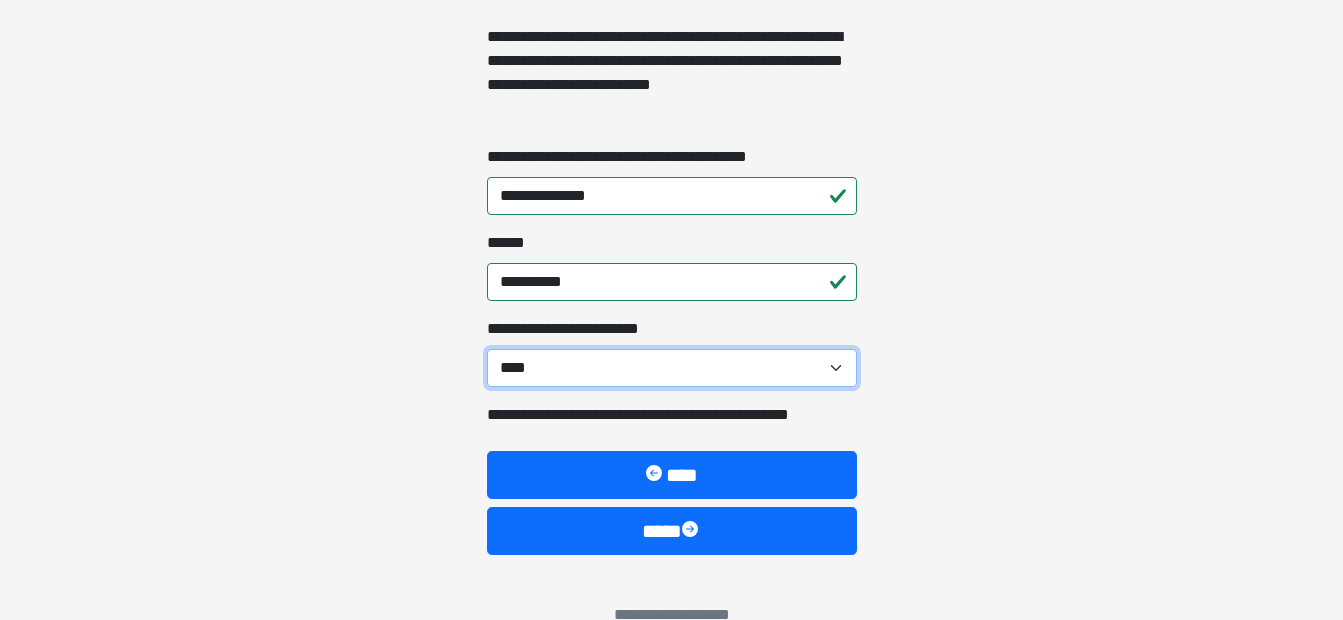 click on "**********" at bounding box center (672, 368) 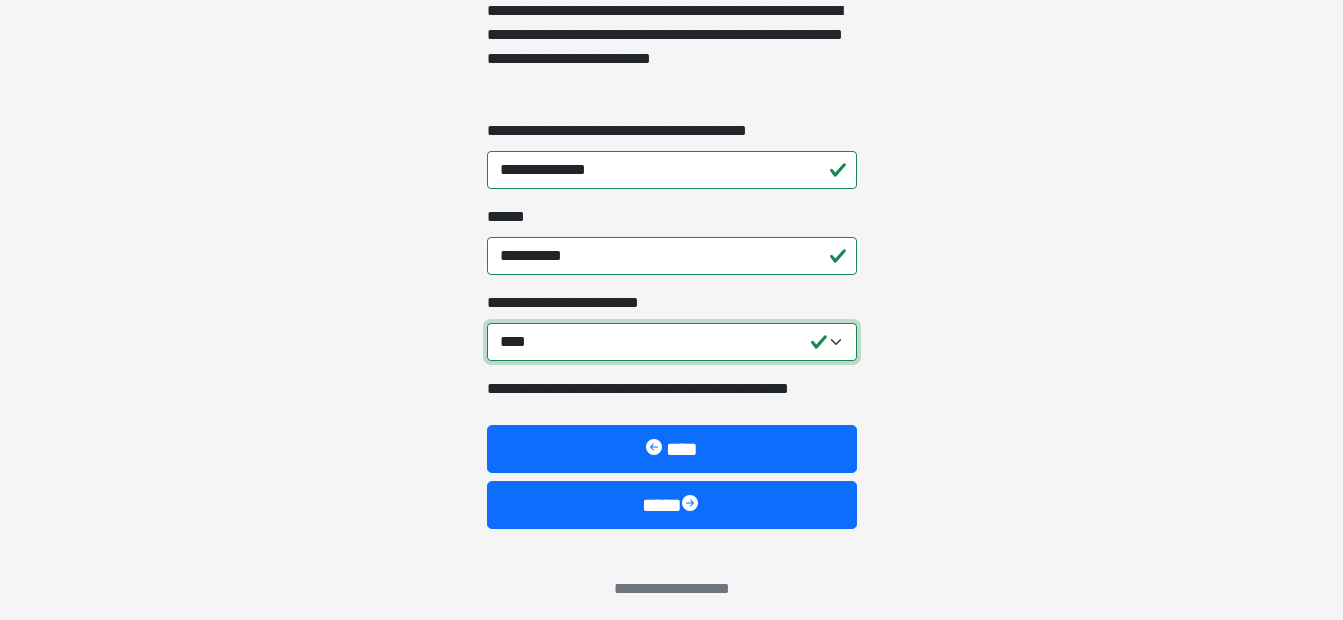 scroll, scrollTop: 6838, scrollLeft: 0, axis: vertical 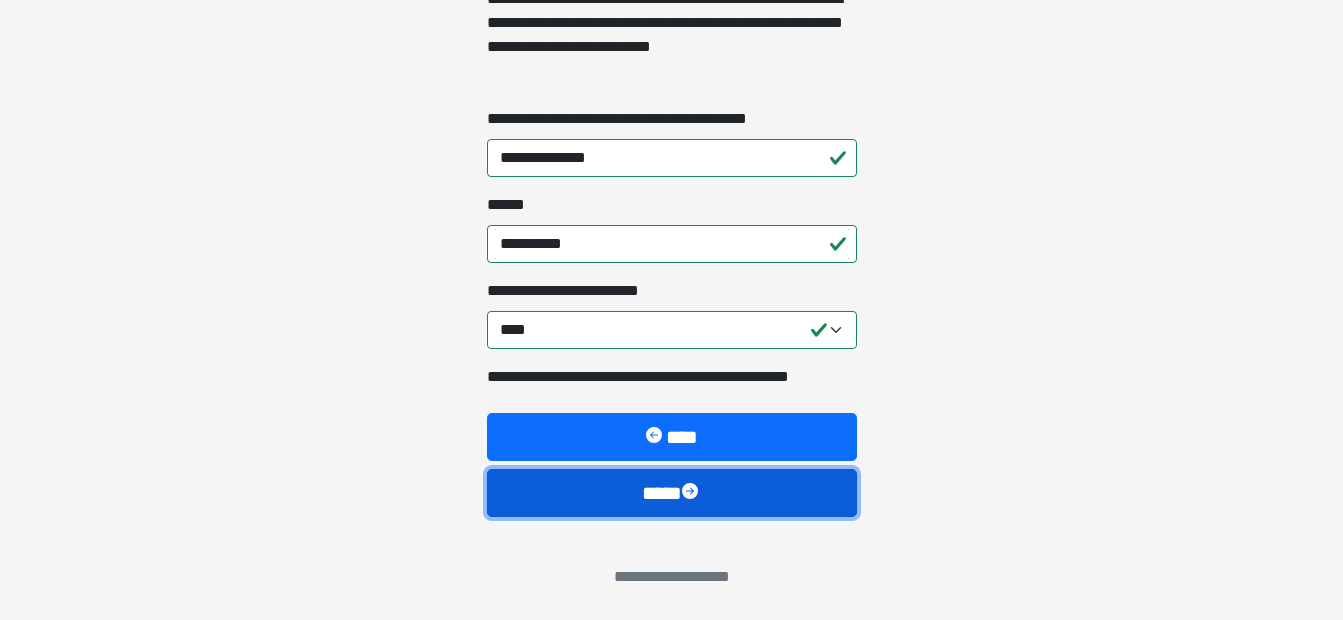 click at bounding box center [692, 493] 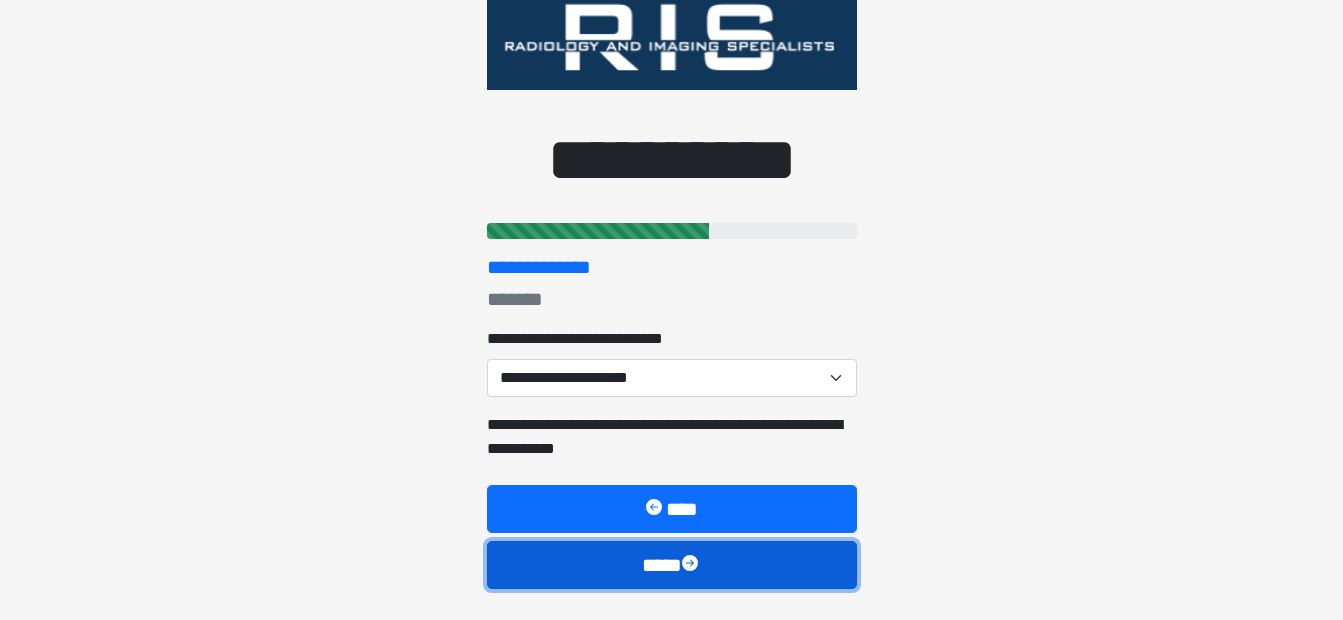 scroll, scrollTop: 0, scrollLeft: 0, axis: both 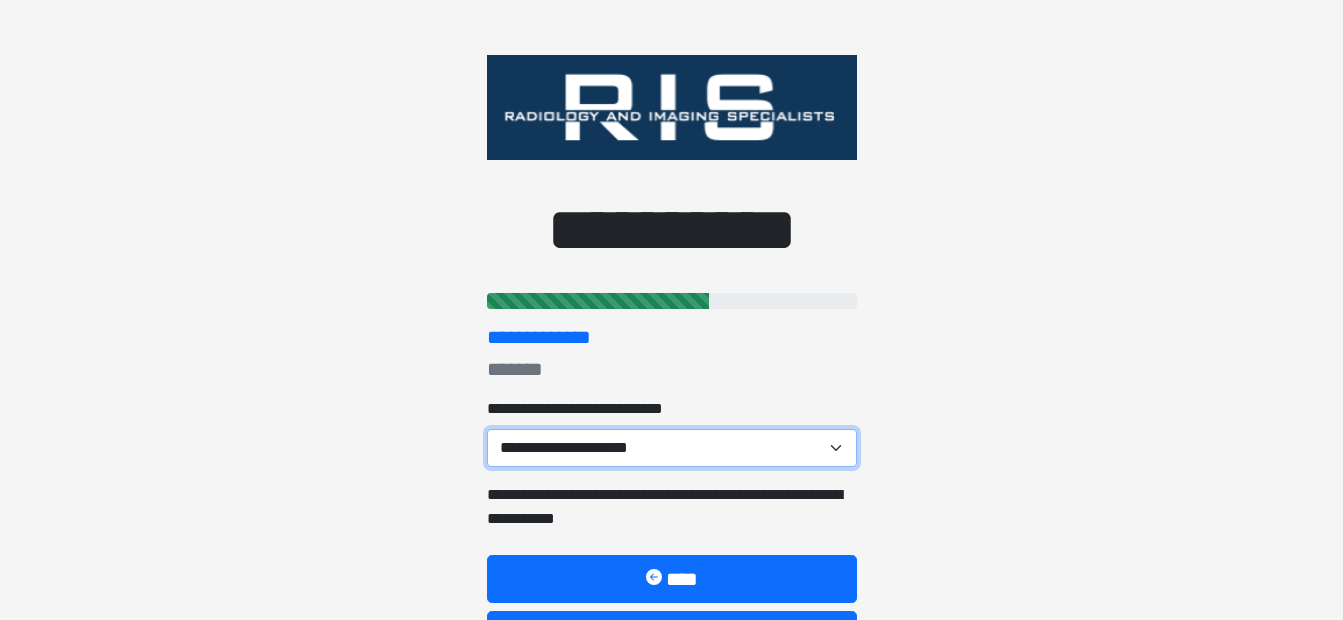 click on "**********" at bounding box center [672, 448] 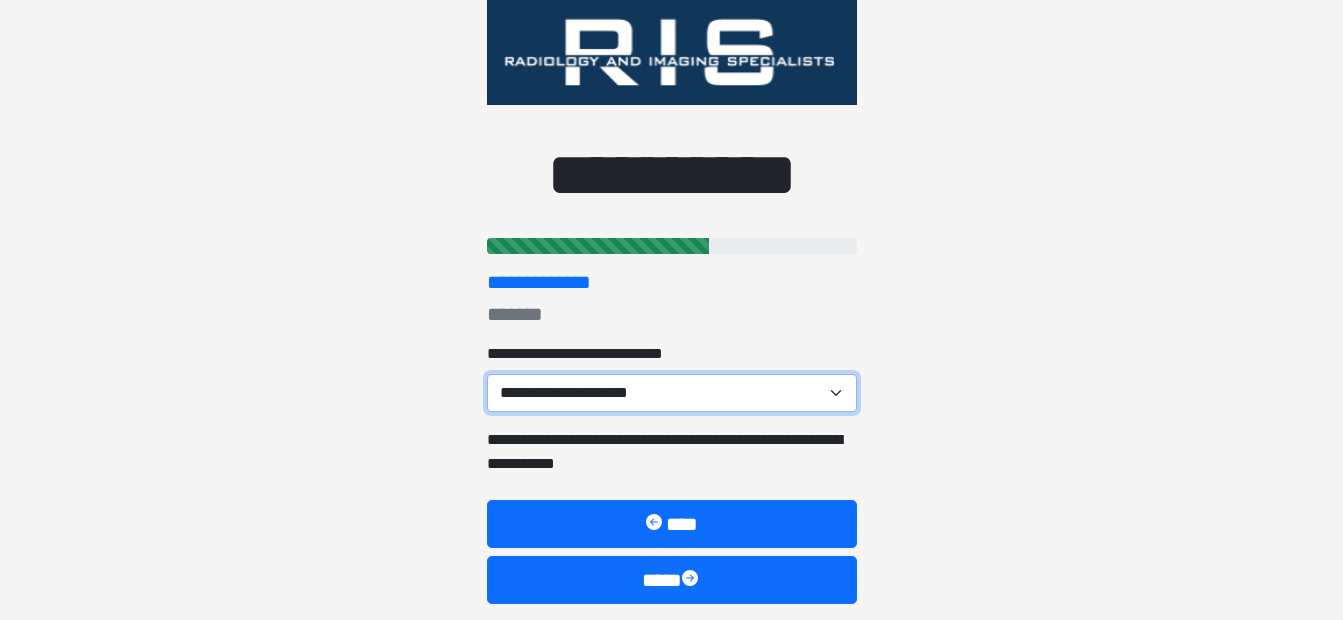scroll, scrollTop: 100, scrollLeft: 0, axis: vertical 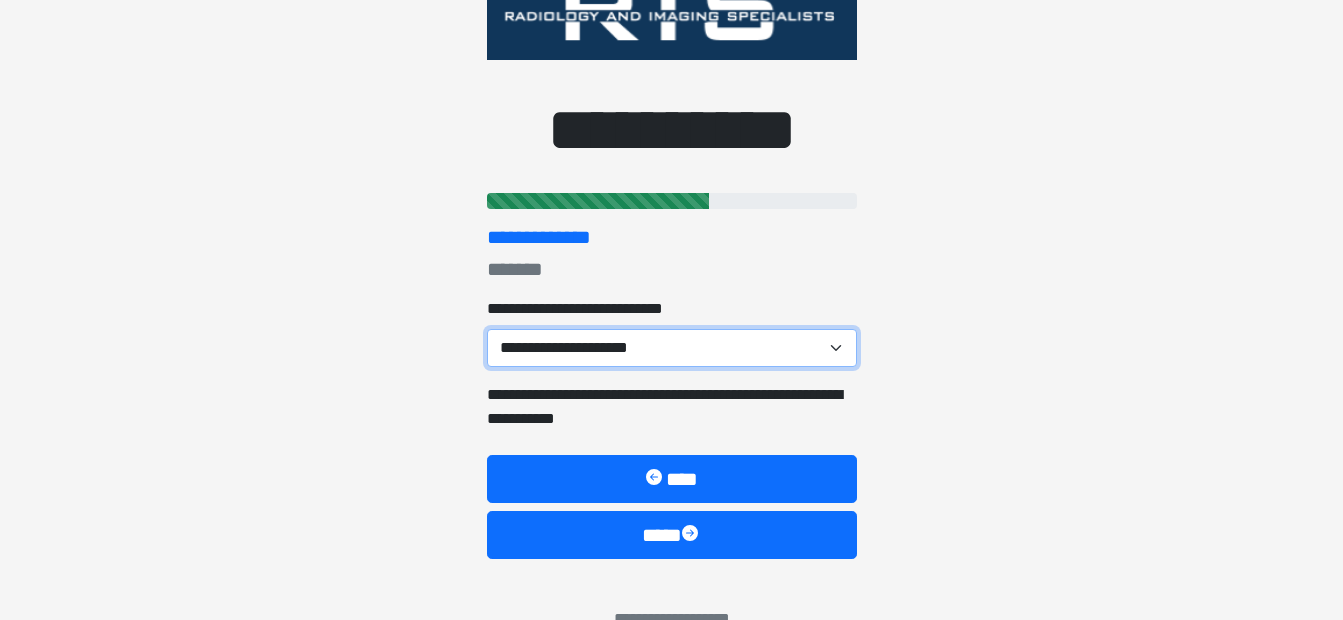 click on "**********" at bounding box center [672, 348] 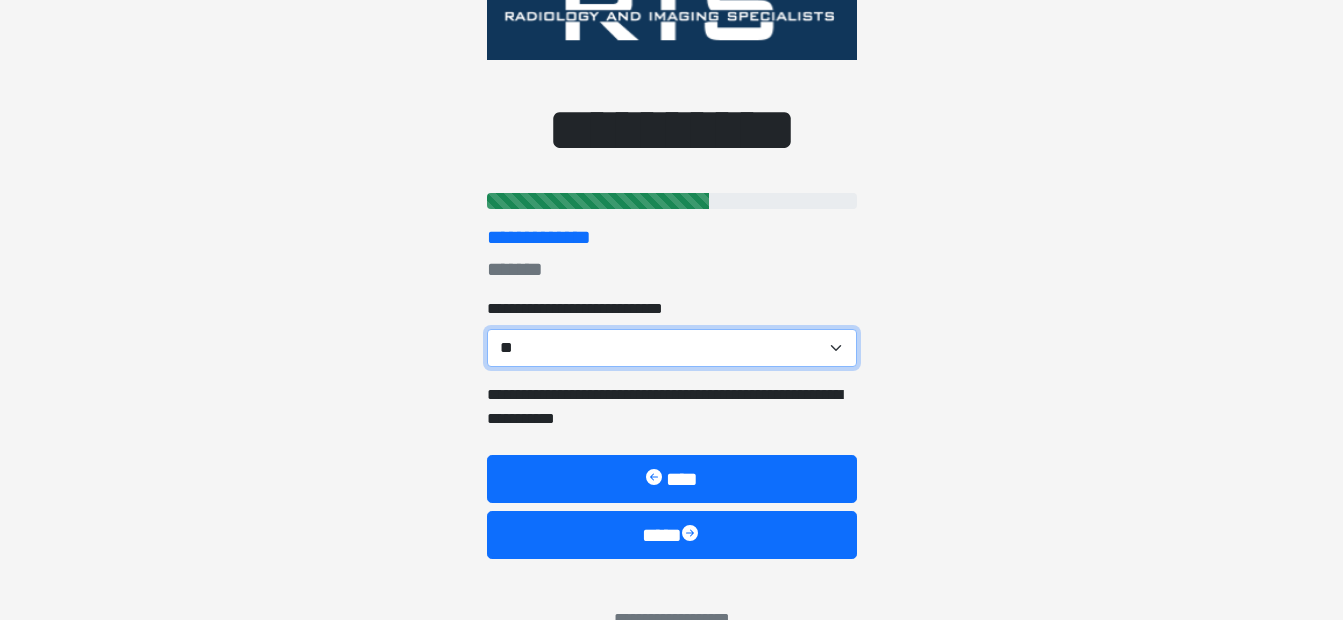 click on "**********" at bounding box center [672, 348] 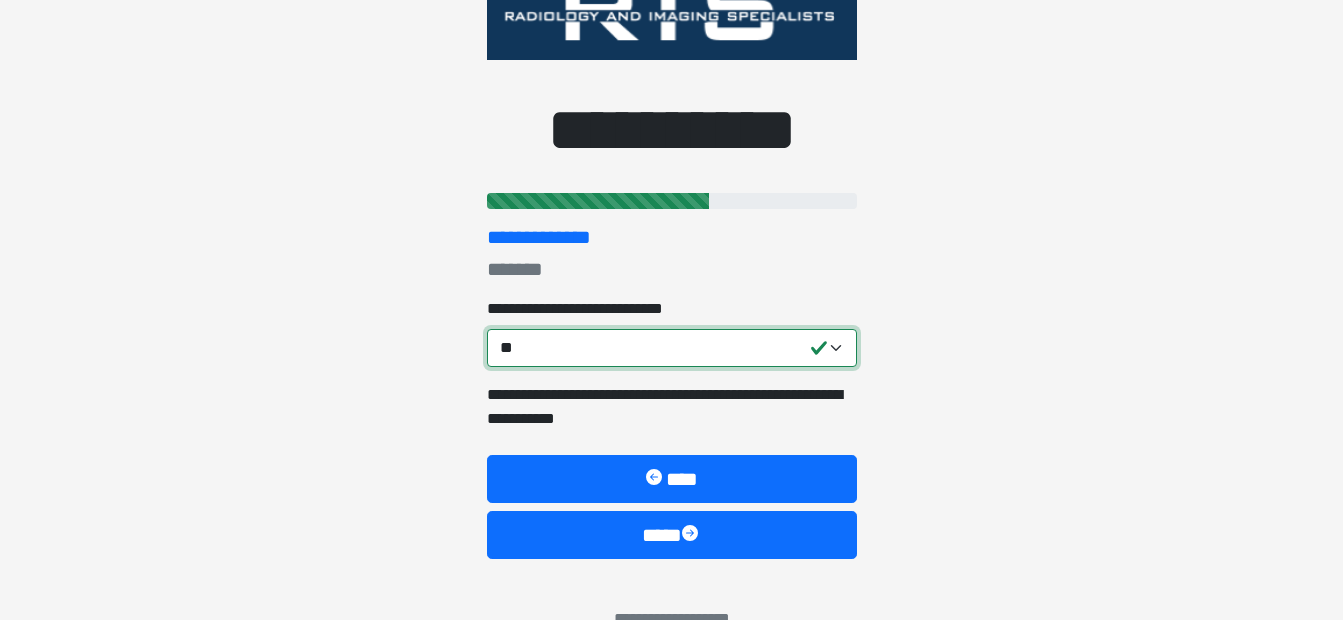 click on "**********" at bounding box center (672, 348) 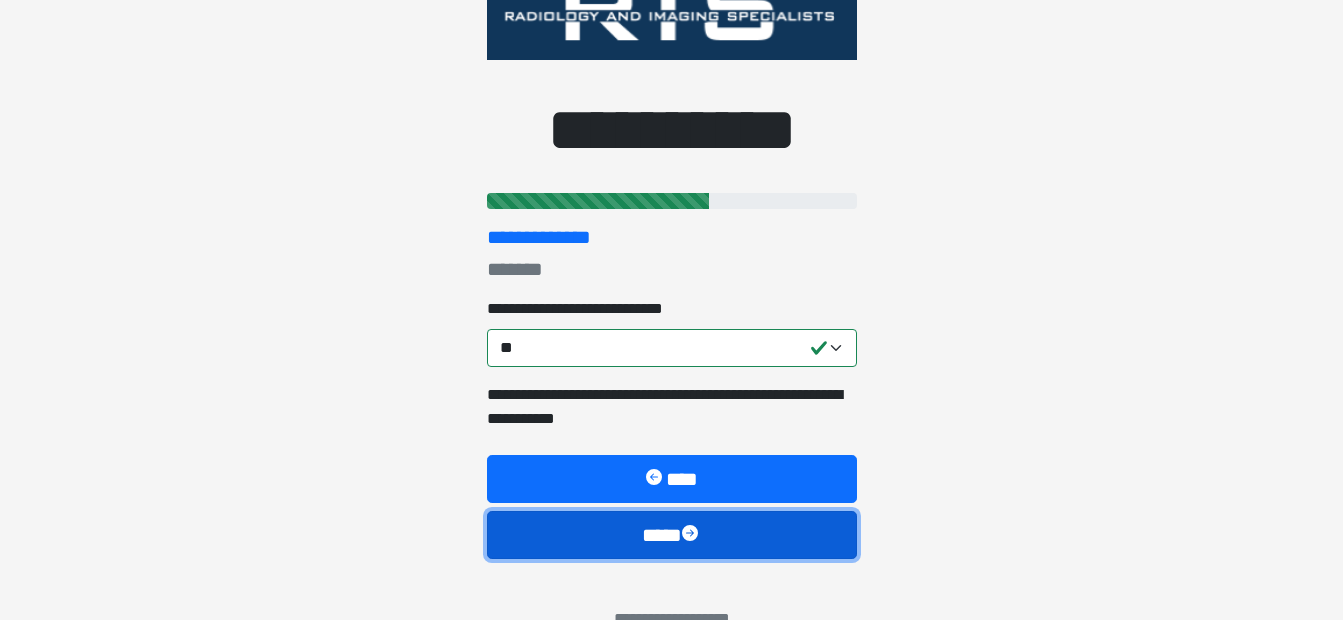 click at bounding box center (692, 535) 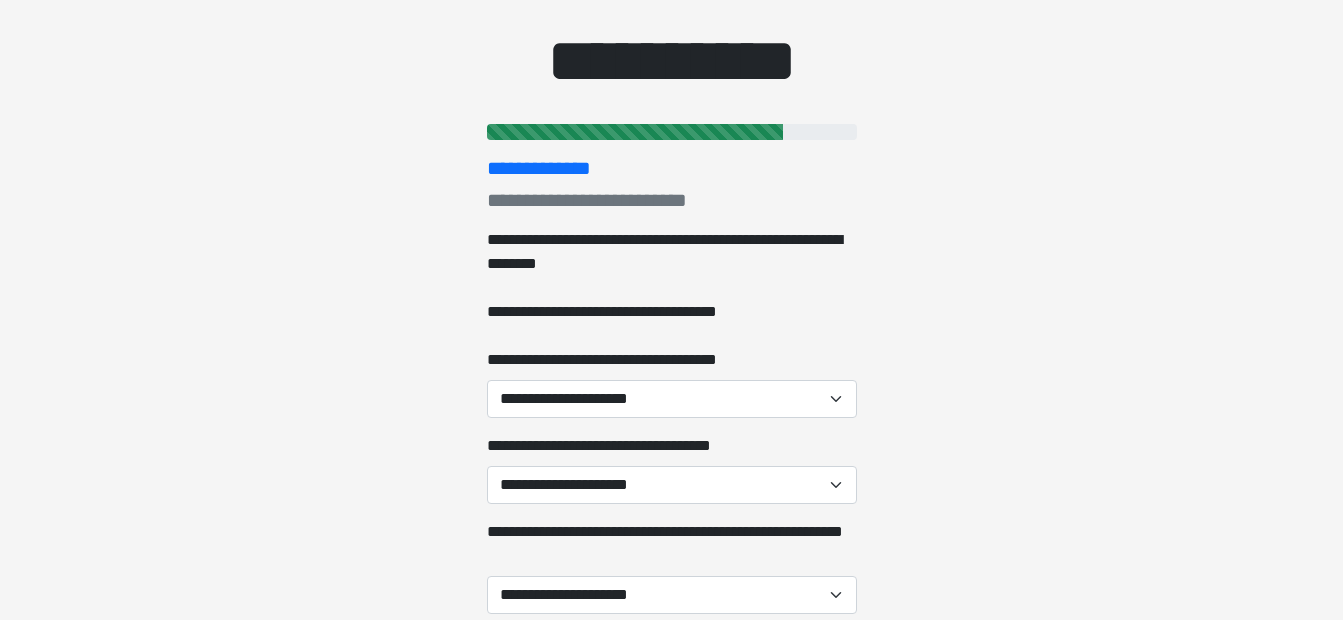 scroll, scrollTop: 200, scrollLeft: 0, axis: vertical 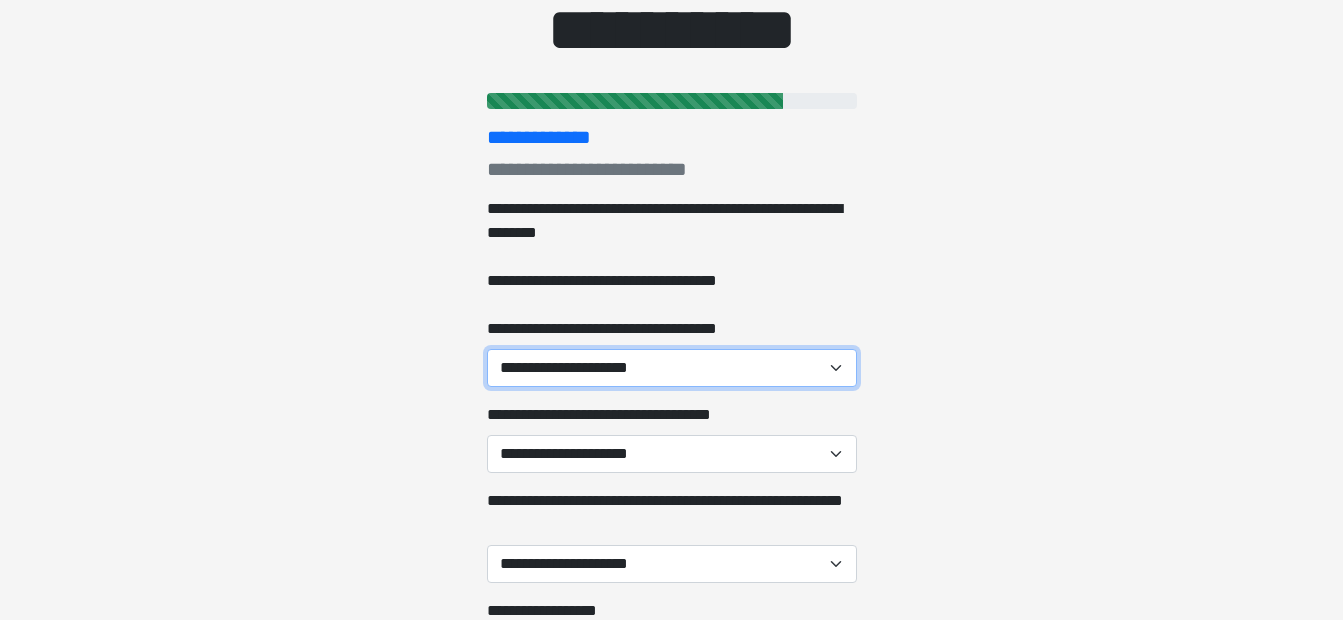 click on "**********" at bounding box center (672, 368) 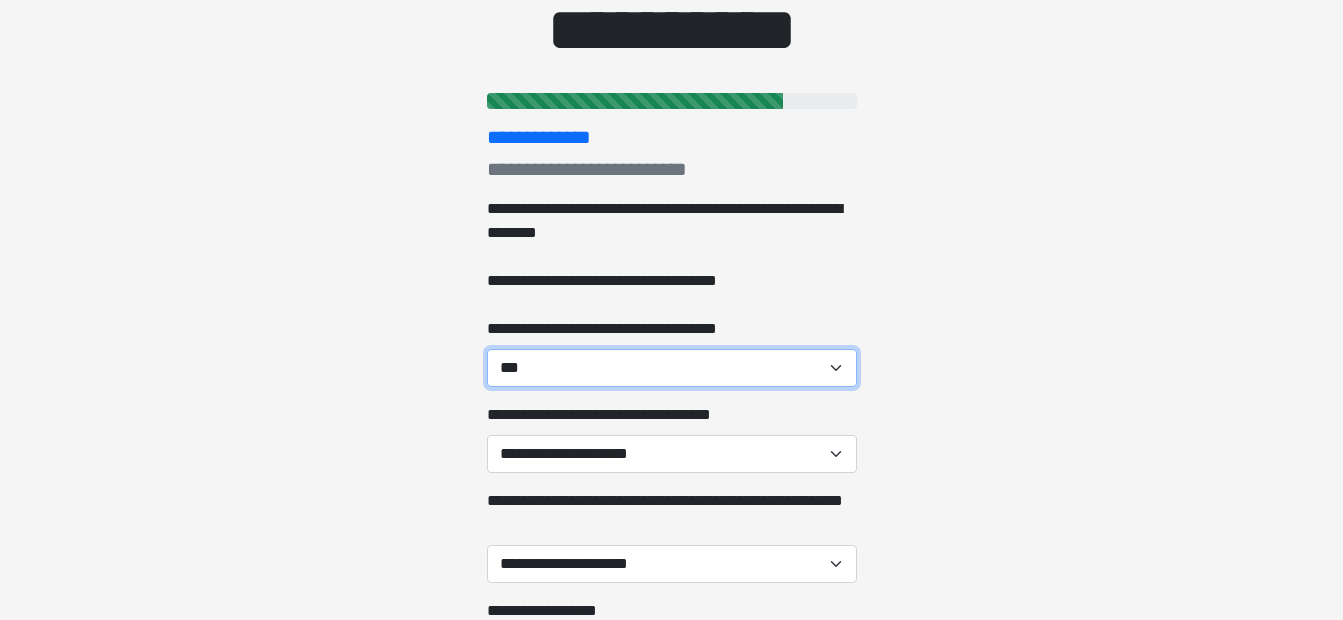 click on "**********" at bounding box center (672, 368) 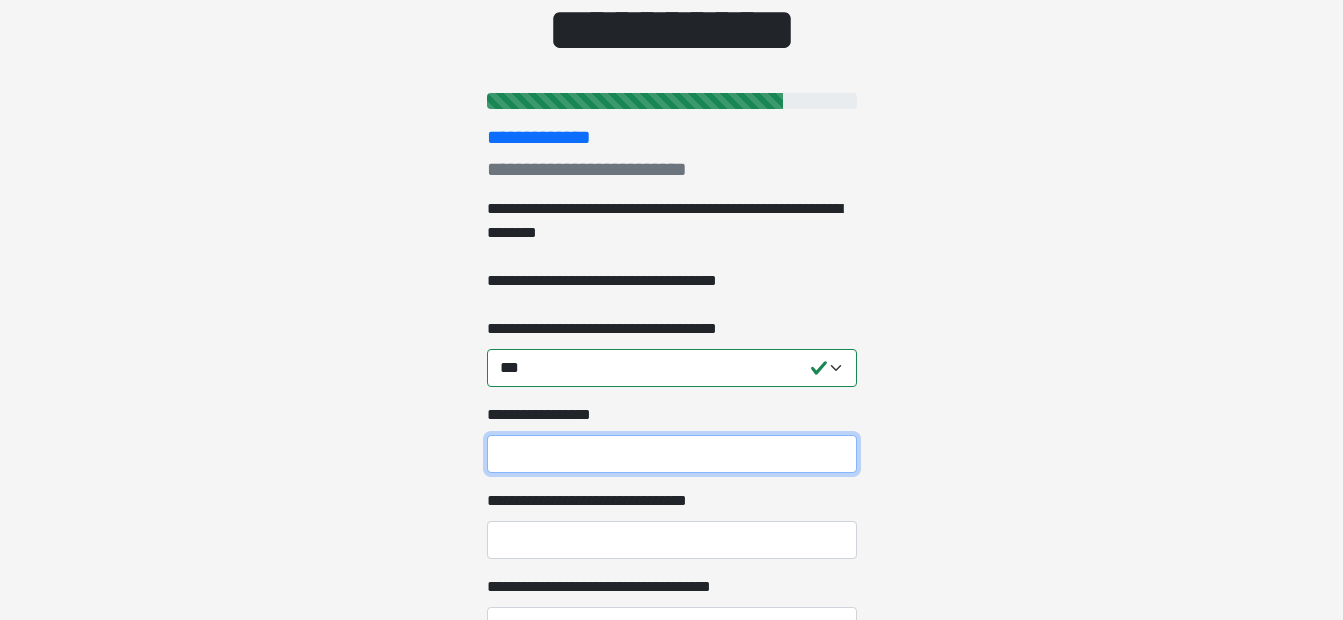 click on "**********" at bounding box center (672, 454) 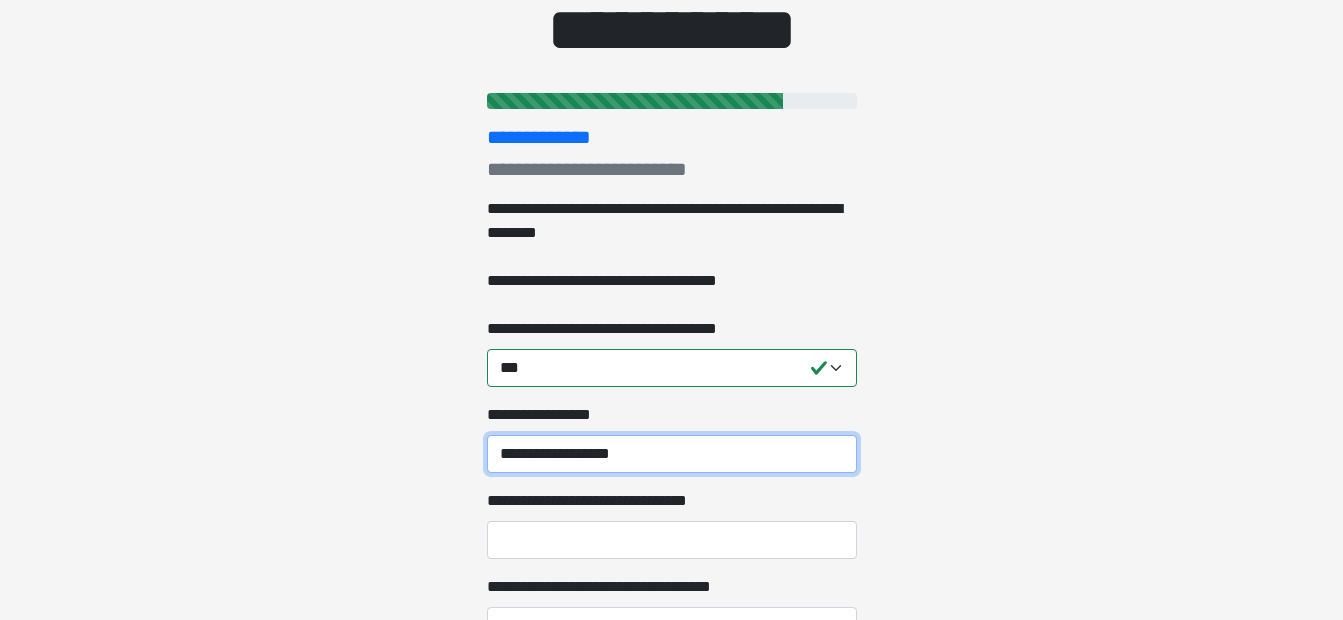 type on "**********" 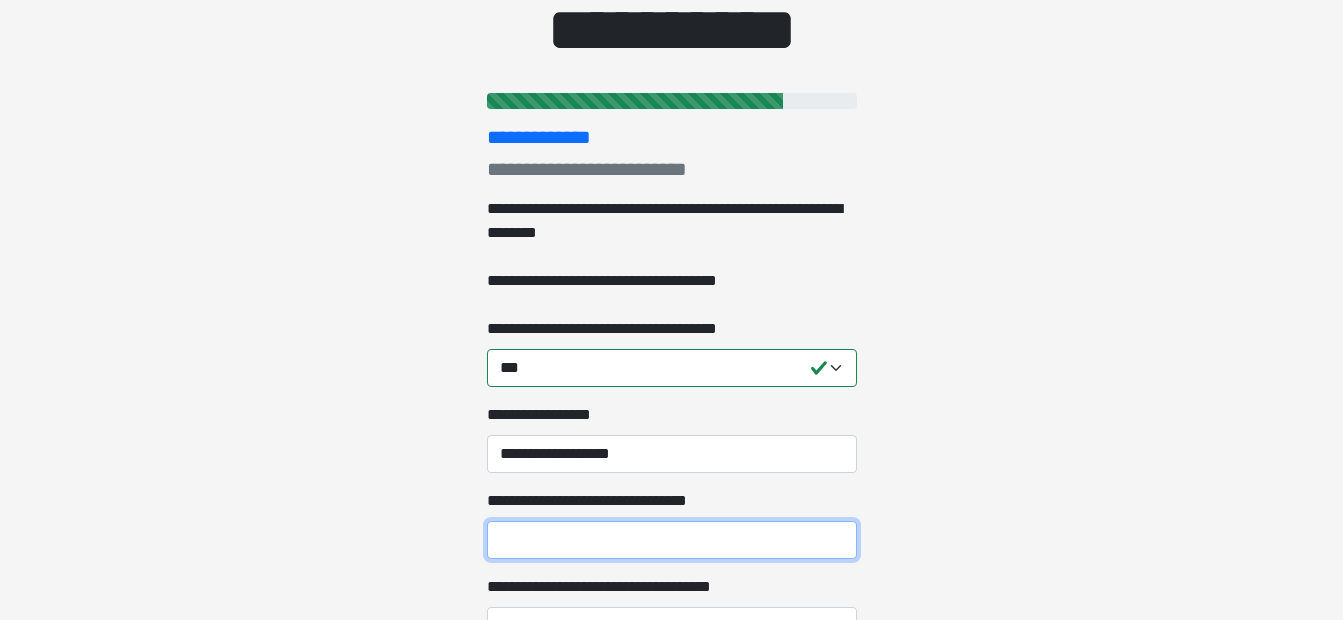 click on "**********" at bounding box center [672, 540] 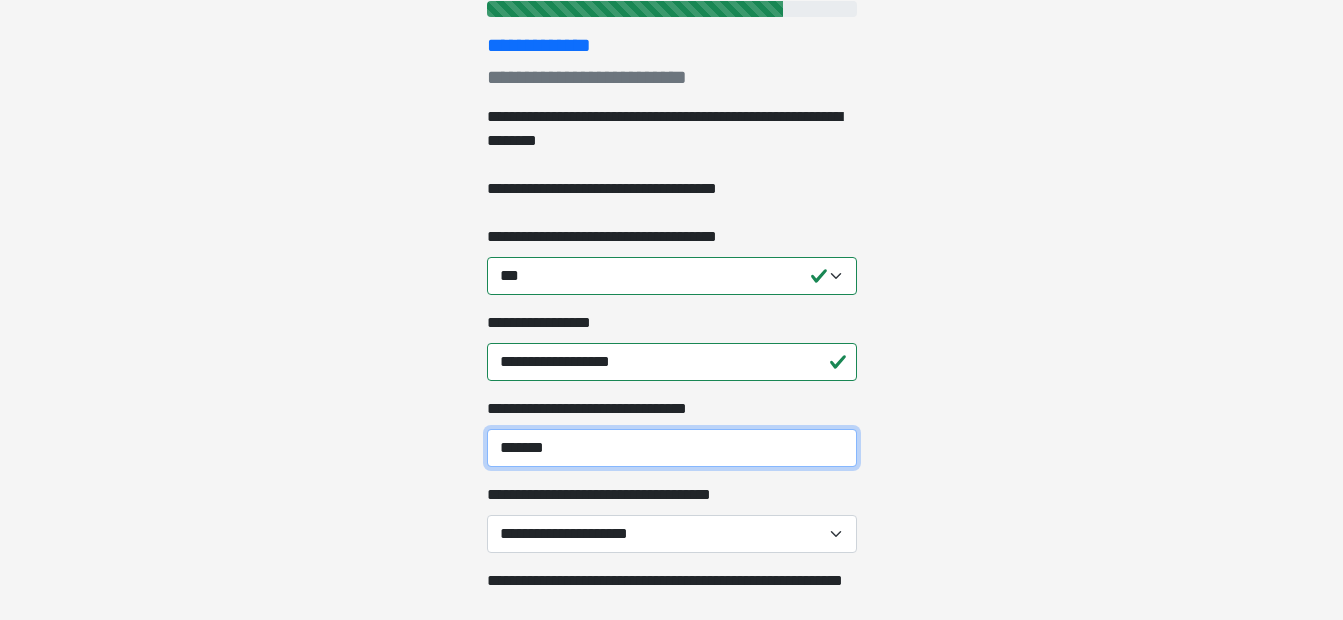 scroll, scrollTop: 300, scrollLeft: 0, axis: vertical 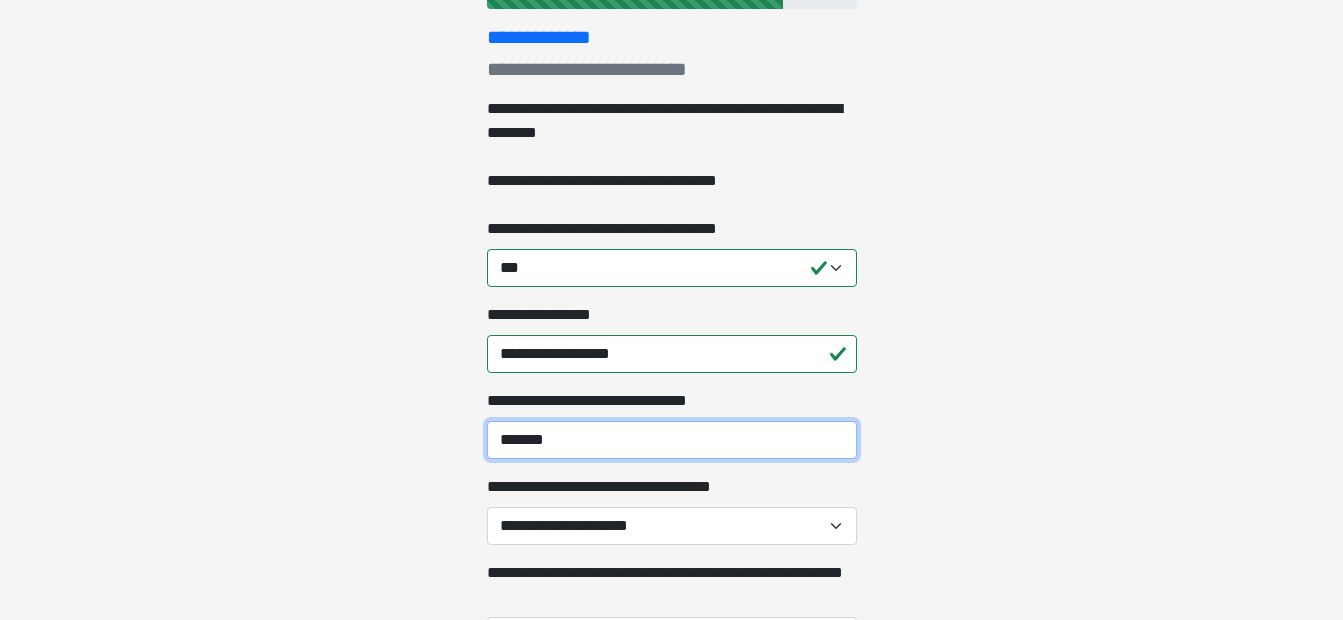 type on "*******" 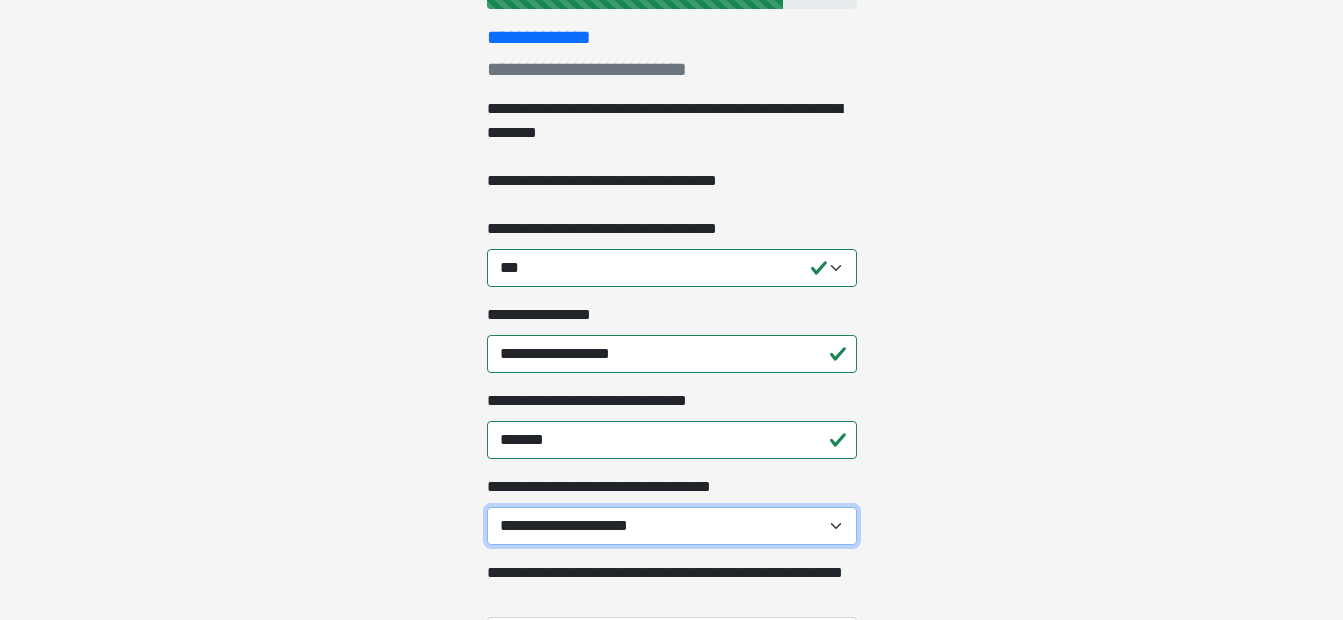 click on "**********" at bounding box center (672, 526) 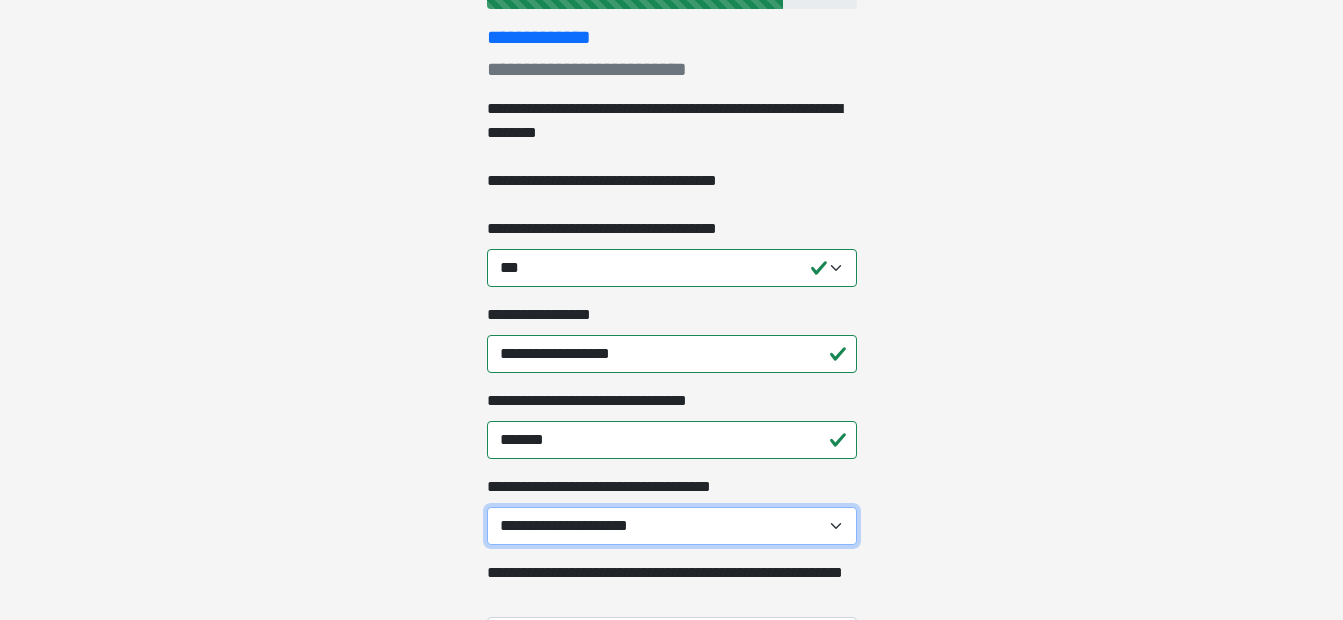 select on "**" 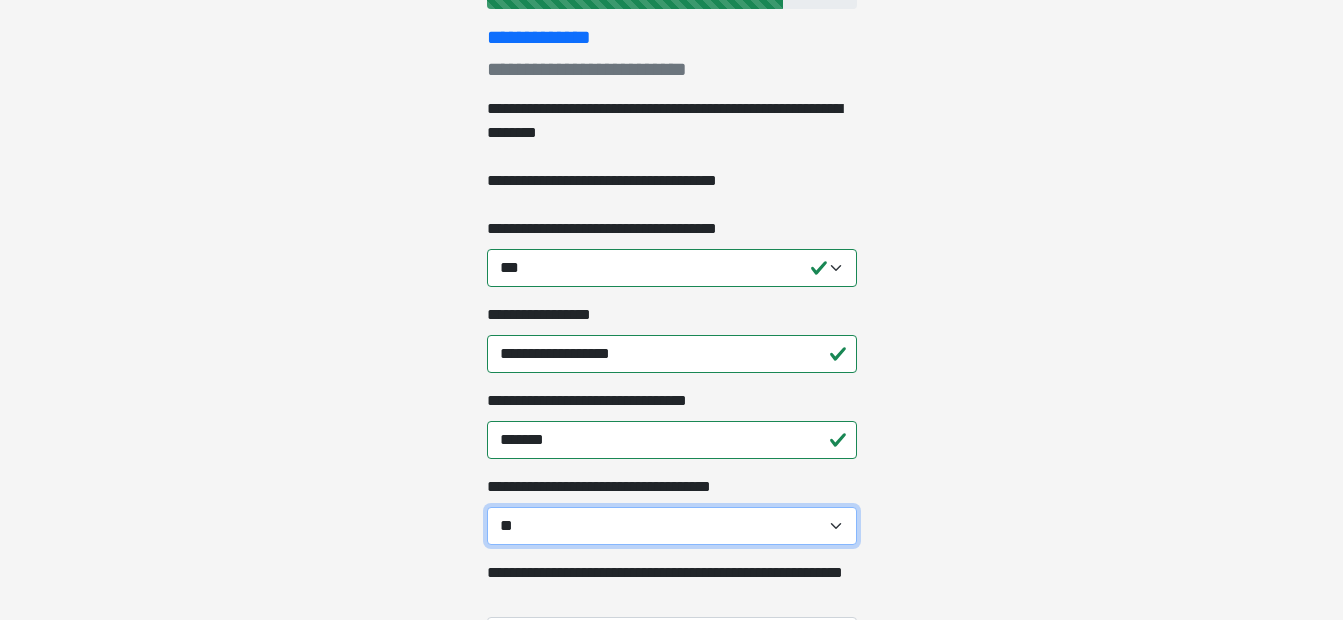 click on "**********" at bounding box center [672, 526] 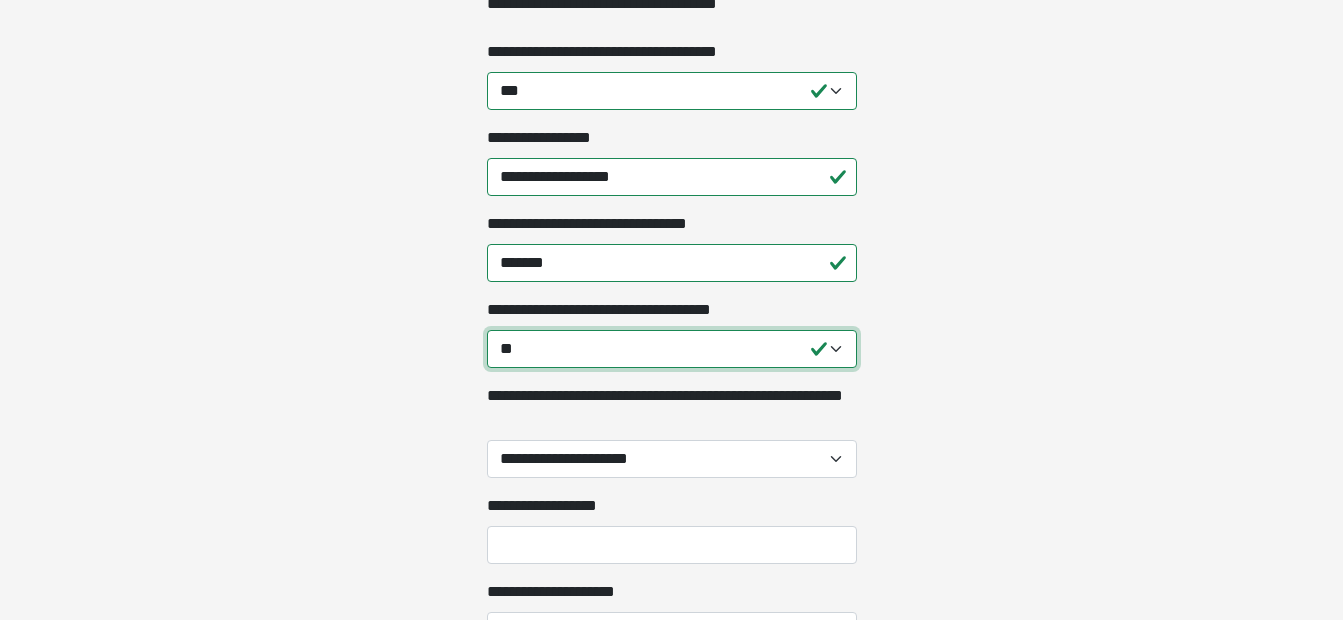 scroll, scrollTop: 500, scrollLeft: 0, axis: vertical 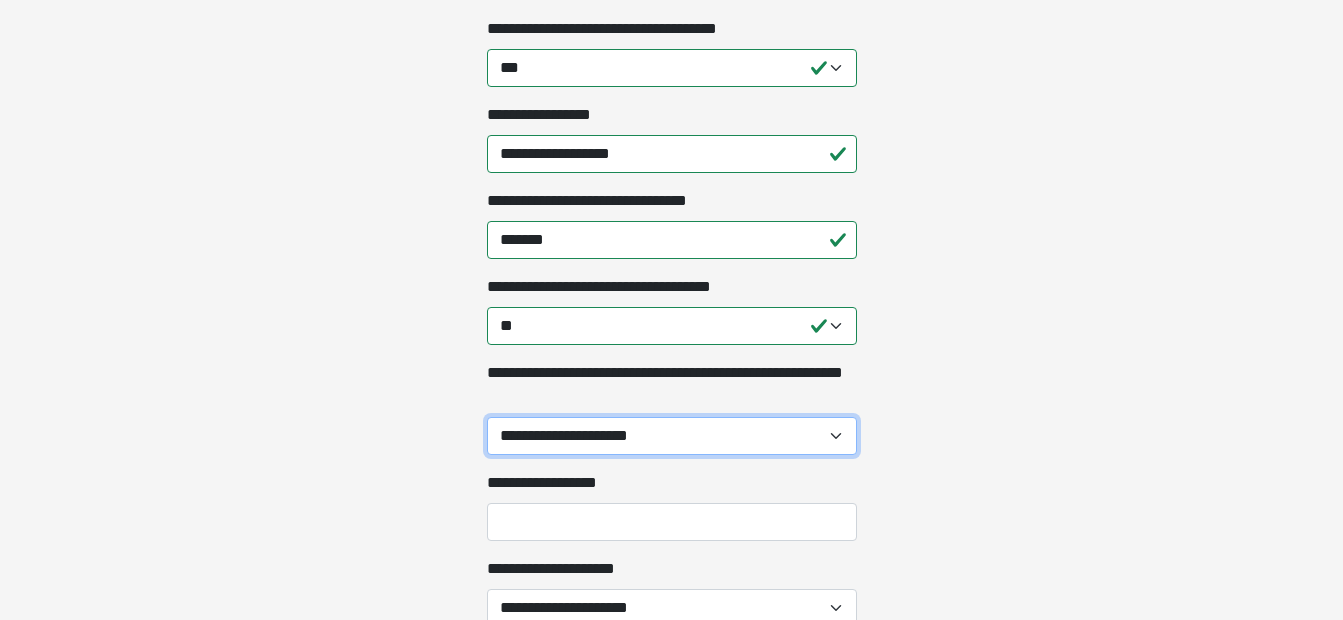 click on "**********" at bounding box center [672, 436] 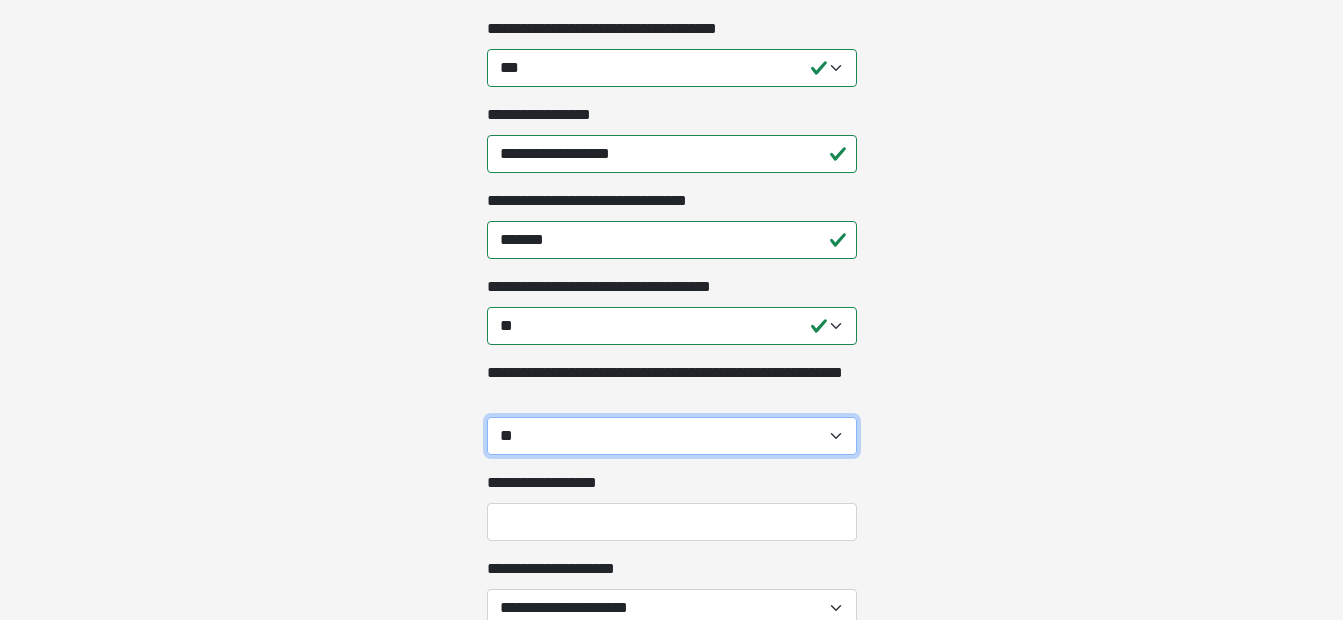 click on "**********" at bounding box center (672, 436) 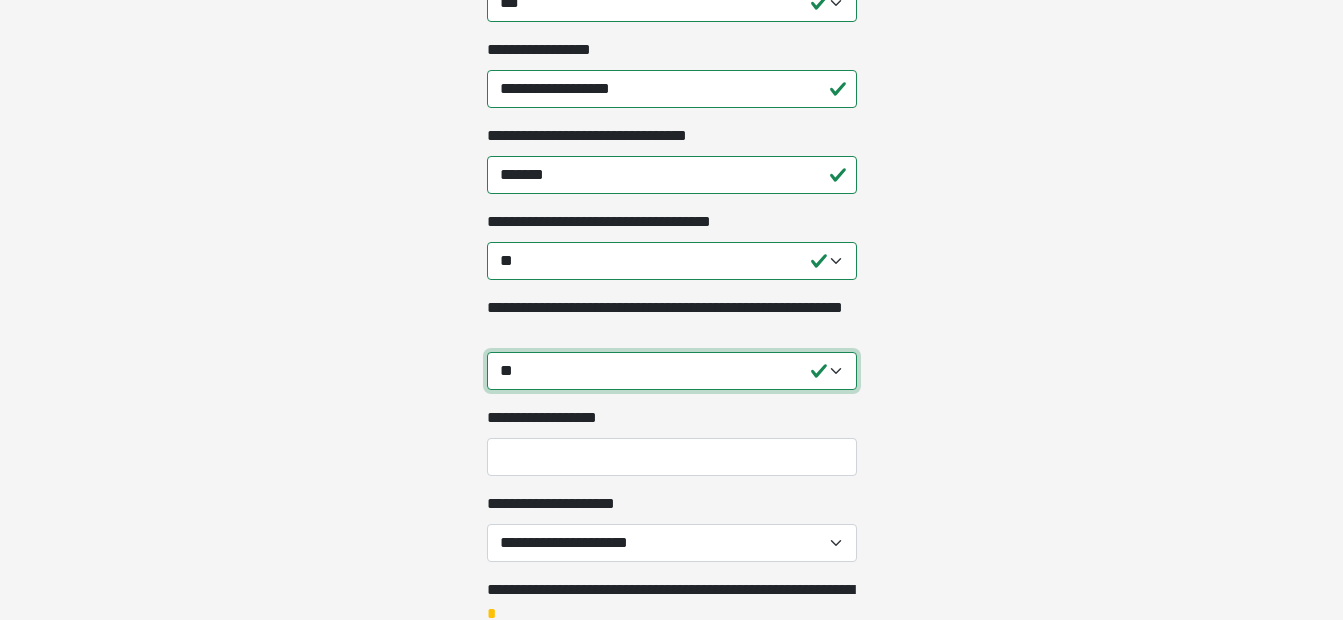 scroll, scrollTop: 600, scrollLeft: 0, axis: vertical 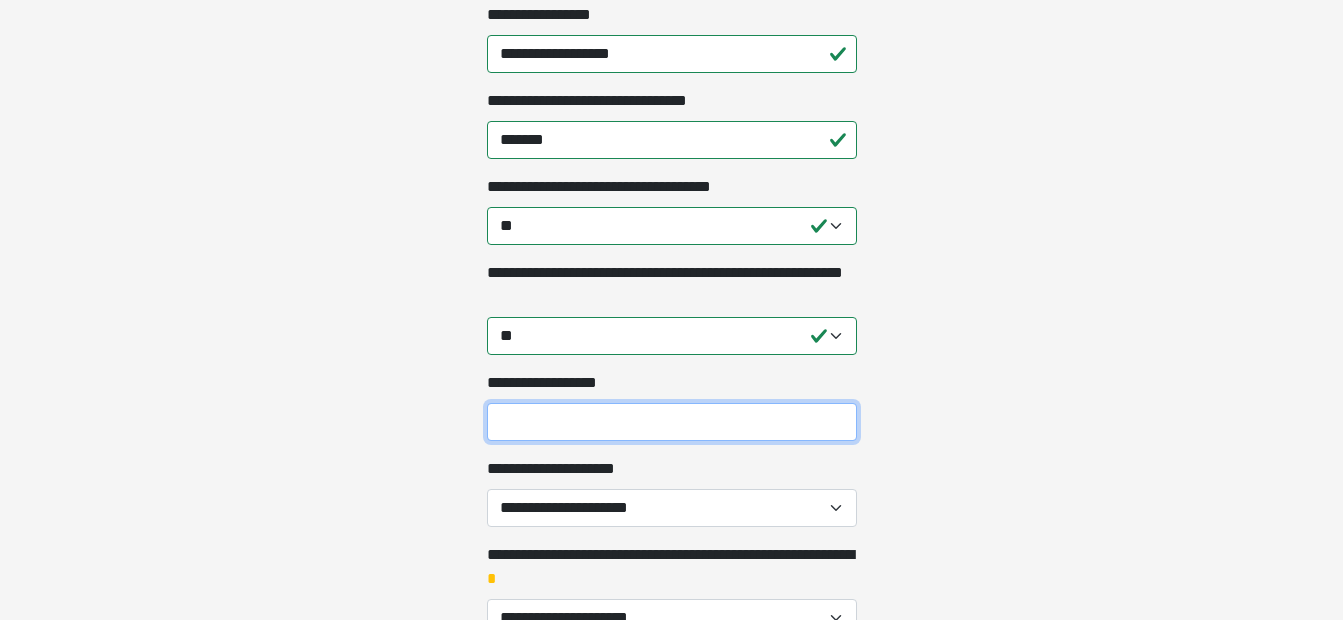 click on "**********" at bounding box center (672, 422) 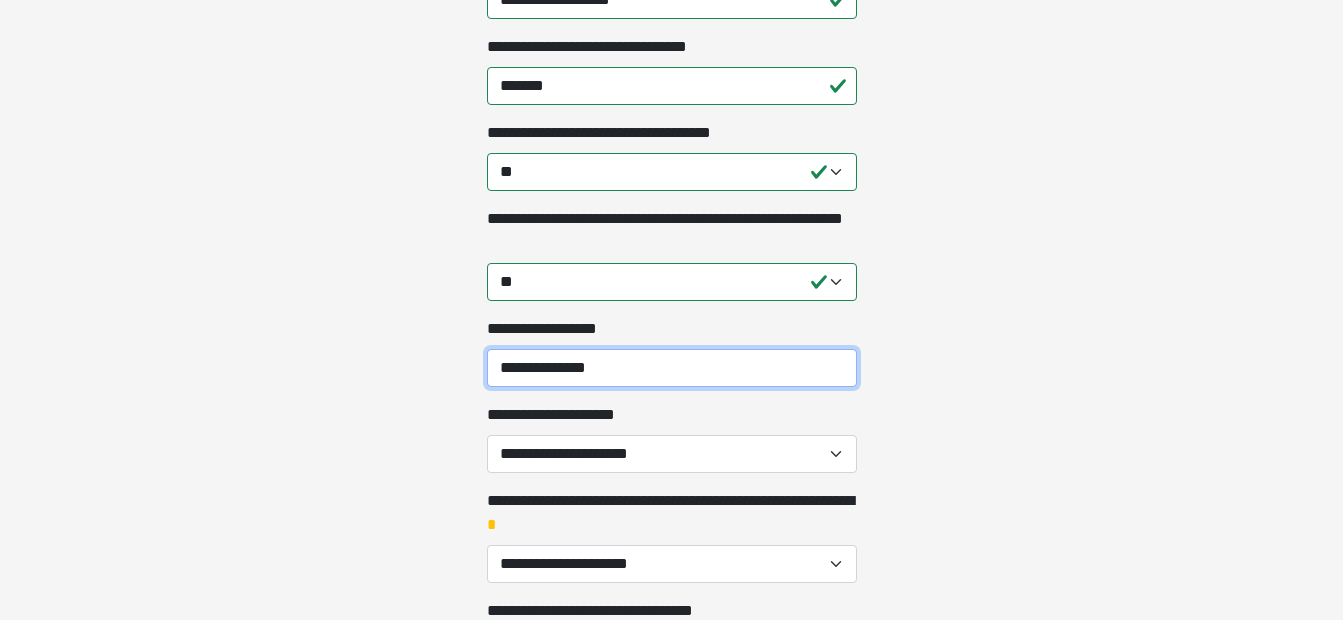 scroll, scrollTop: 700, scrollLeft: 0, axis: vertical 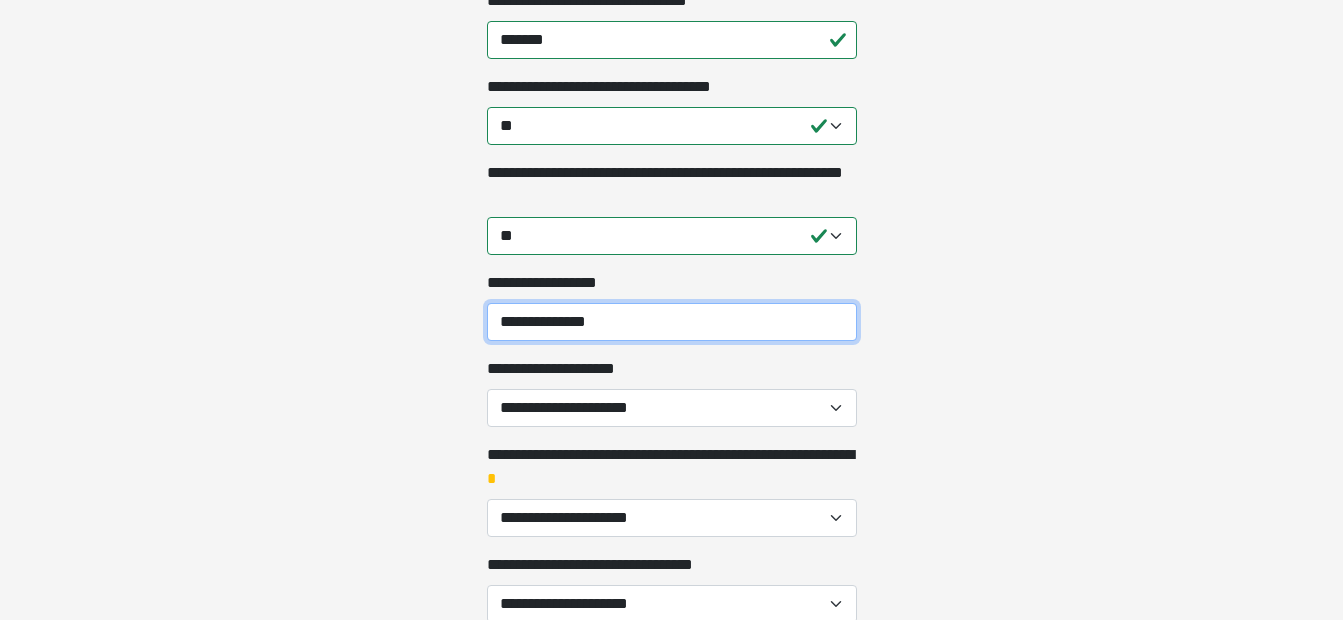 type on "**********" 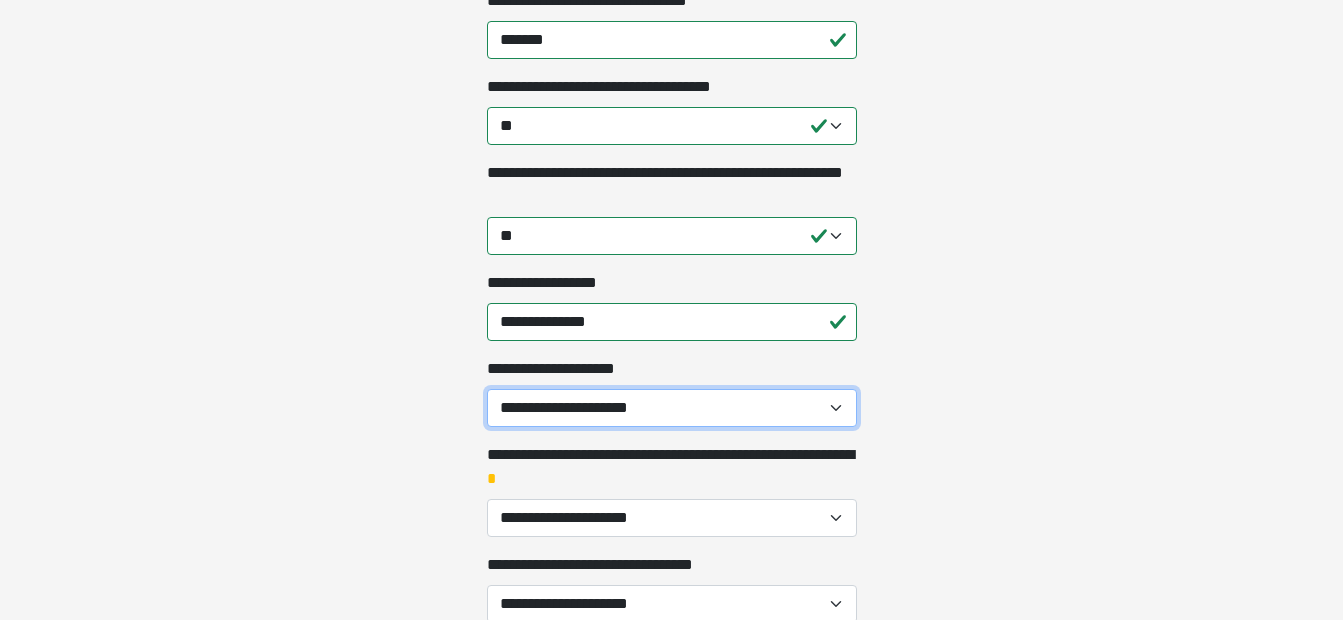 click on "**********" at bounding box center (672, 408) 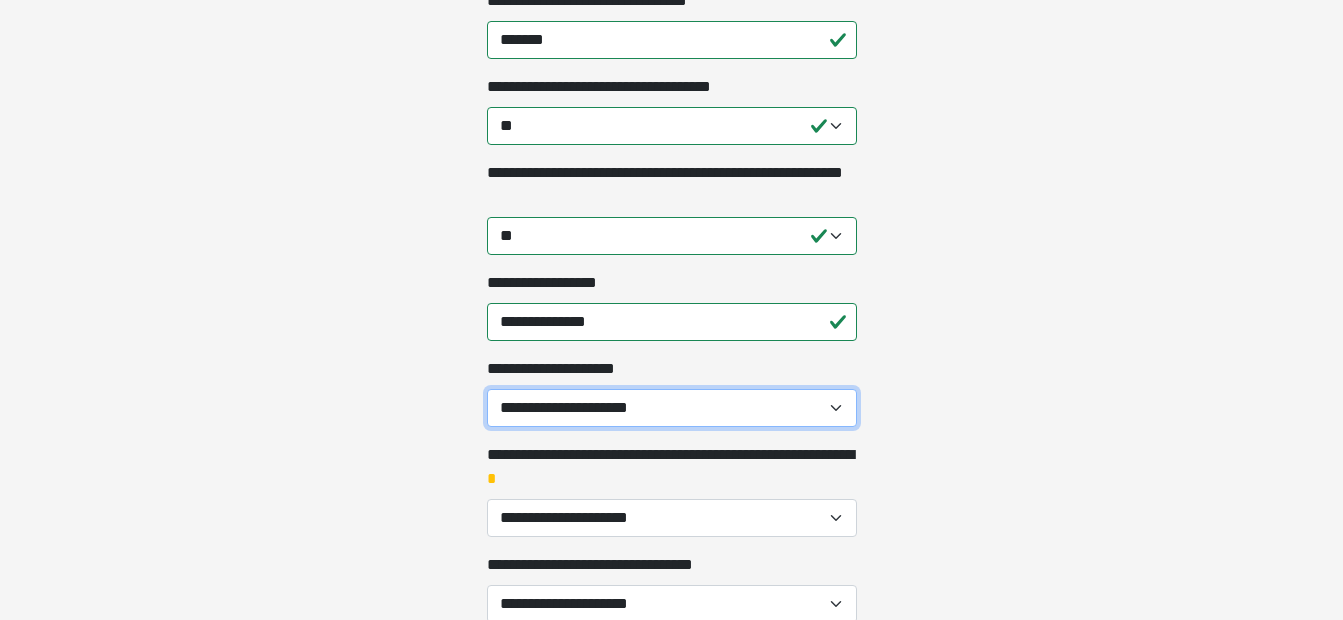 select on "**" 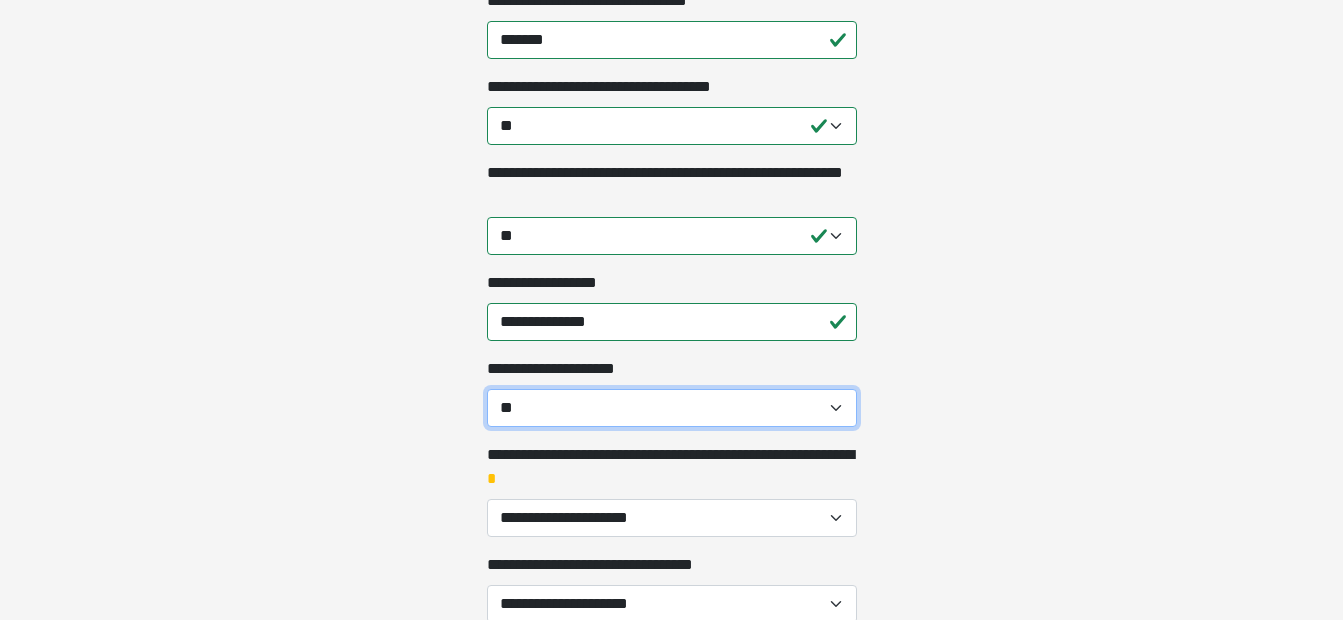 click on "**********" at bounding box center (672, 408) 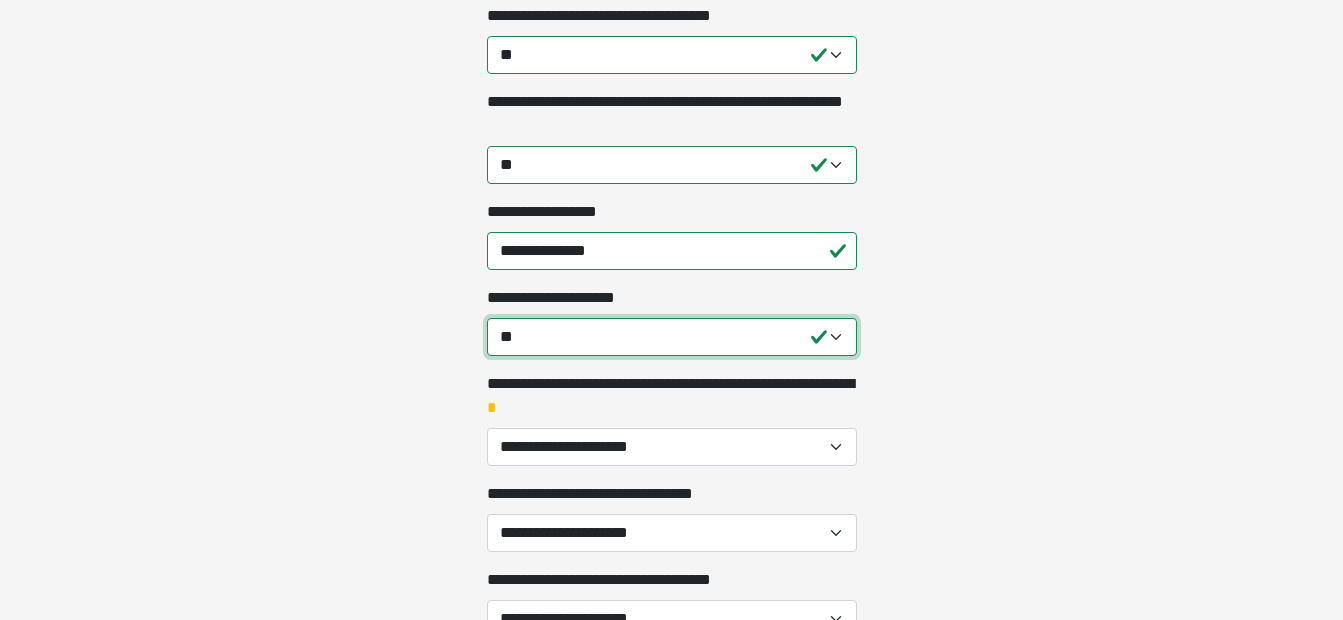 scroll, scrollTop: 900, scrollLeft: 0, axis: vertical 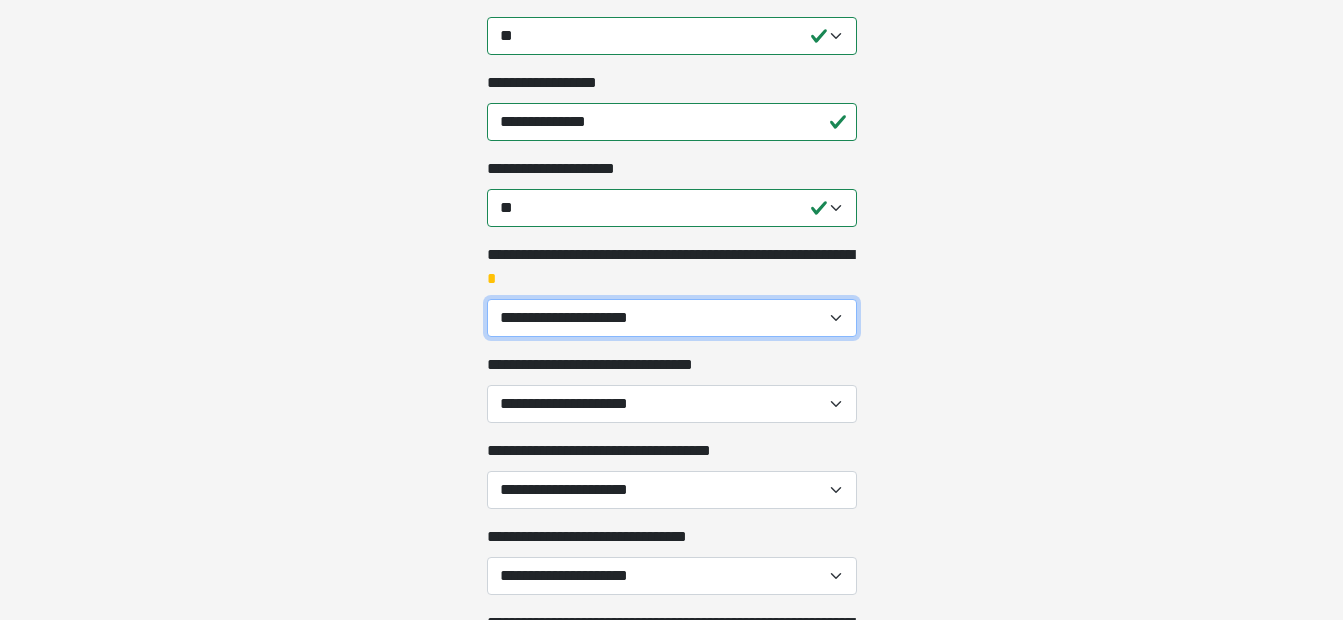 click on "**********" at bounding box center (672, 318) 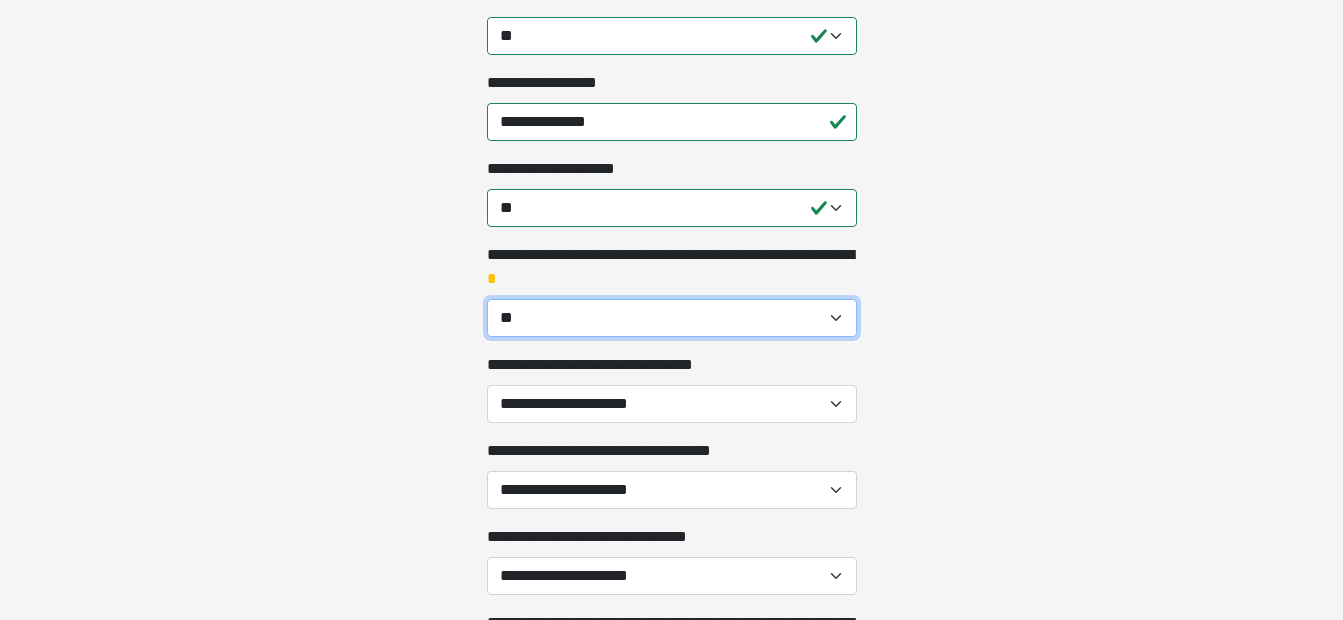 click on "**********" at bounding box center [672, 318] 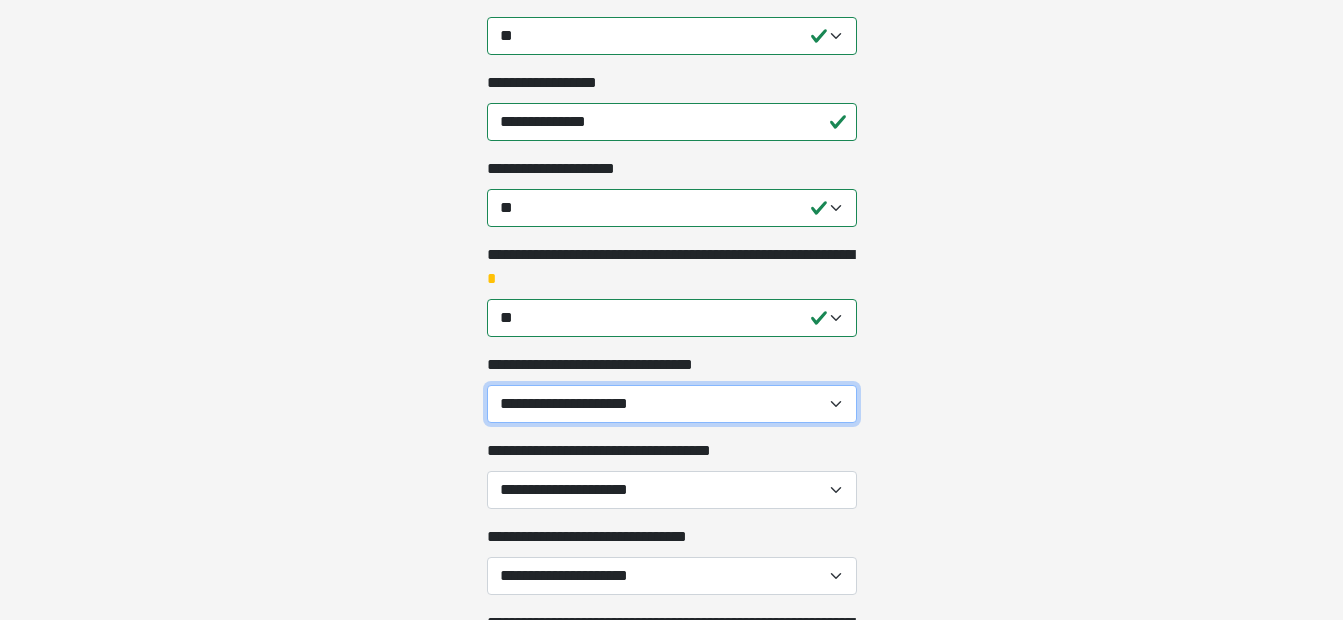 click on "**********" at bounding box center [672, 404] 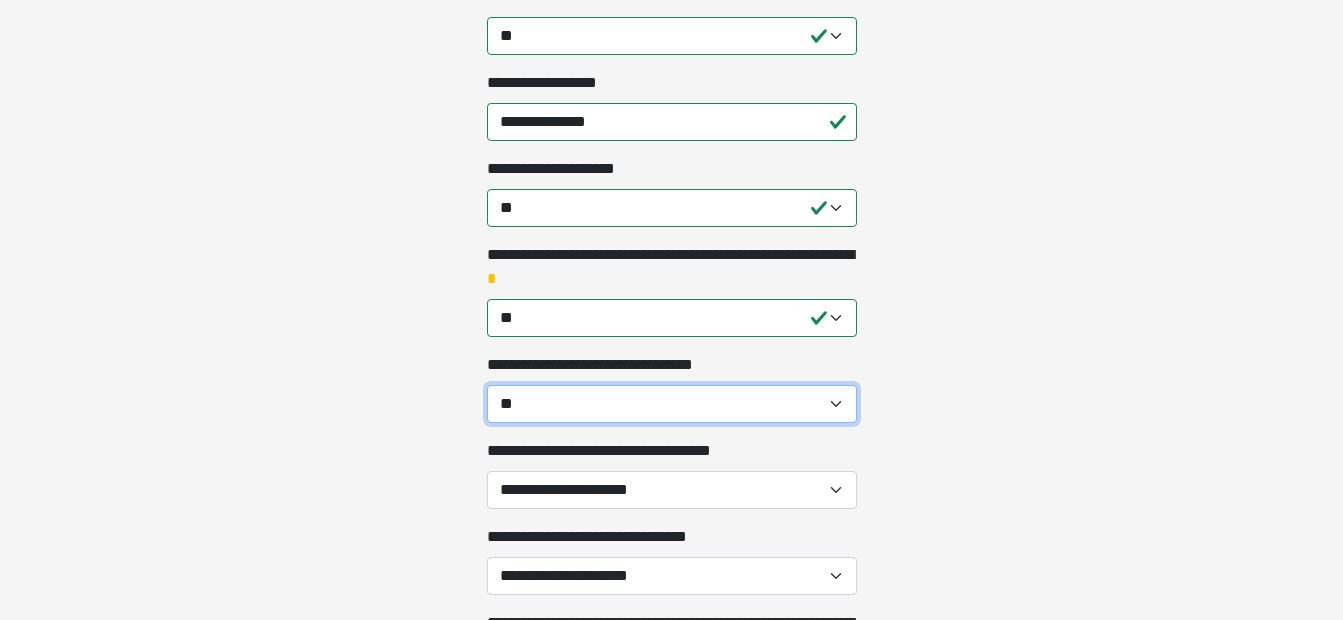 click on "**********" at bounding box center [672, 404] 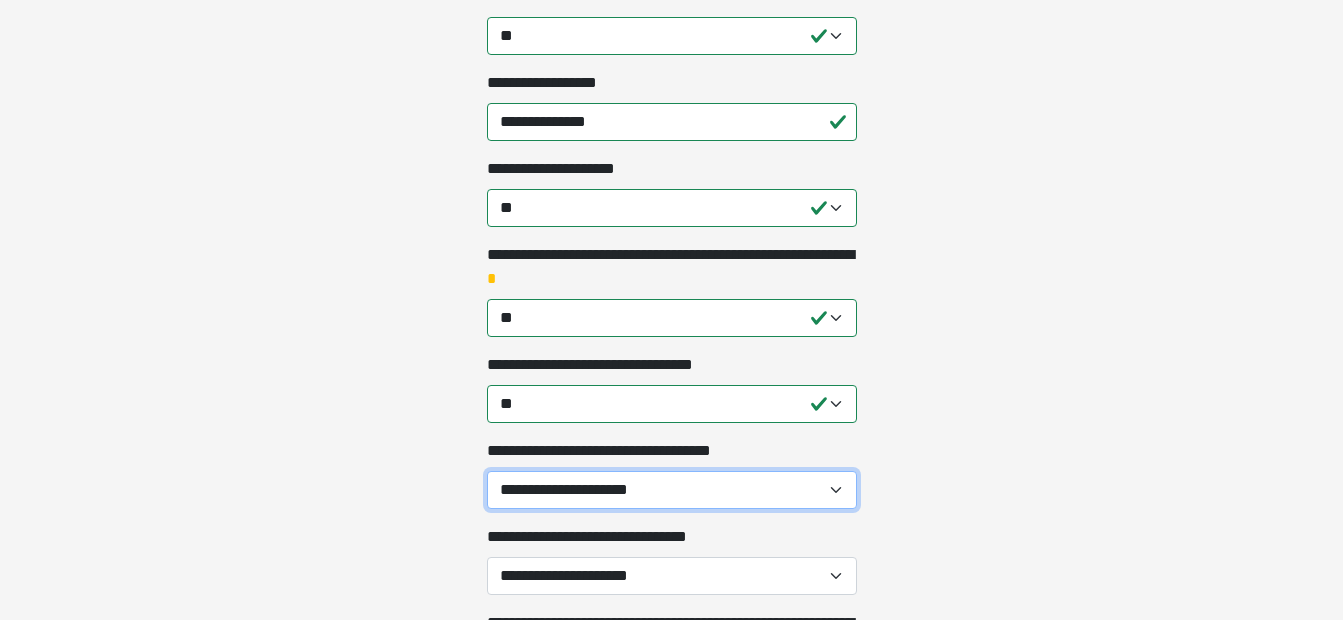 click on "**********" at bounding box center [672, 490] 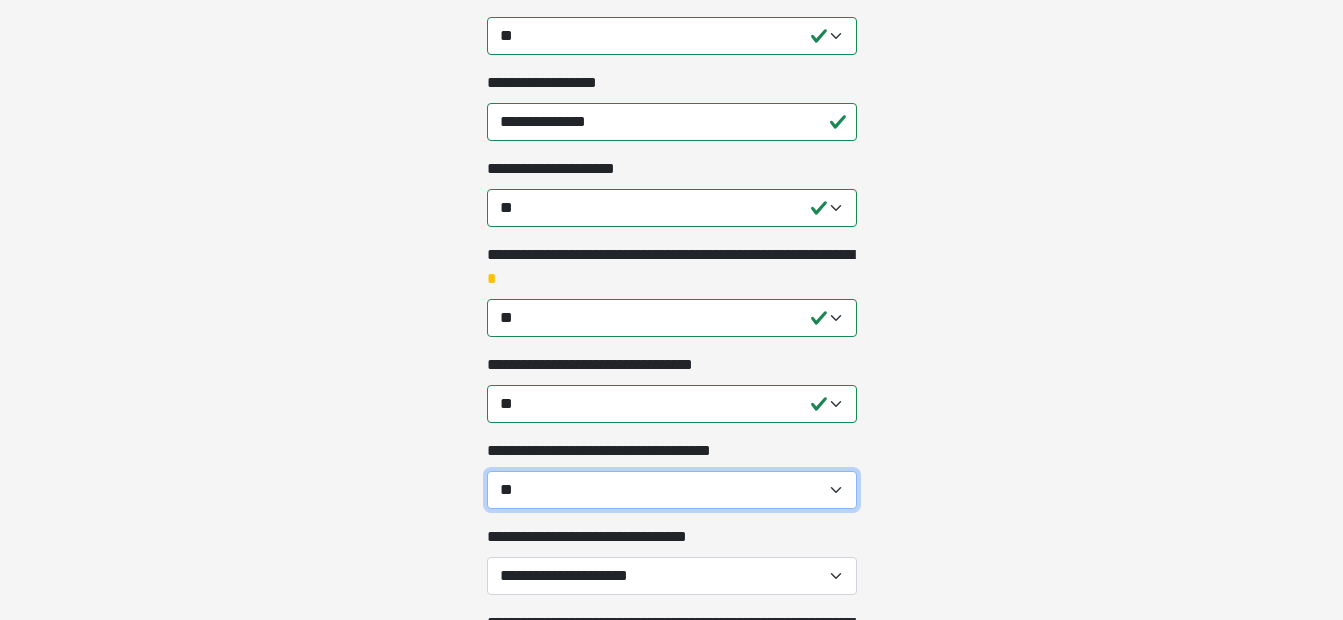 click on "**********" at bounding box center [672, 490] 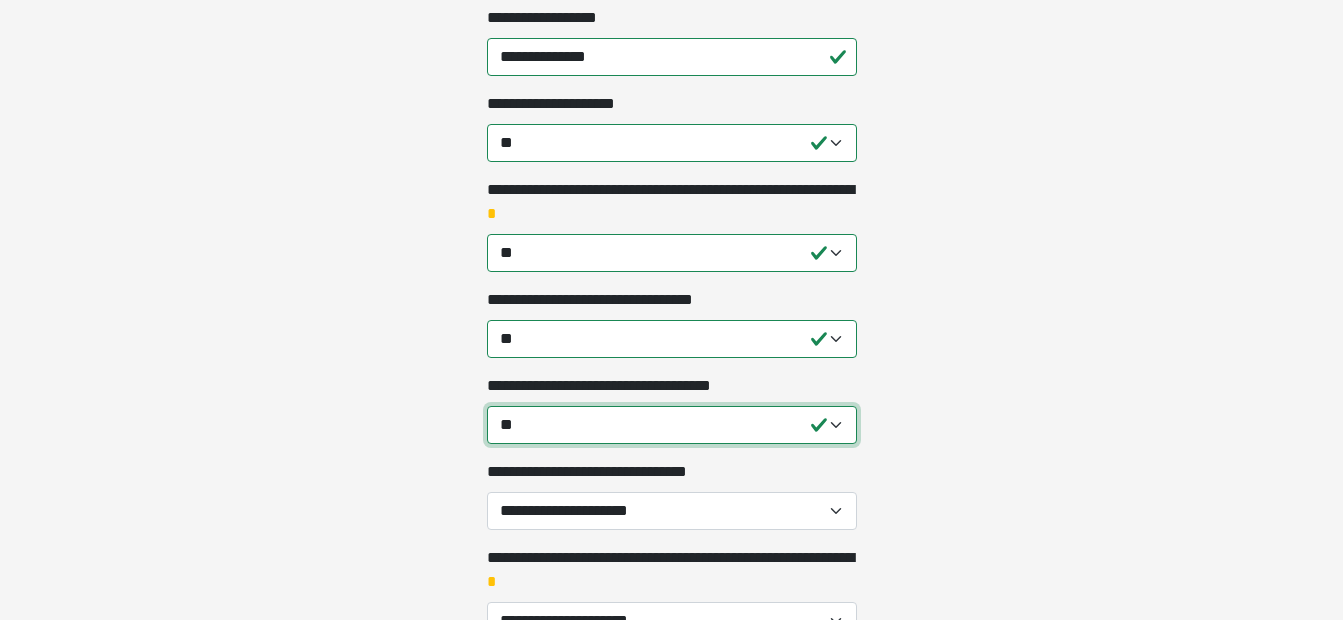 scroll, scrollTop: 1000, scrollLeft: 0, axis: vertical 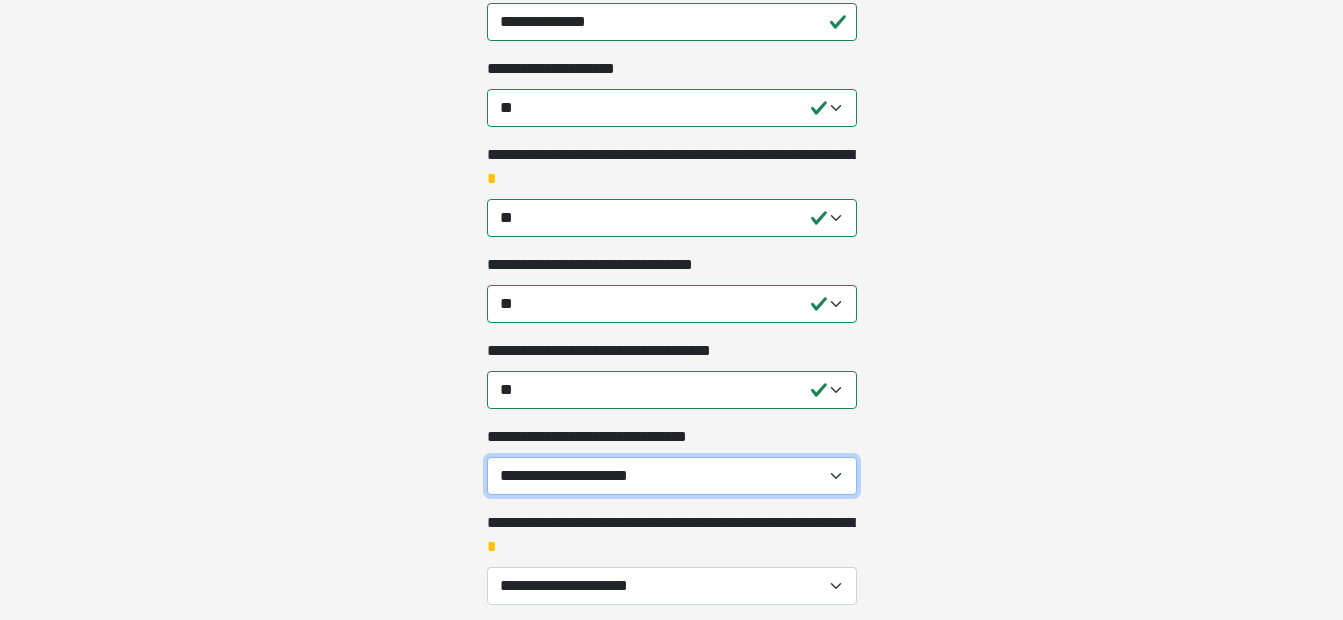 click on "**********" at bounding box center (672, 476) 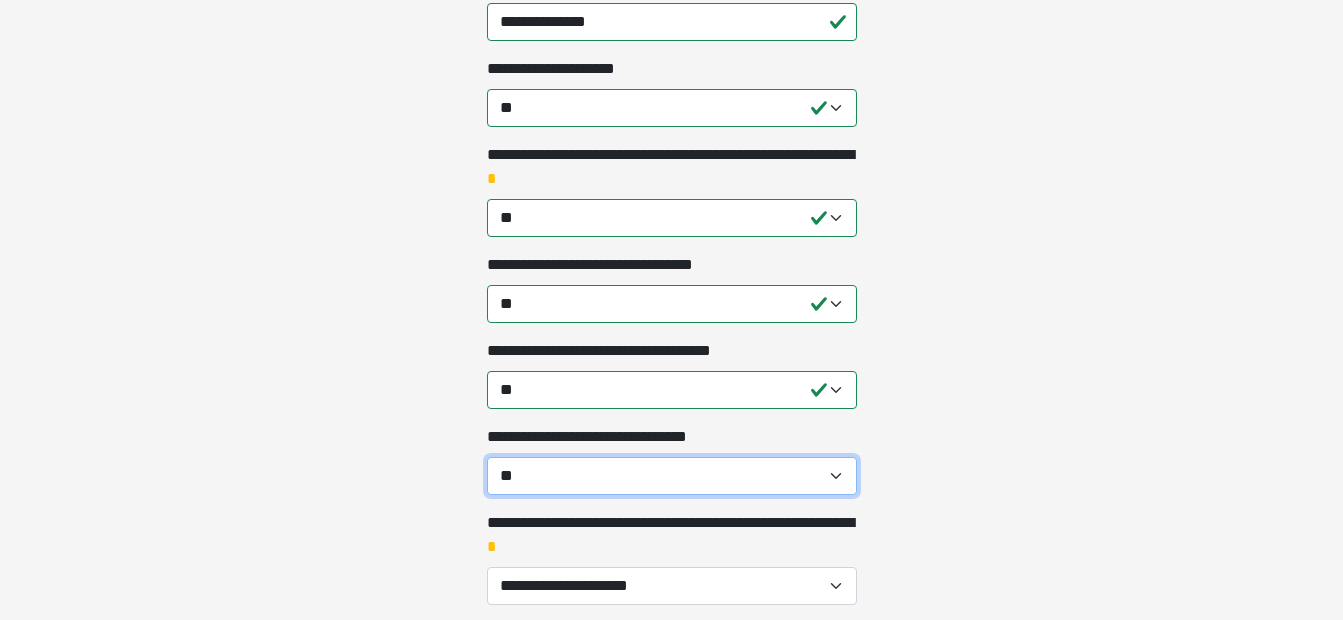 click on "**********" at bounding box center [672, 476] 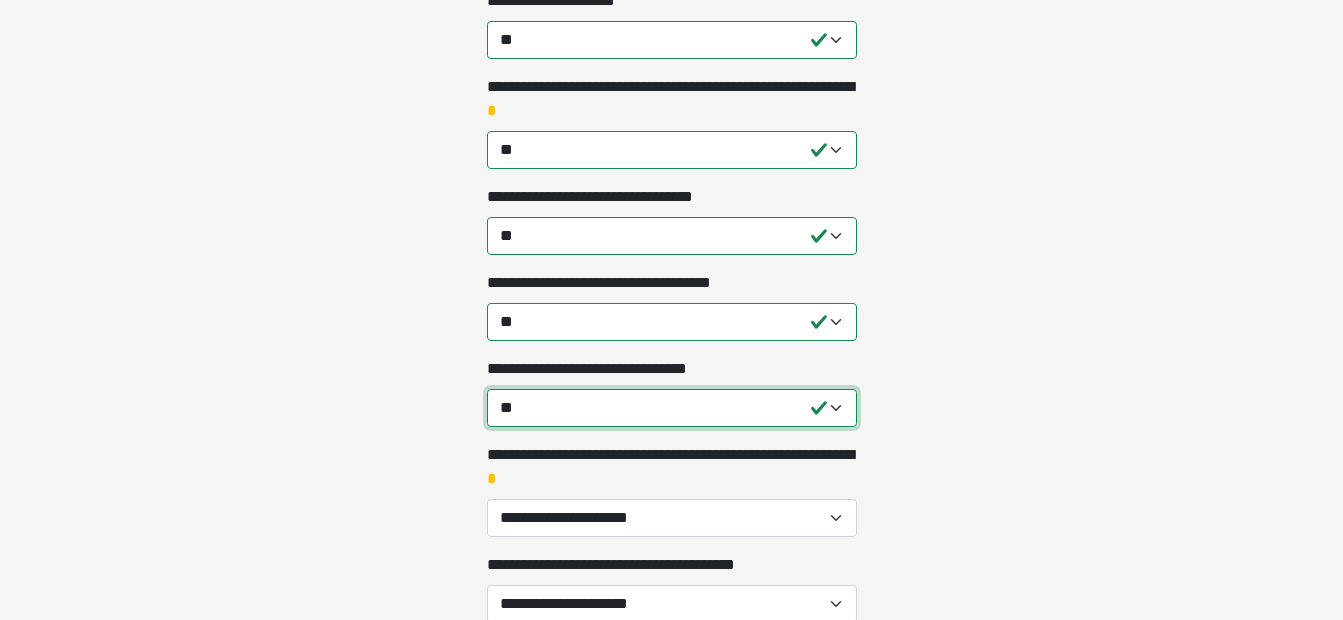 scroll, scrollTop: 1100, scrollLeft: 0, axis: vertical 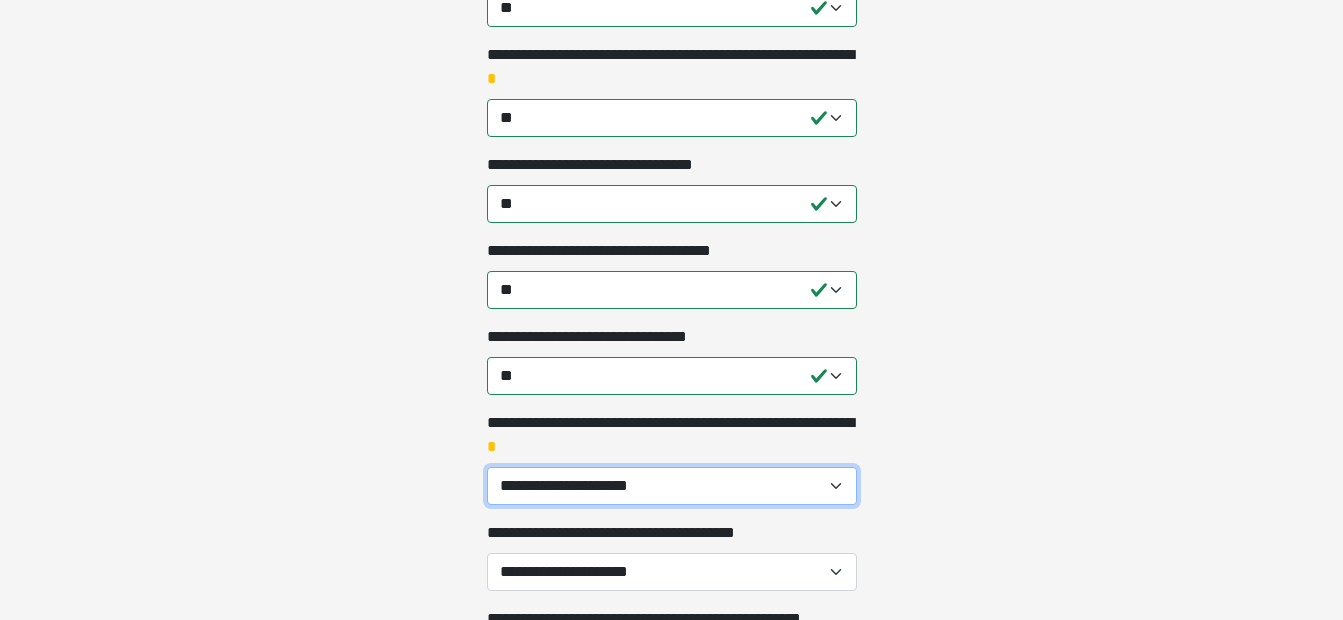 click on "**********" at bounding box center [672, 486] 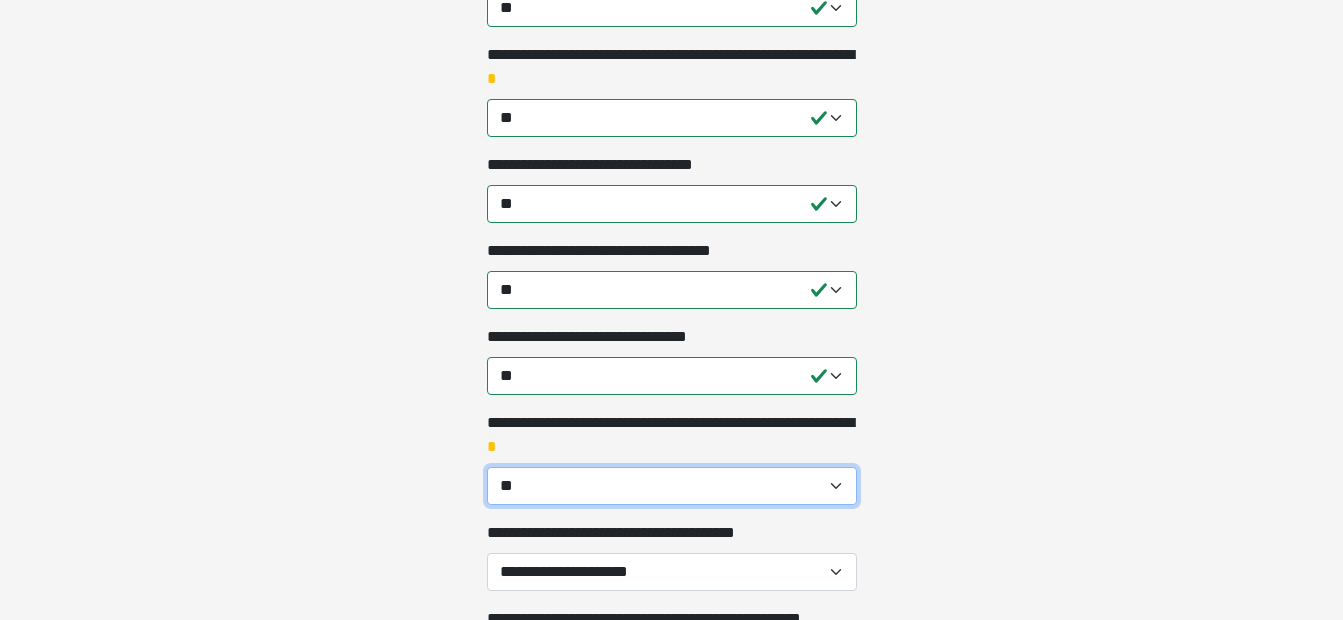 click on "**********" at bounding box center (672, 486) 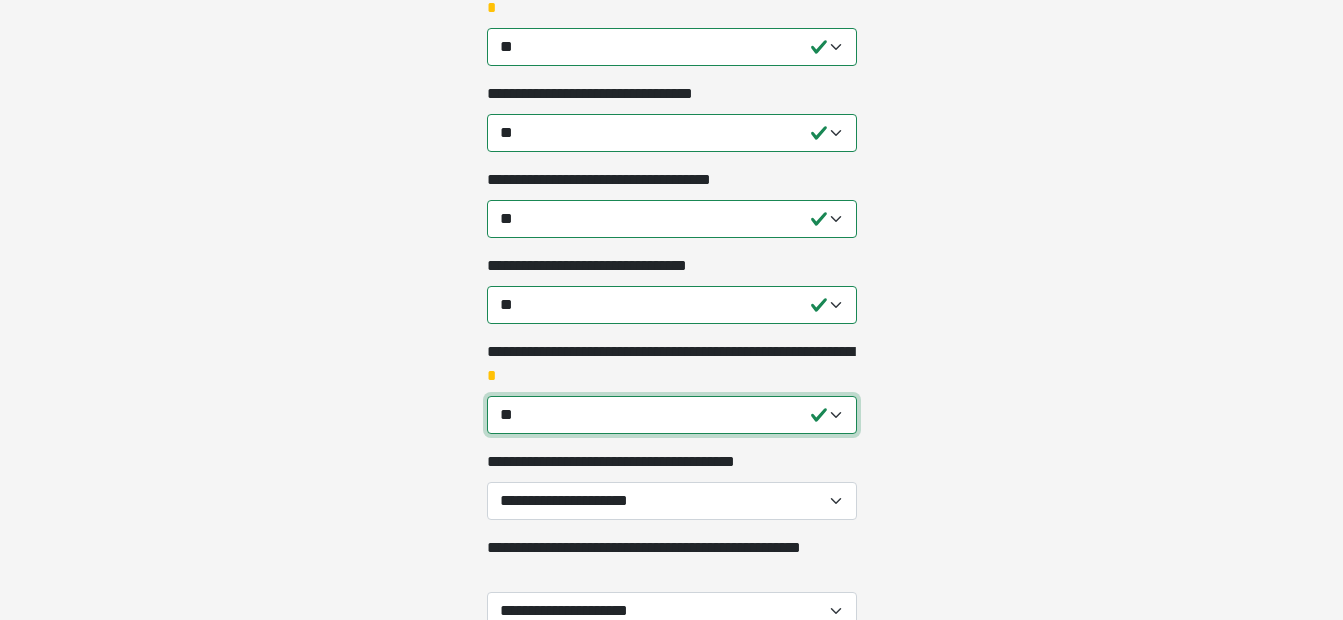 scroll, scrollTop: 1300, scrollLeft: 0, axis: vertical 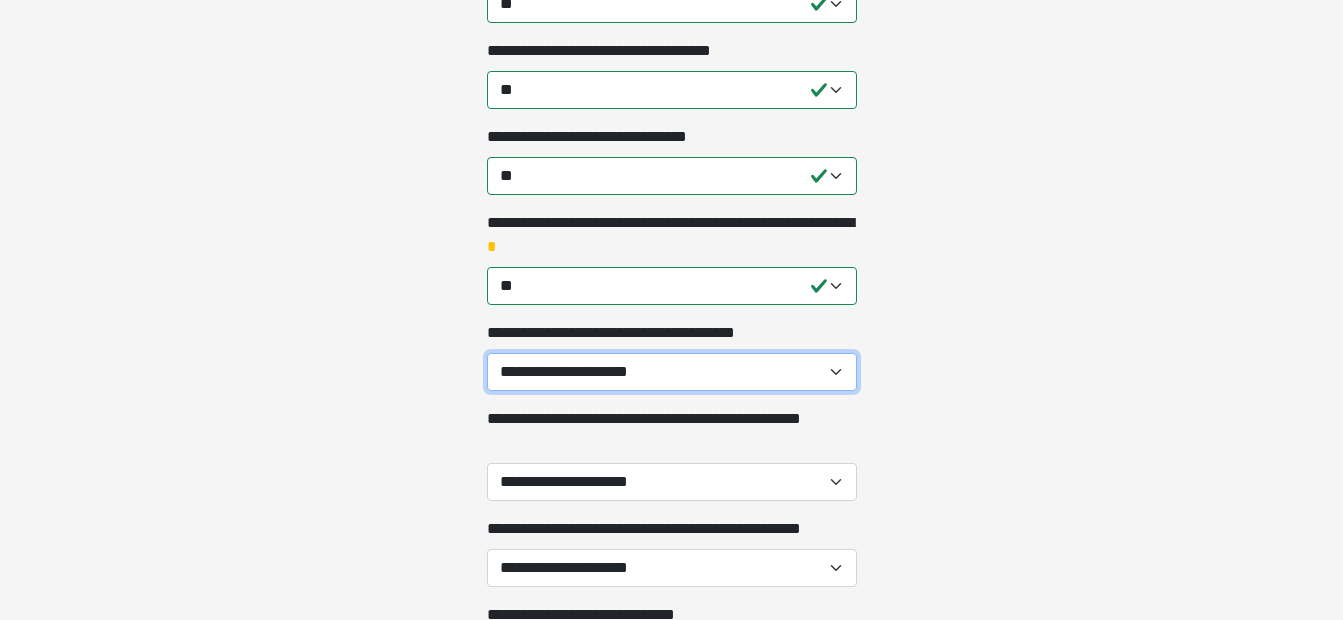 click on "**********" at bounding box center (672, 372) 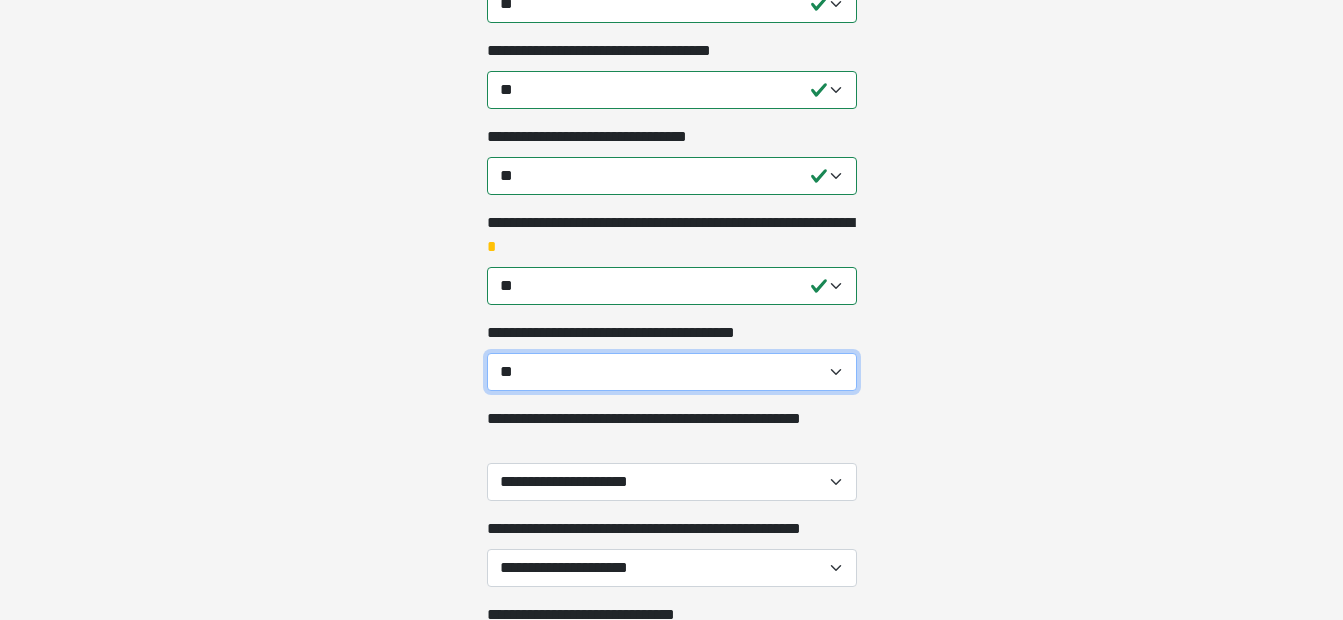 click on "**********" at bounding box center [672, 372] 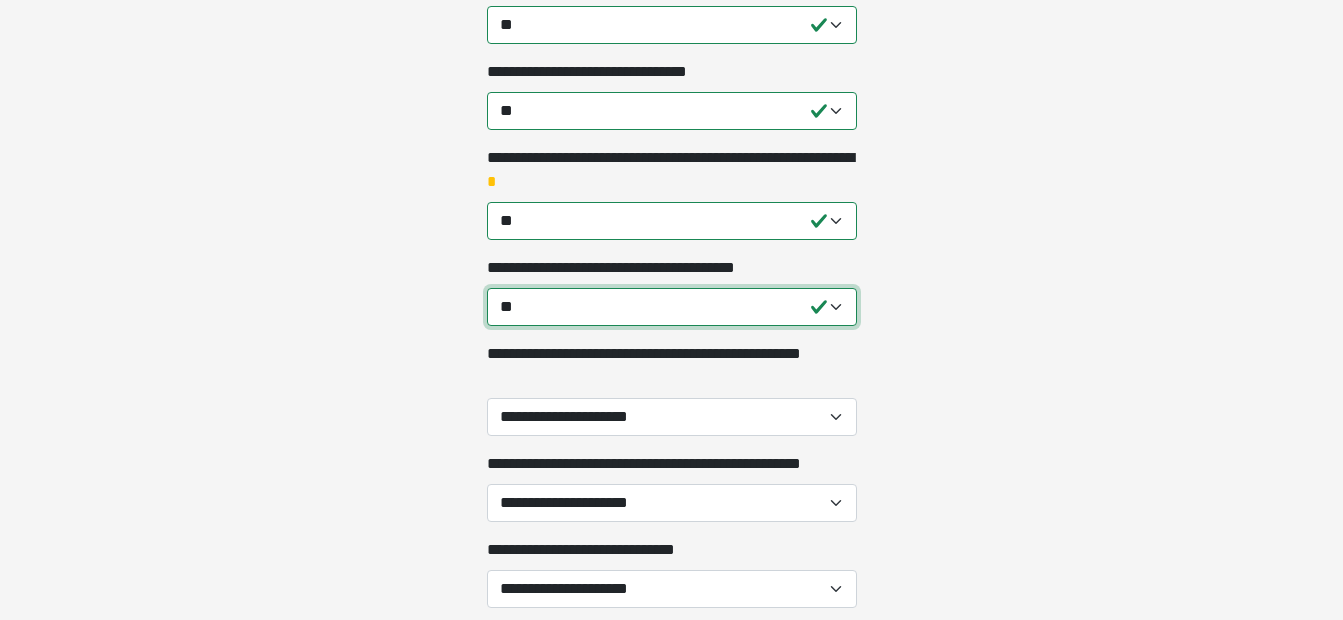 scroll, scrollTop: 1400, scrollLeft: 0, axis: vertical 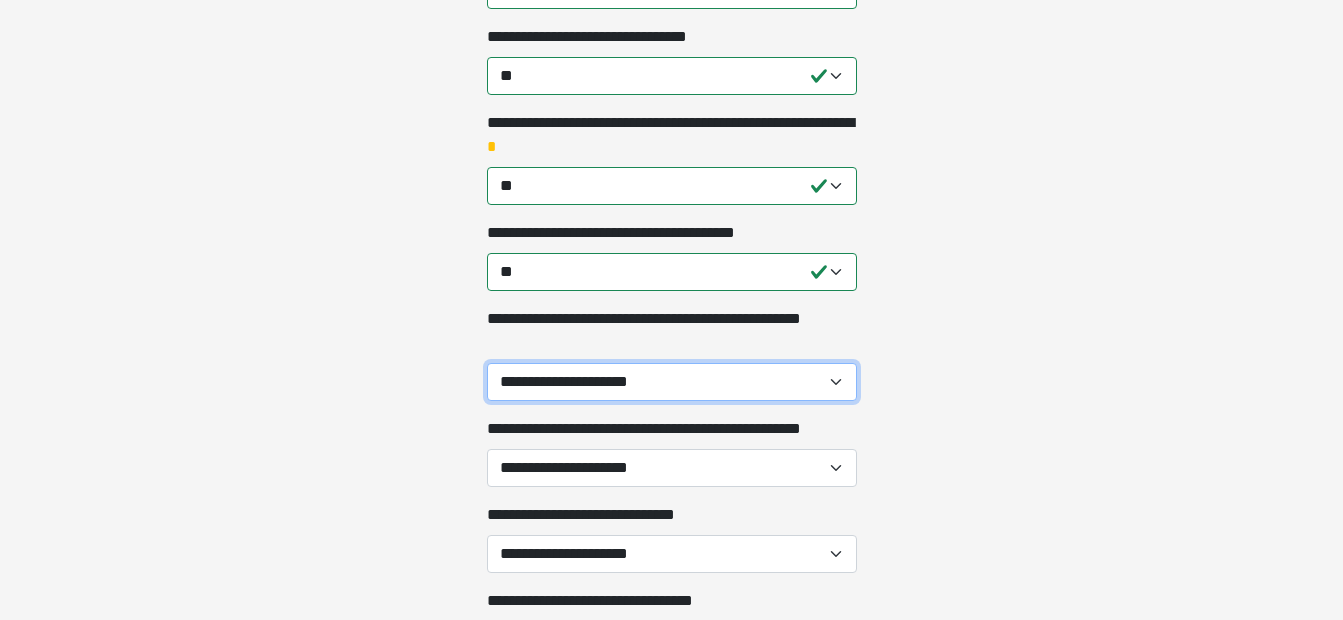 click on "**********" at bounding box center [672, 382] 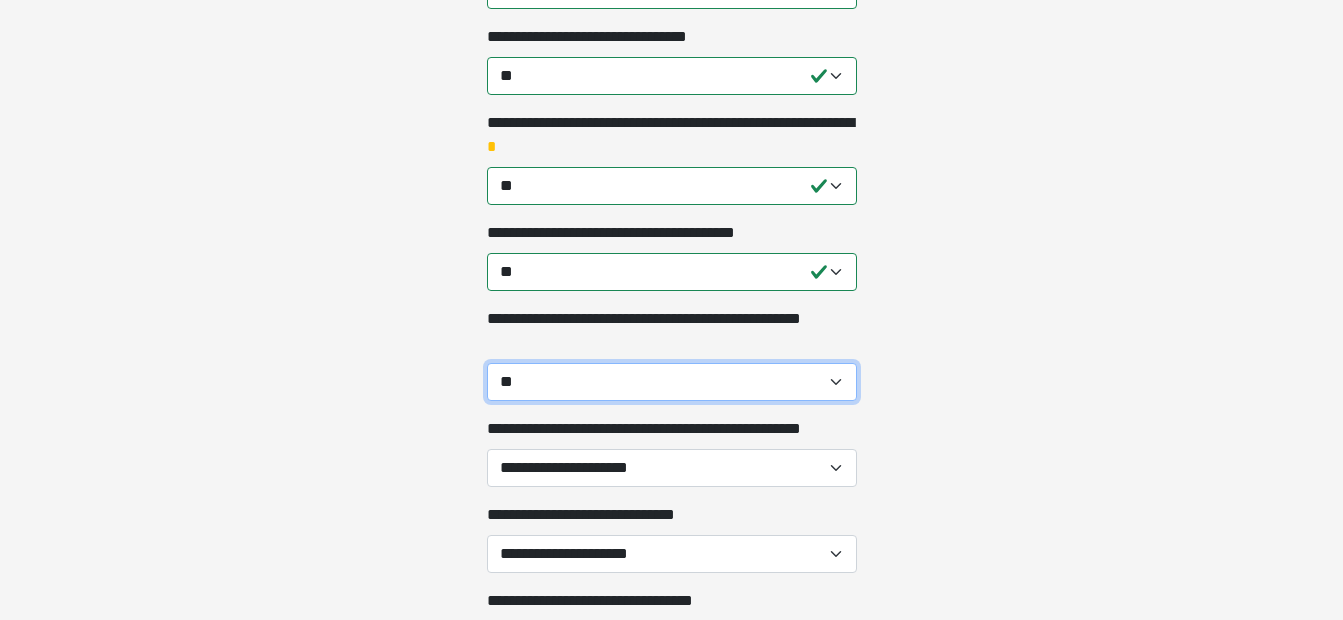 click on "**********" at bounding box center (672, 382) 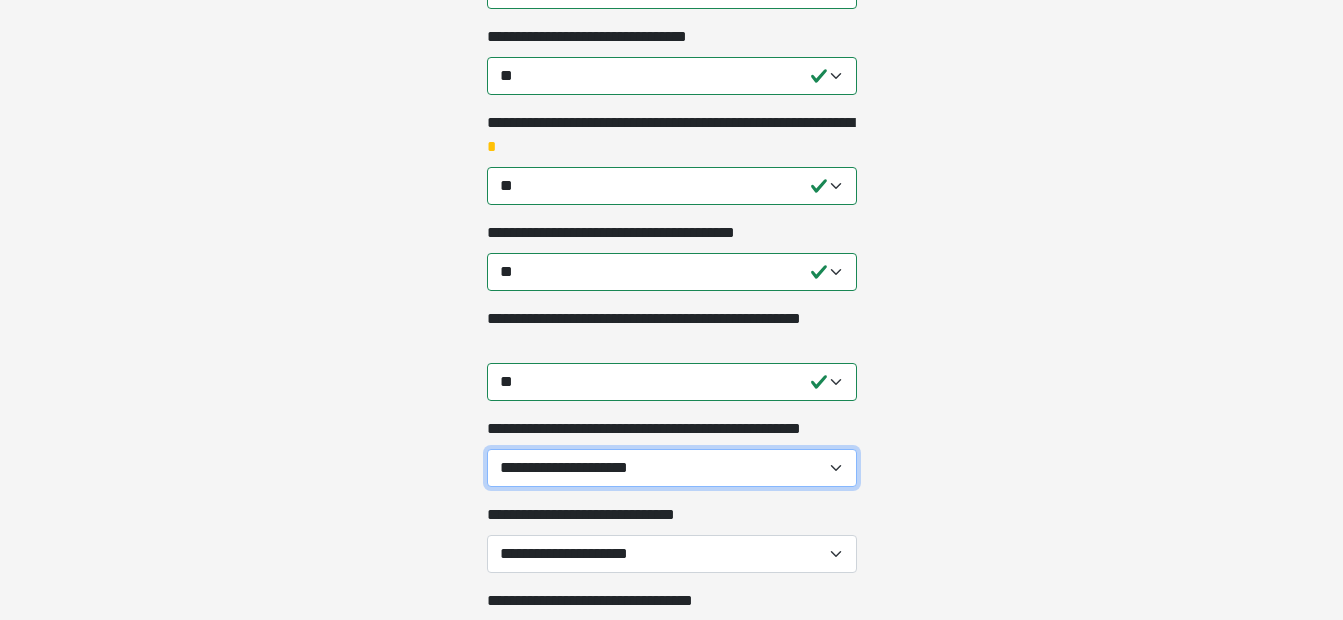click on "**********" at bounding box center [672, 468] 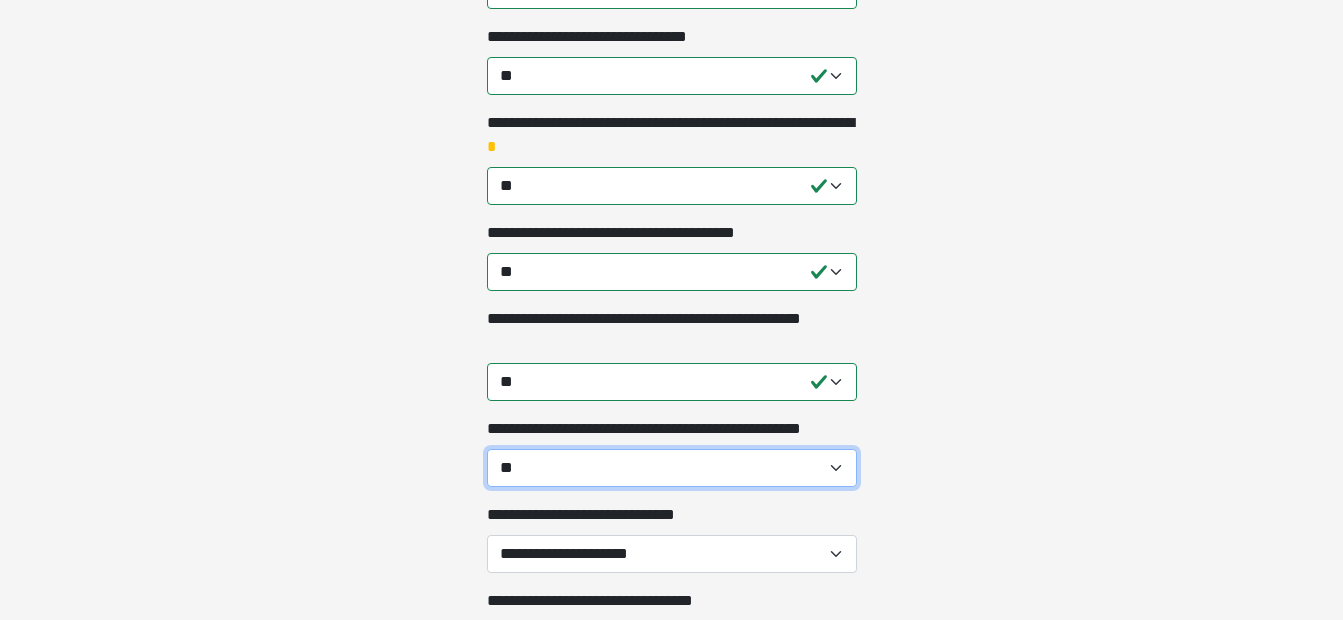 click on "**********" at bounding box center [672, 468] 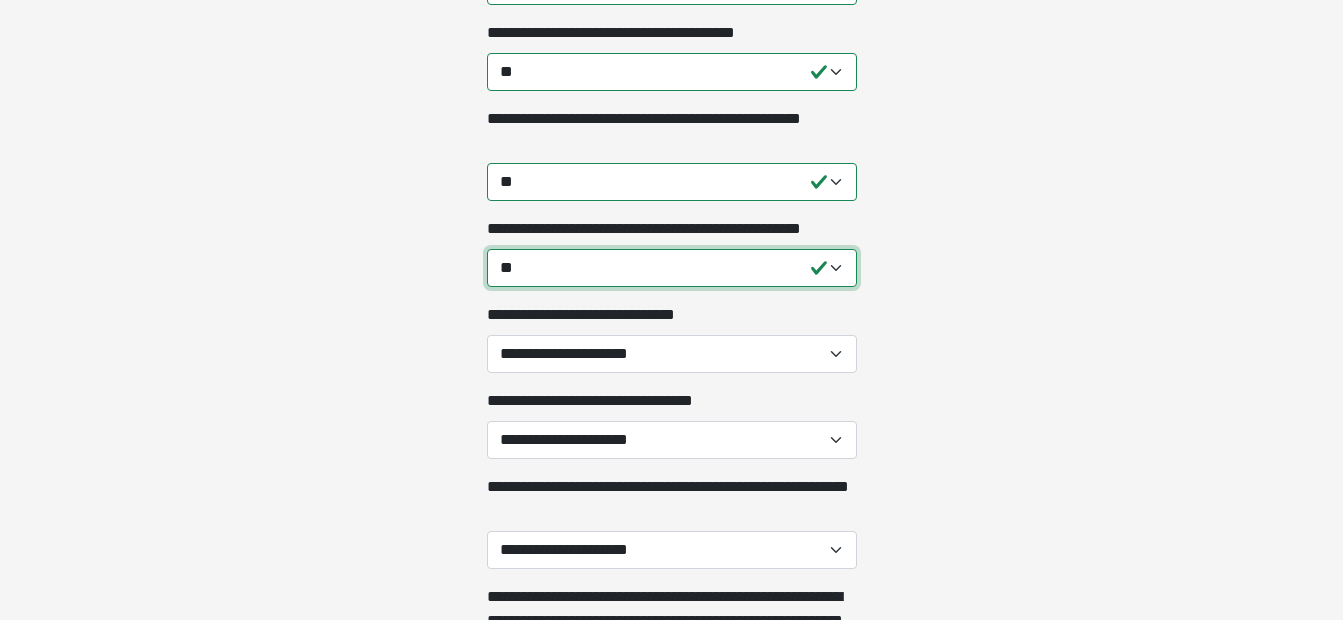 scroll, scrollTop: 1700, scrollLeft: 0, axis: vertical 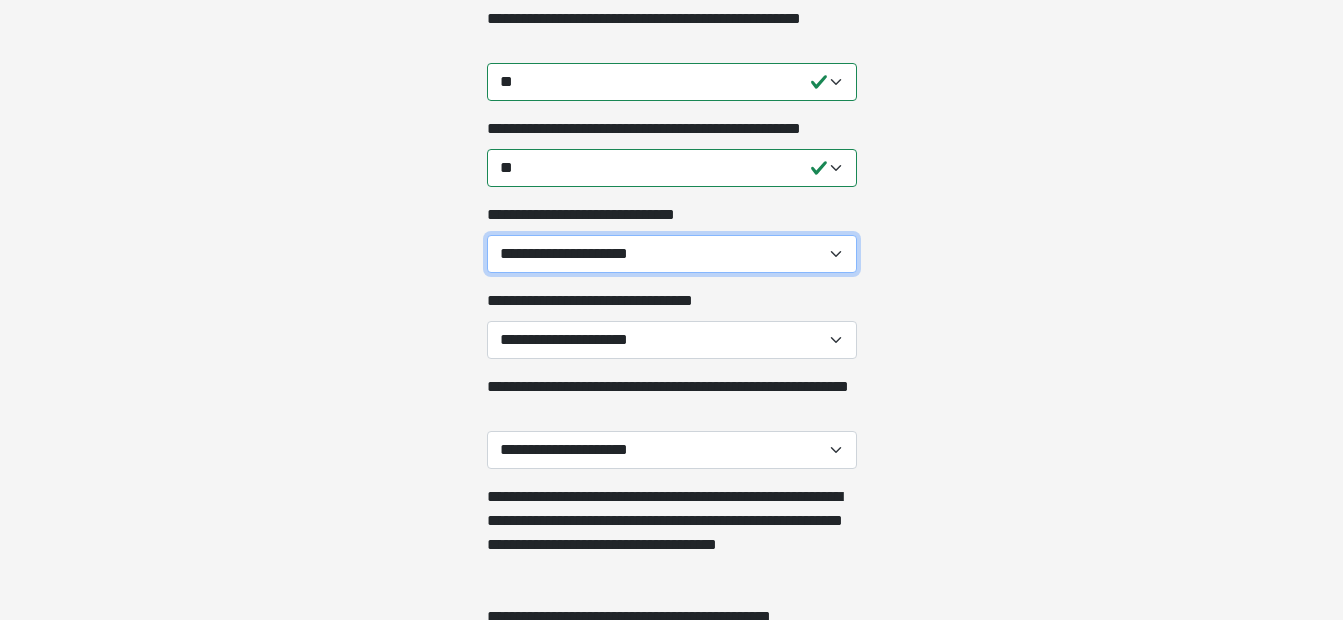 click on "**********" at bounding box center (672, 254) 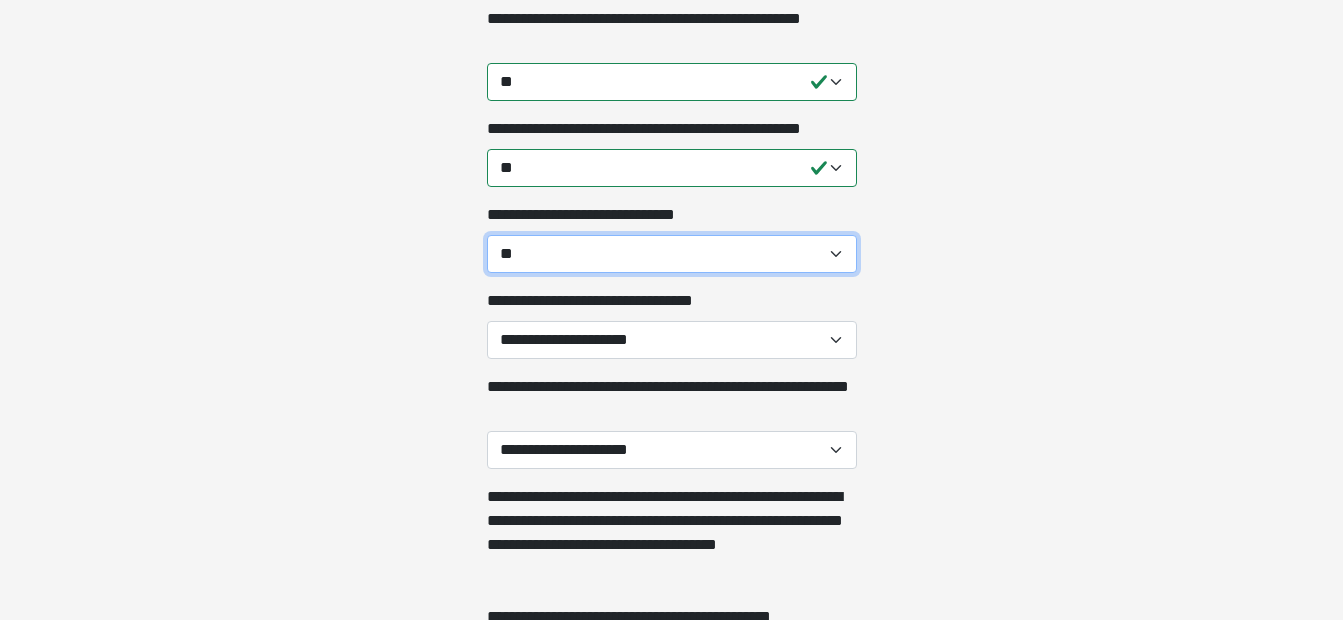click on "**********" at bounding box center (672, 254) 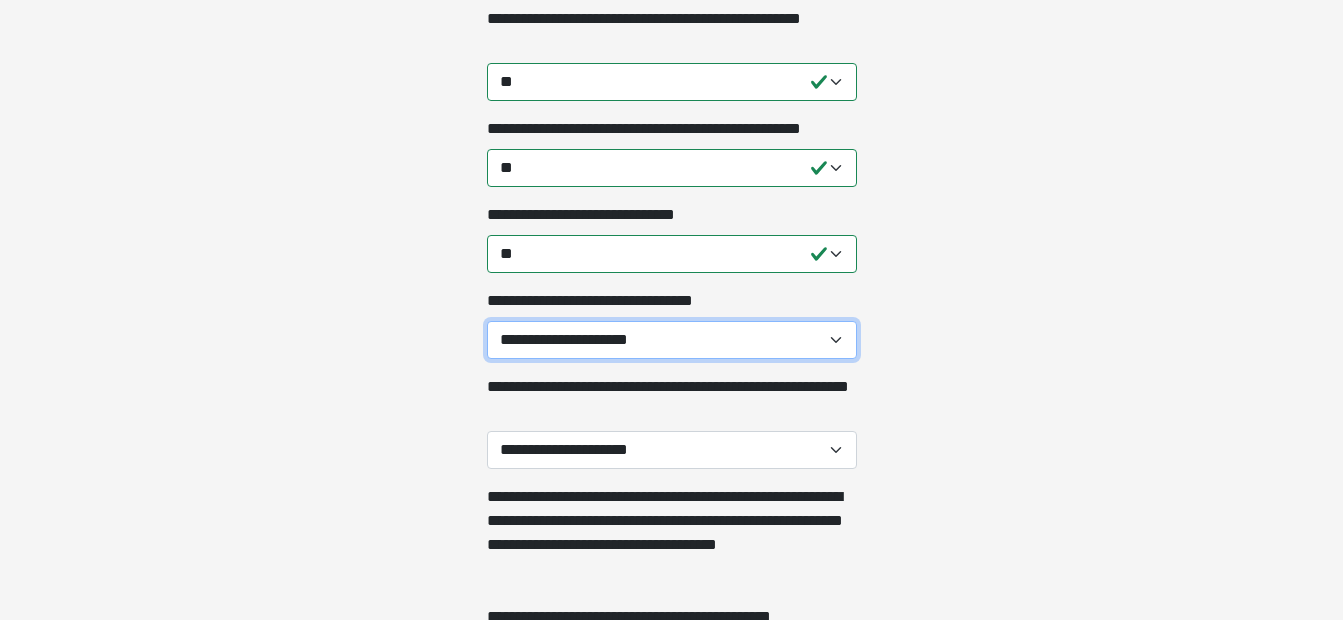 click on "**********" at bounding box center [672, 340] 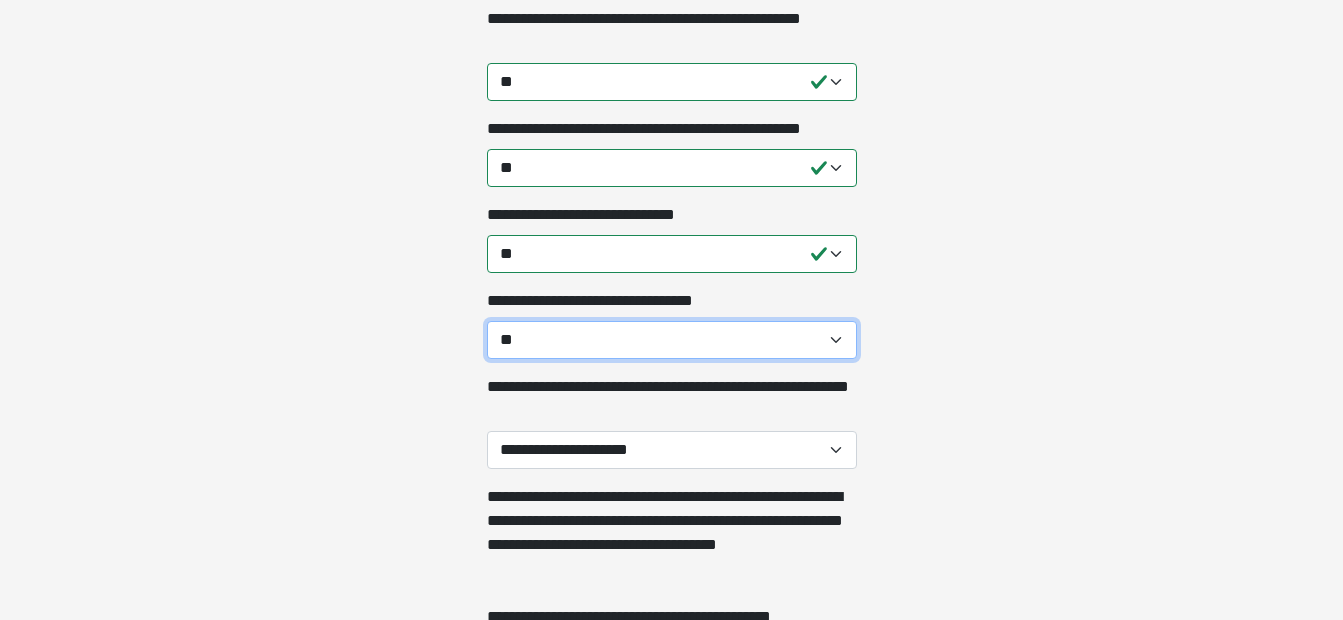 click on "**********" at bounding box center (672, 340) 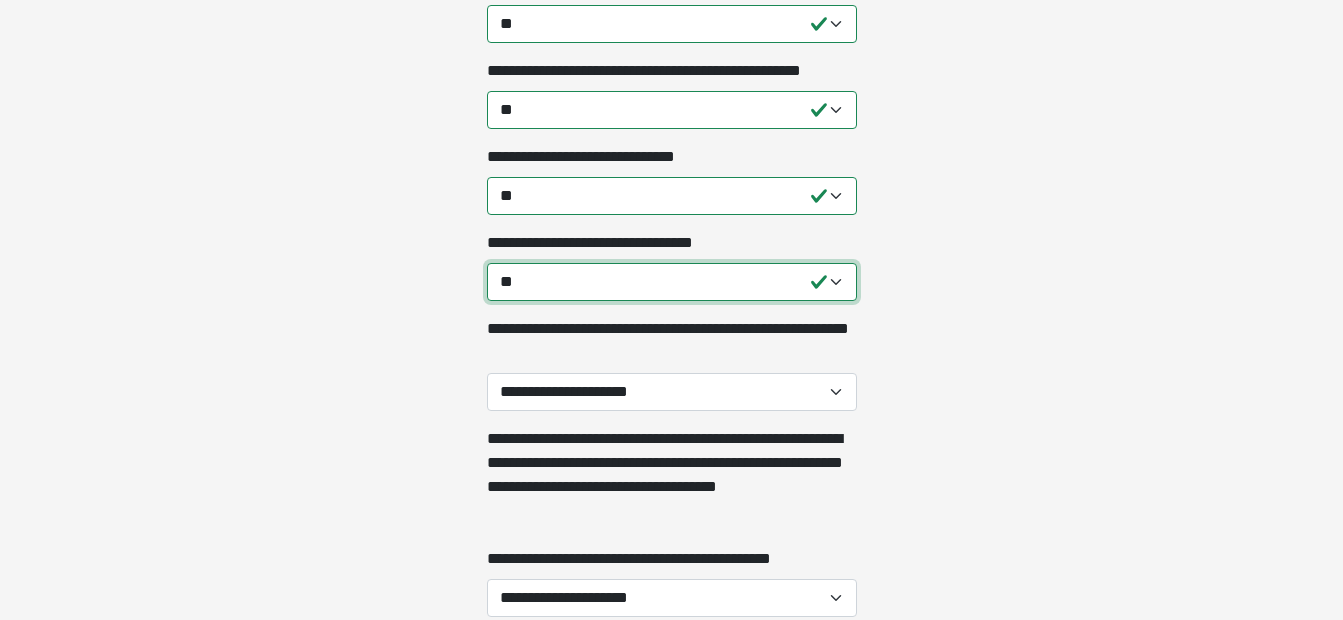 scroll, scrollTop: 1800, scrollLeft: 0, axis: vertical 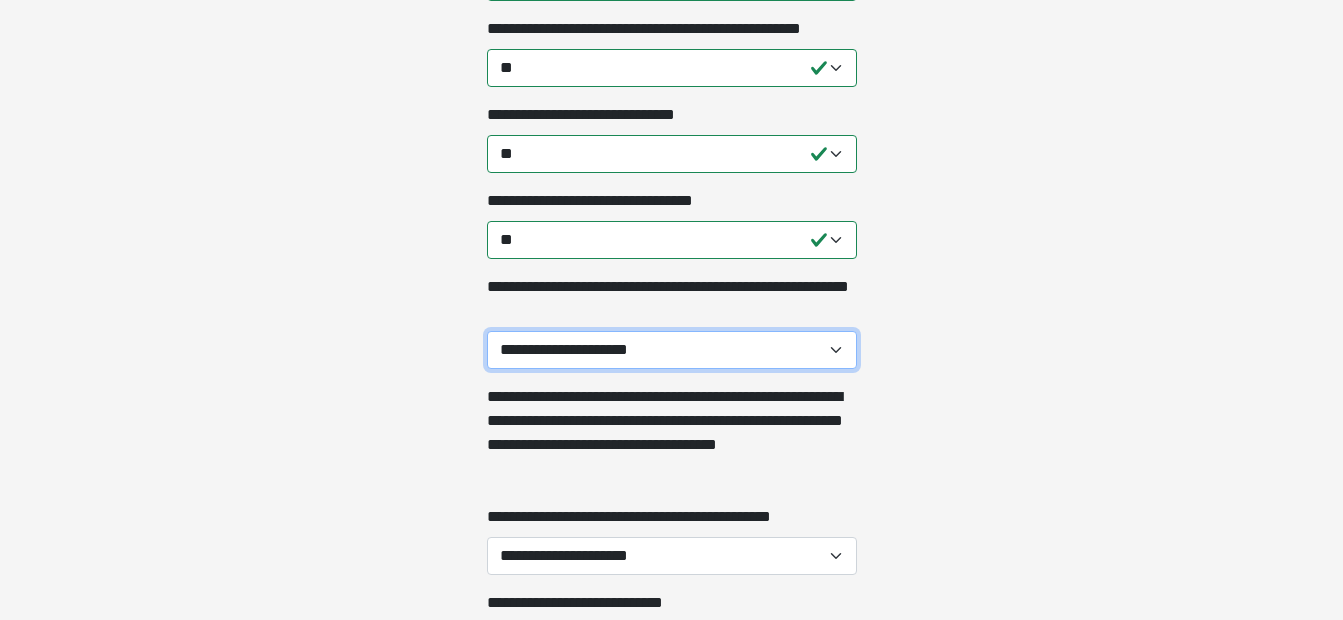 click on "**********" at bounding box center [672, 350] 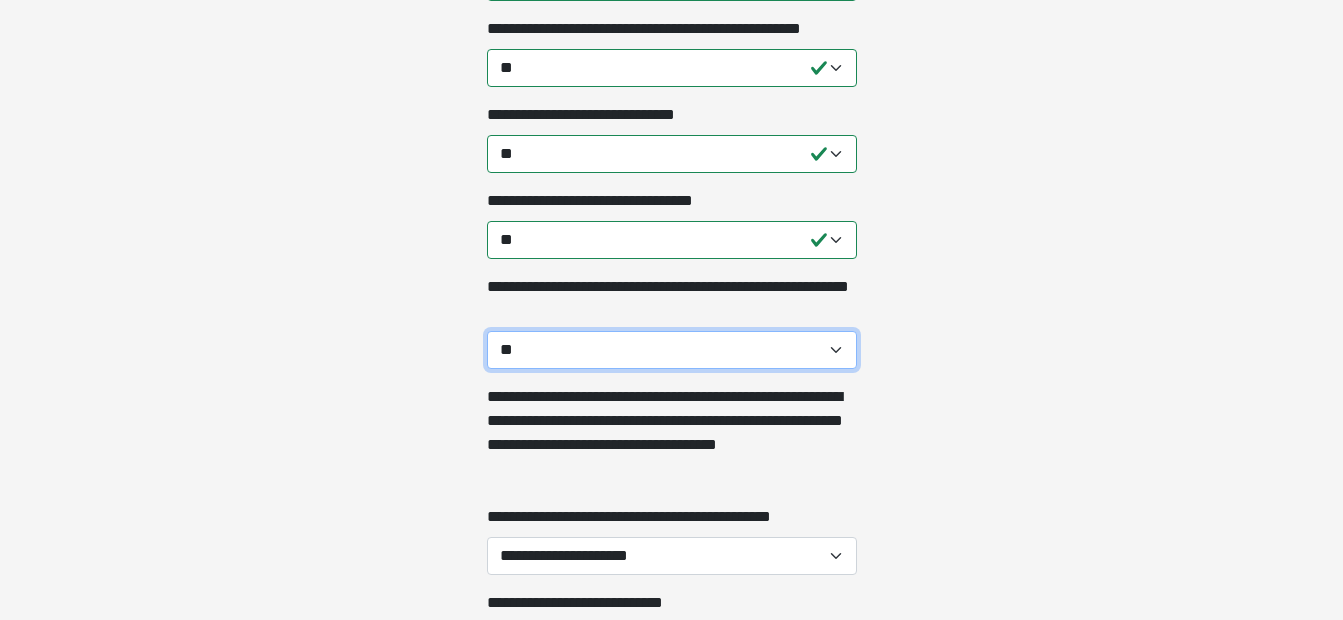 click on "**********" at bounding box center [672, 350] 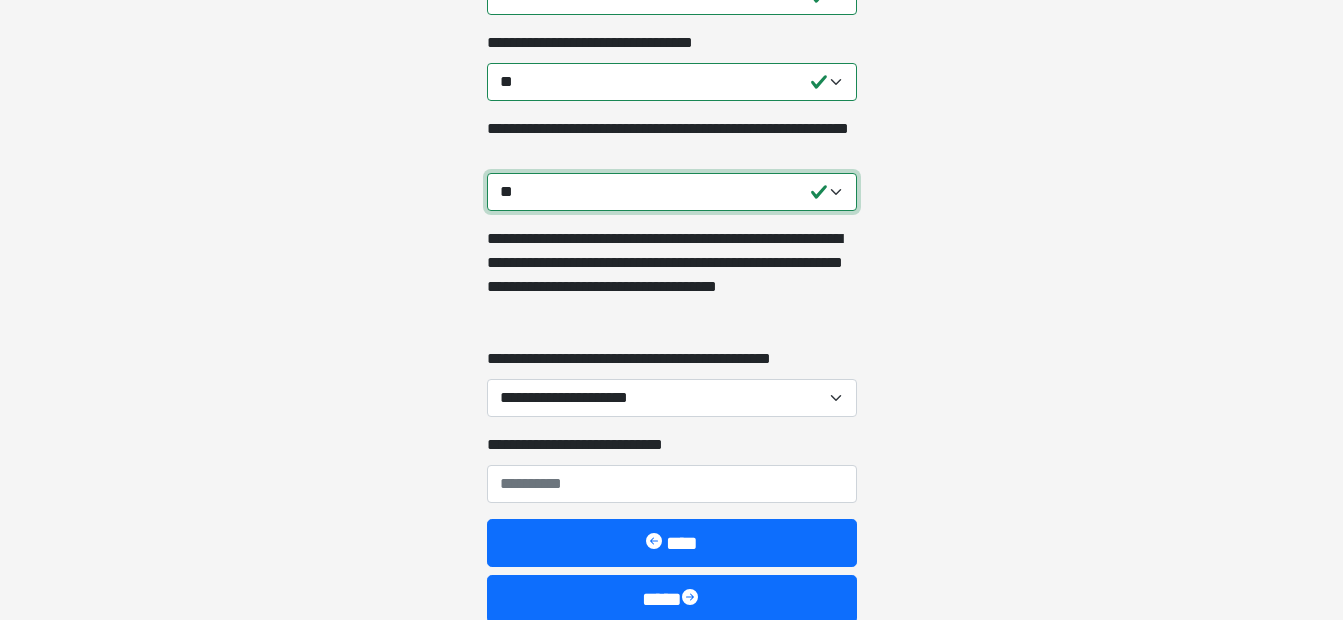 scroll, scrollTop: 2000, scrollLeft: 0, axis: vertical 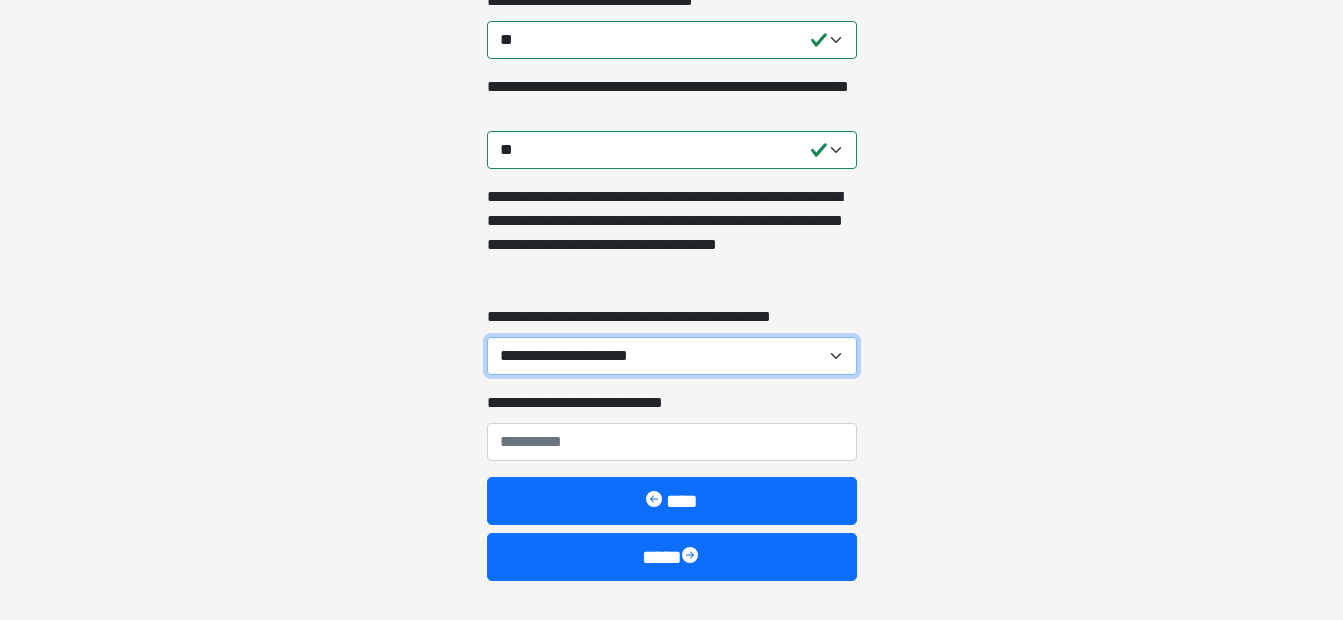 click on "**********" at bounding box center [672, 356] 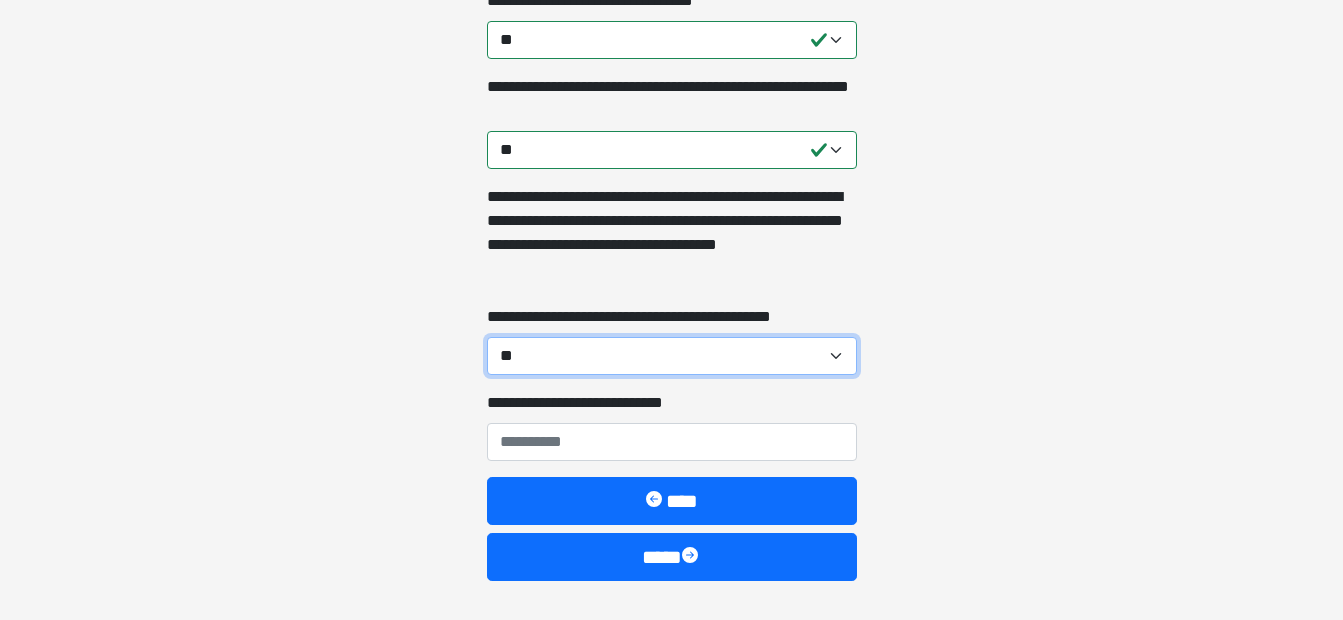 click on "**********" at bounding box center (672, 356) 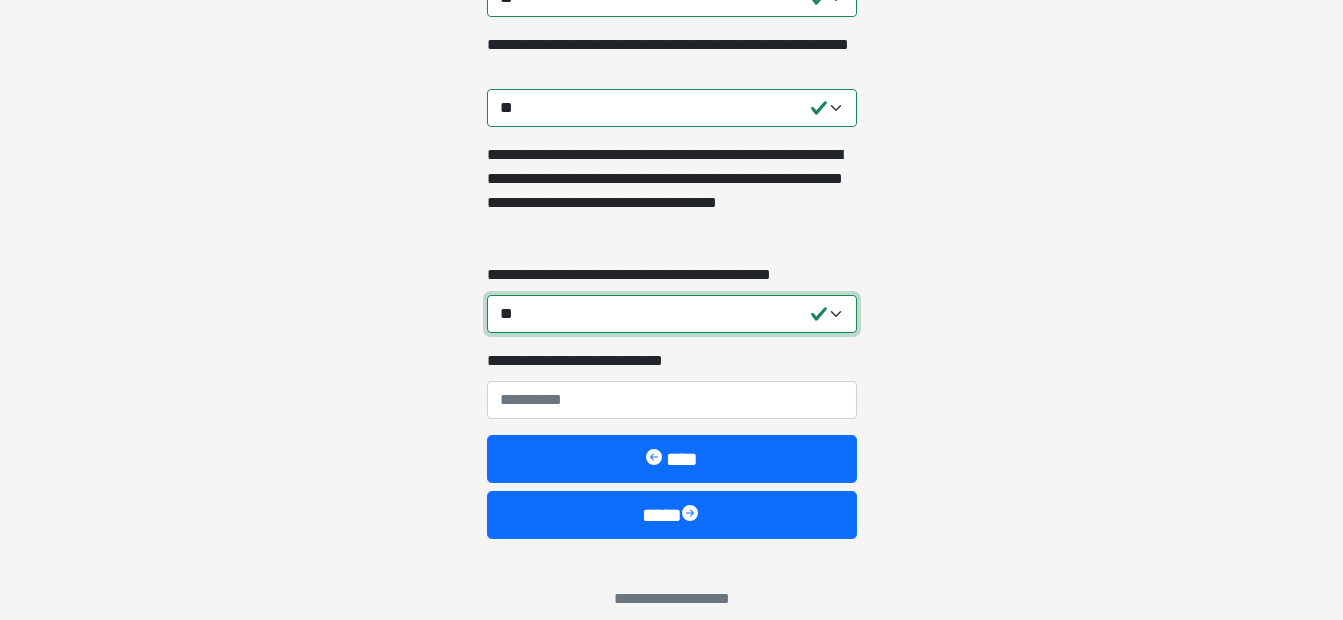 scroll, scrollTop: 2064, scrollLeft: 0, axis: vertical 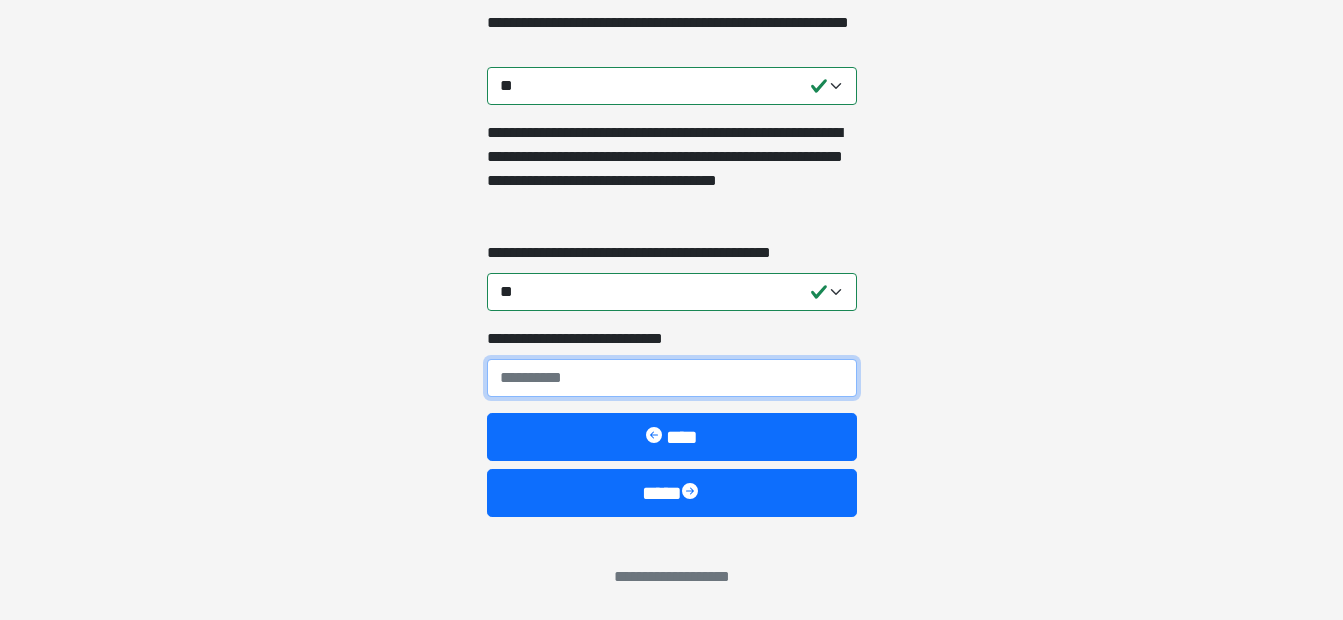 click on "**********" at bounding box center [672, 378] 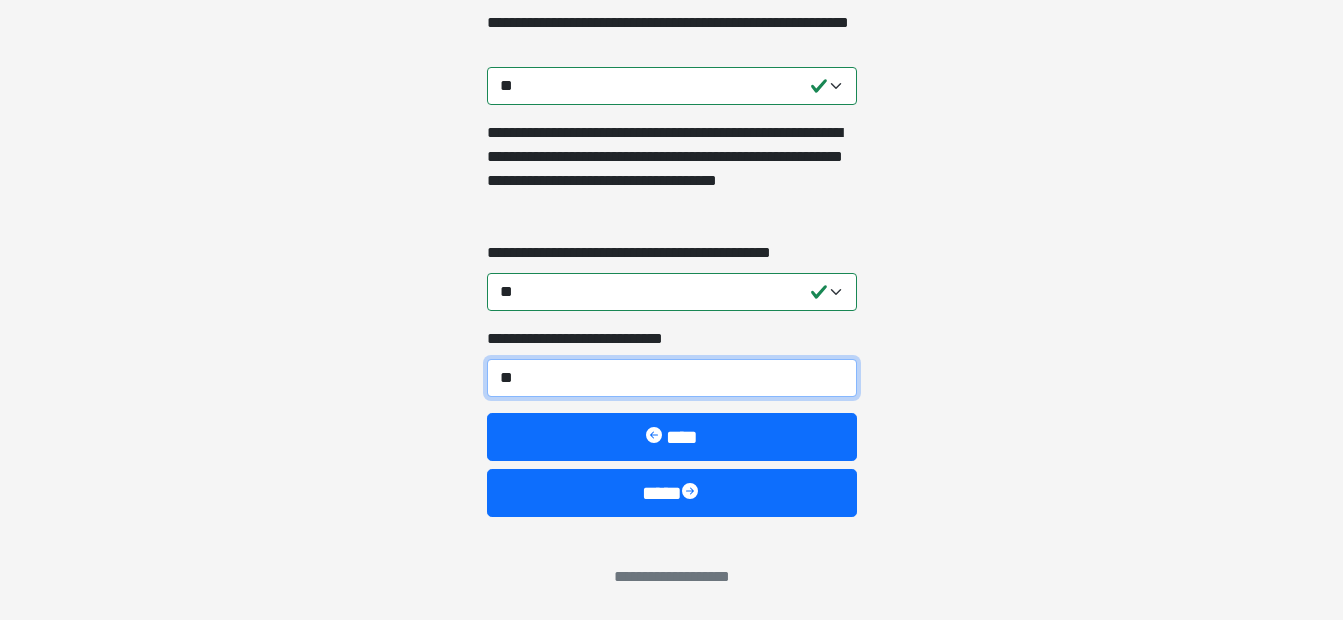type on "*" 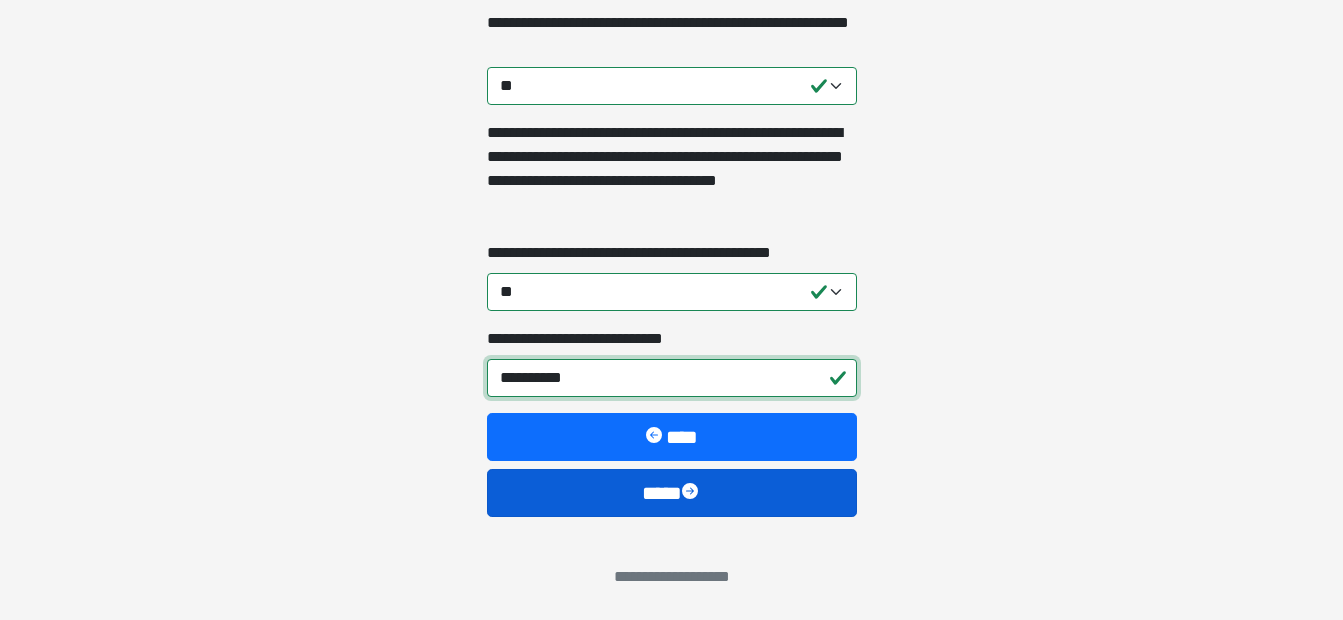 type on "**********" 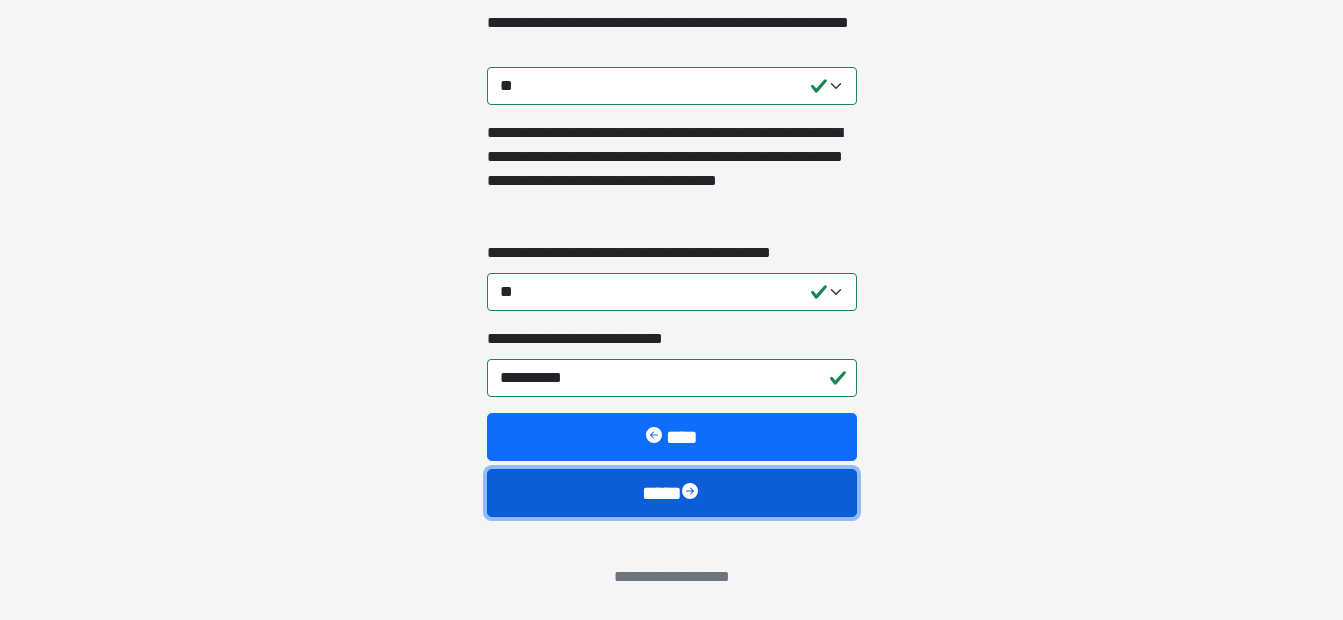 click on "****" at bounding box center (672, 493) 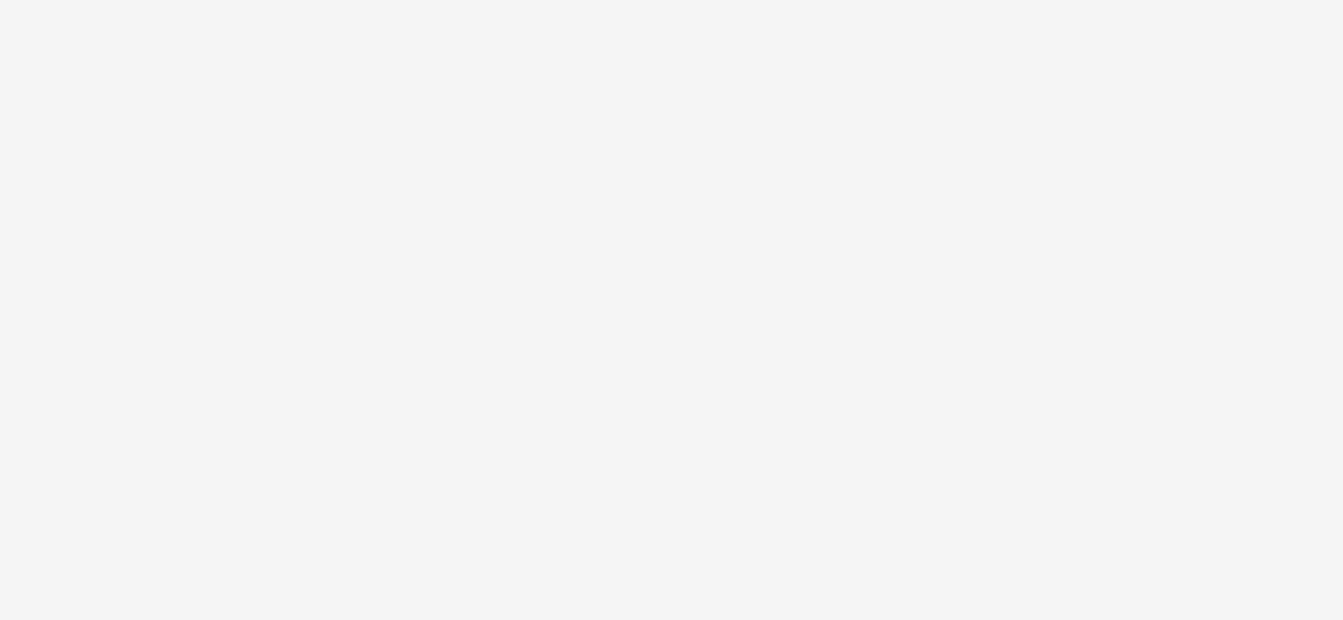 scroll, scrollTop: 174, scrollLeft: 0, axis: vertical 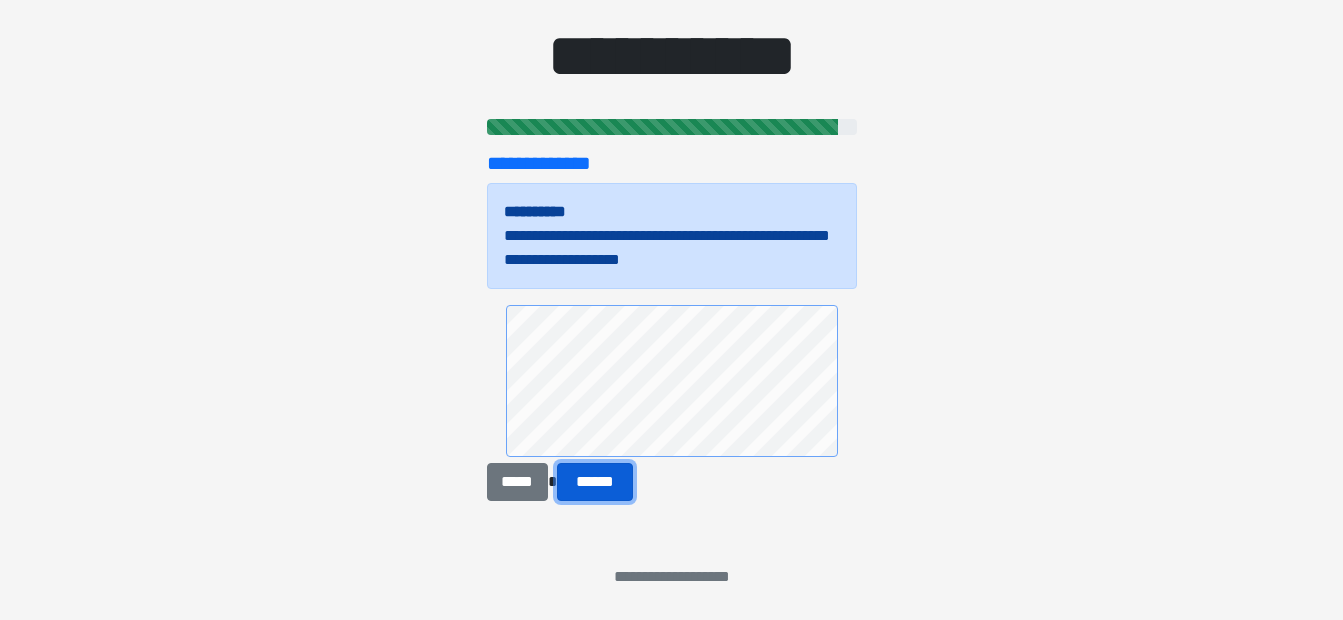 click on "******" at bounding box center (595, 482) 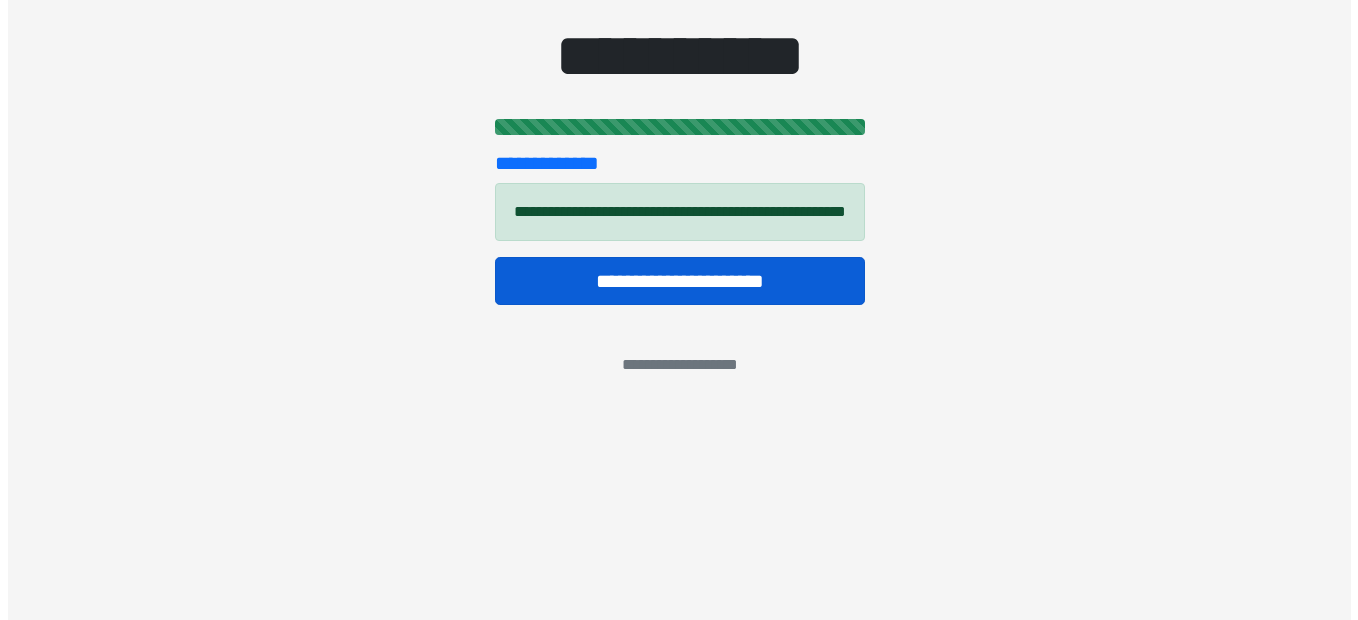 scroll, scrollTop: 0, scrollLeft: 0, axis: both 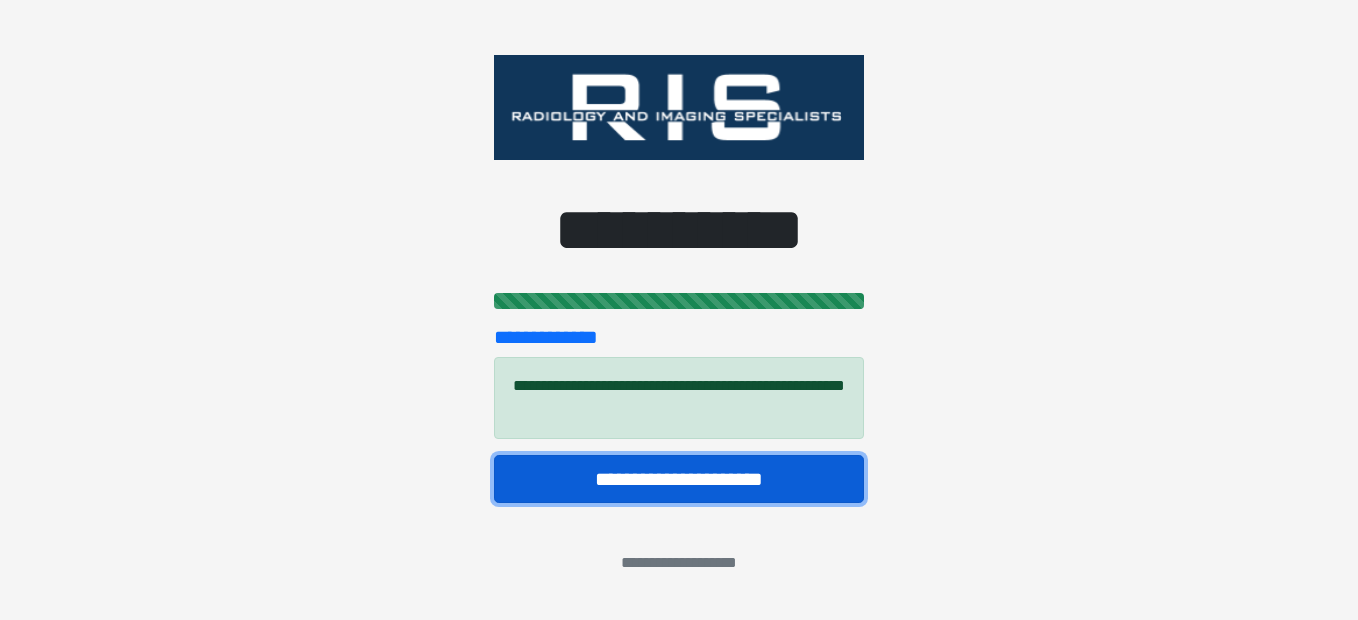 click on "**********" at bounding box center (679, 479) 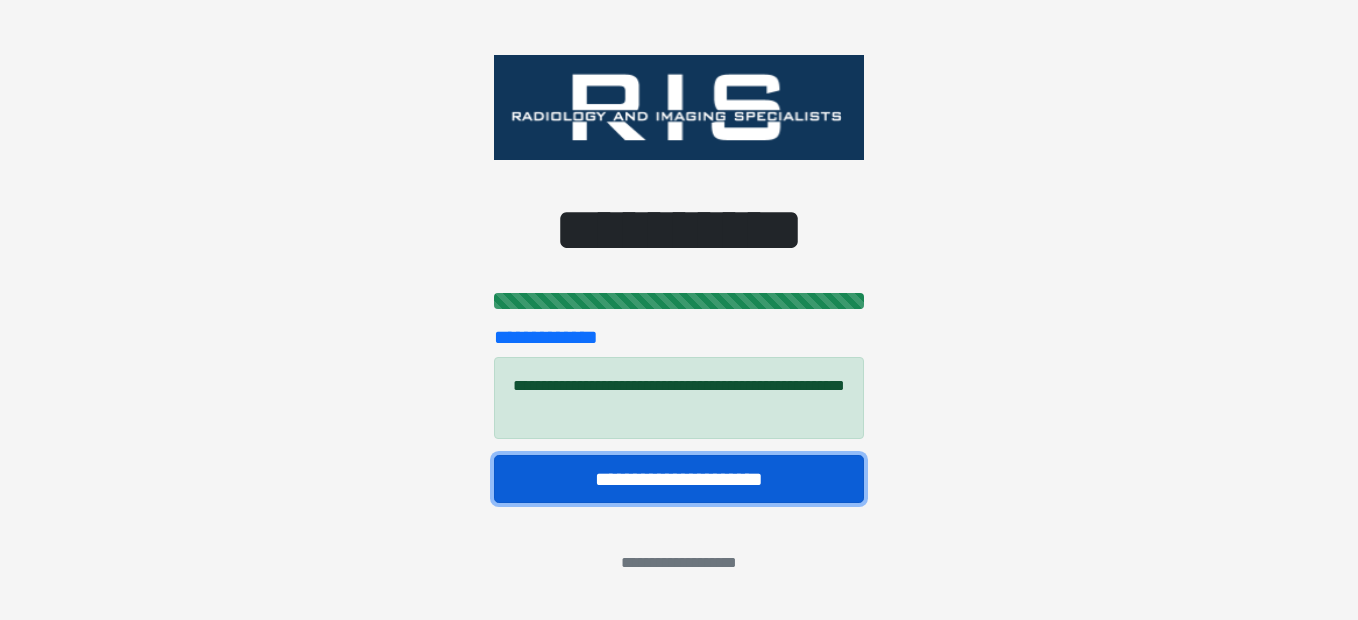 click on "**********" at bounding box center [679, 479] 